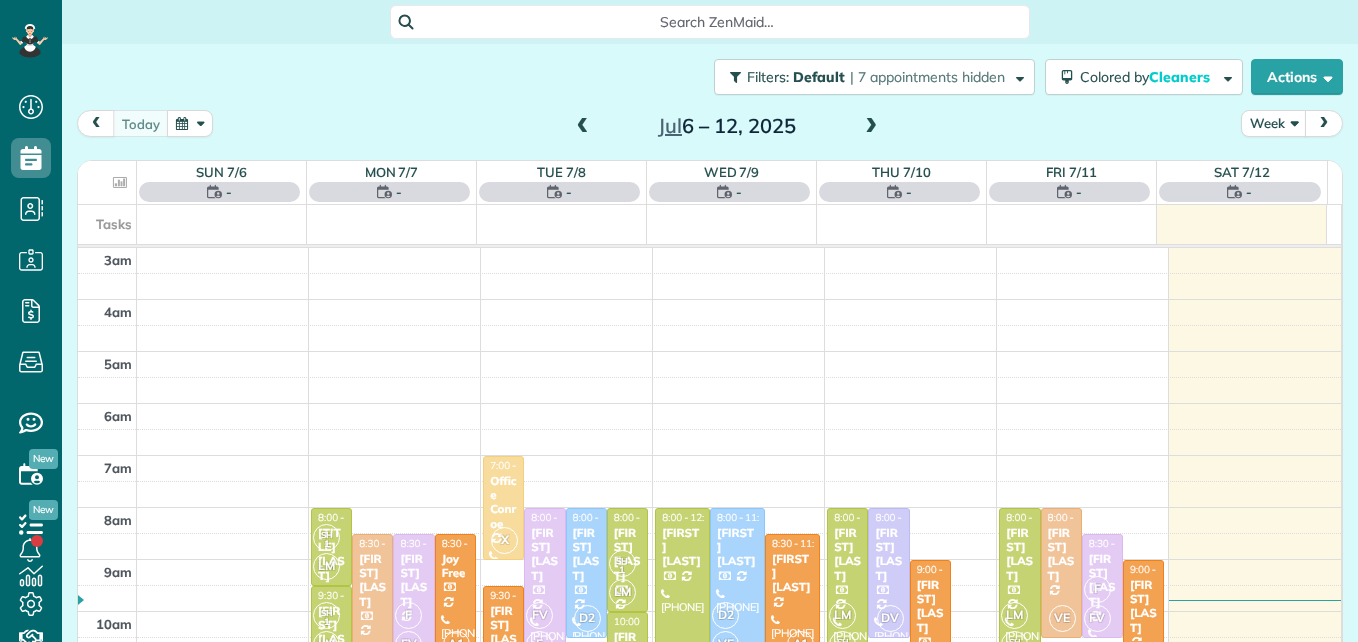 scroll, scrollTop: 0, scrollLeft: 0, axis: both 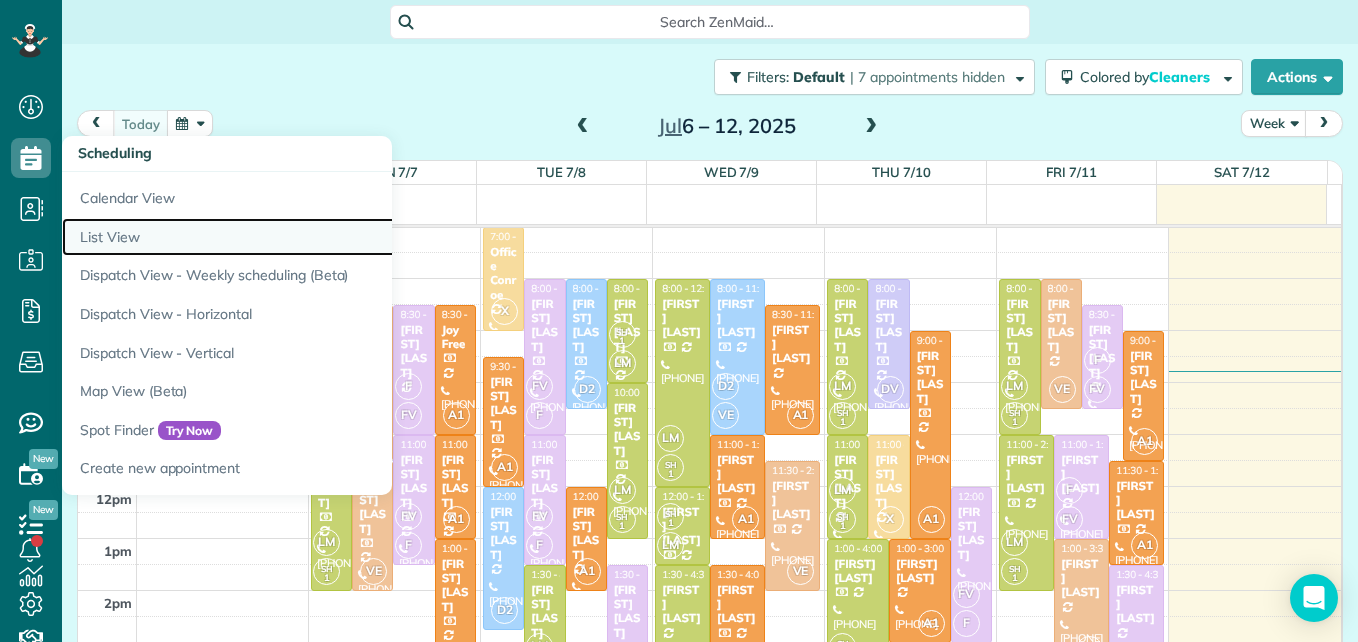 click on "List View" at bounding box center (312, 237) 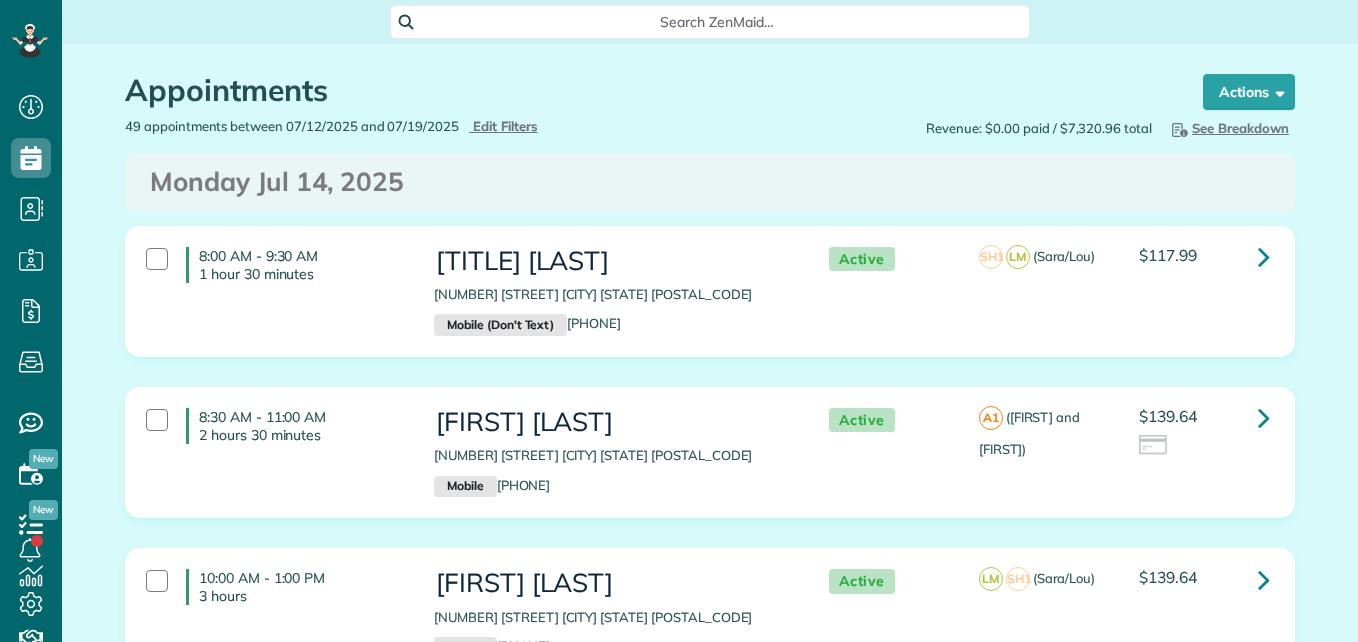 scroll, scrollTop: 0, scrollLeft: 0, axis: both 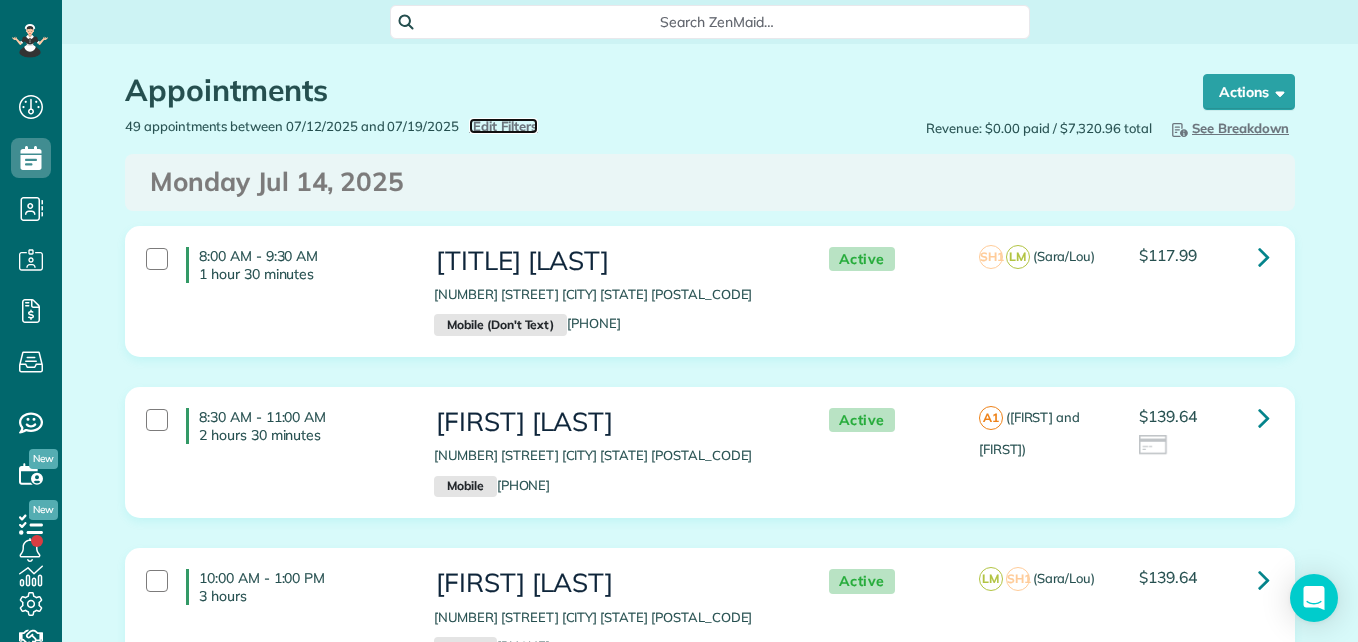 click on "Edit Filters" at bounding box center [505, 126] 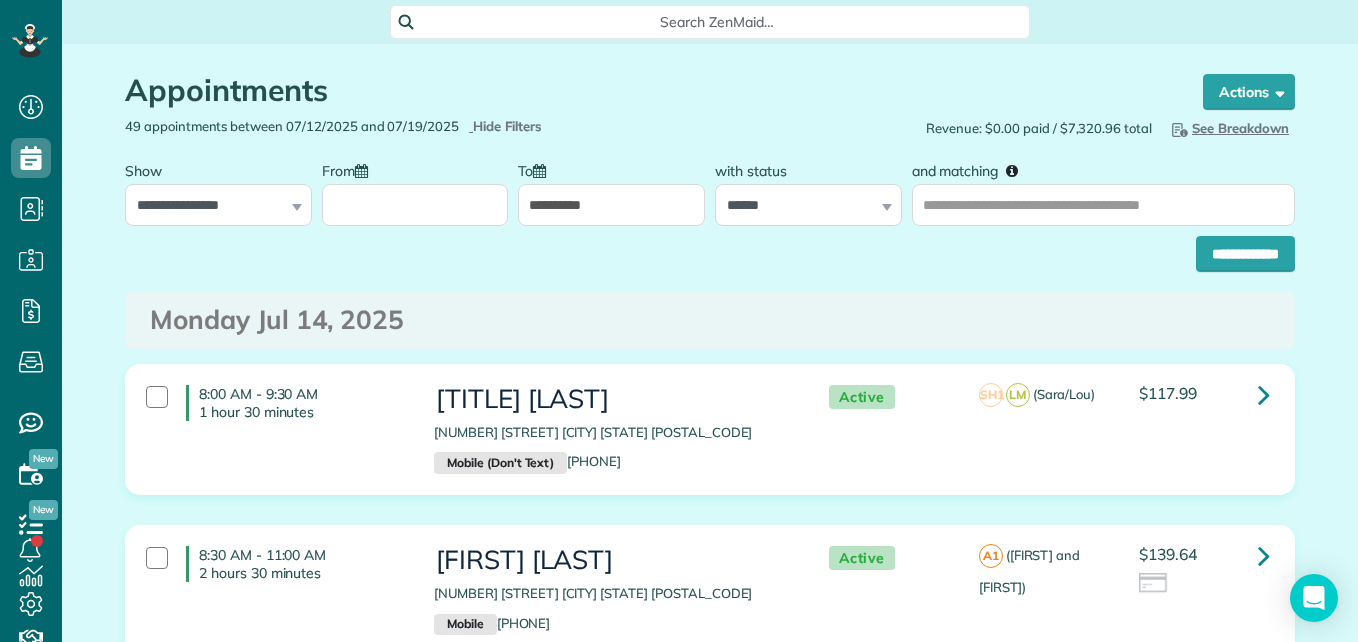click on "From" at bounding box center (415, 205) 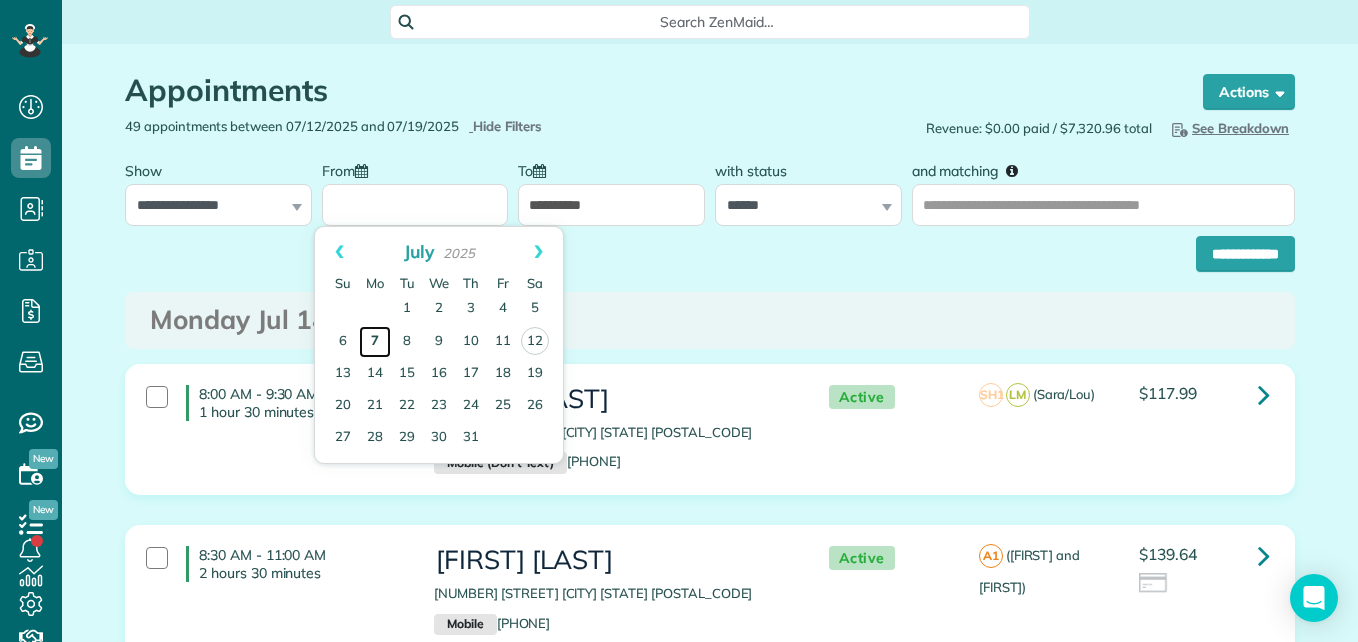 click on "7" at bounding box center (375, 342) 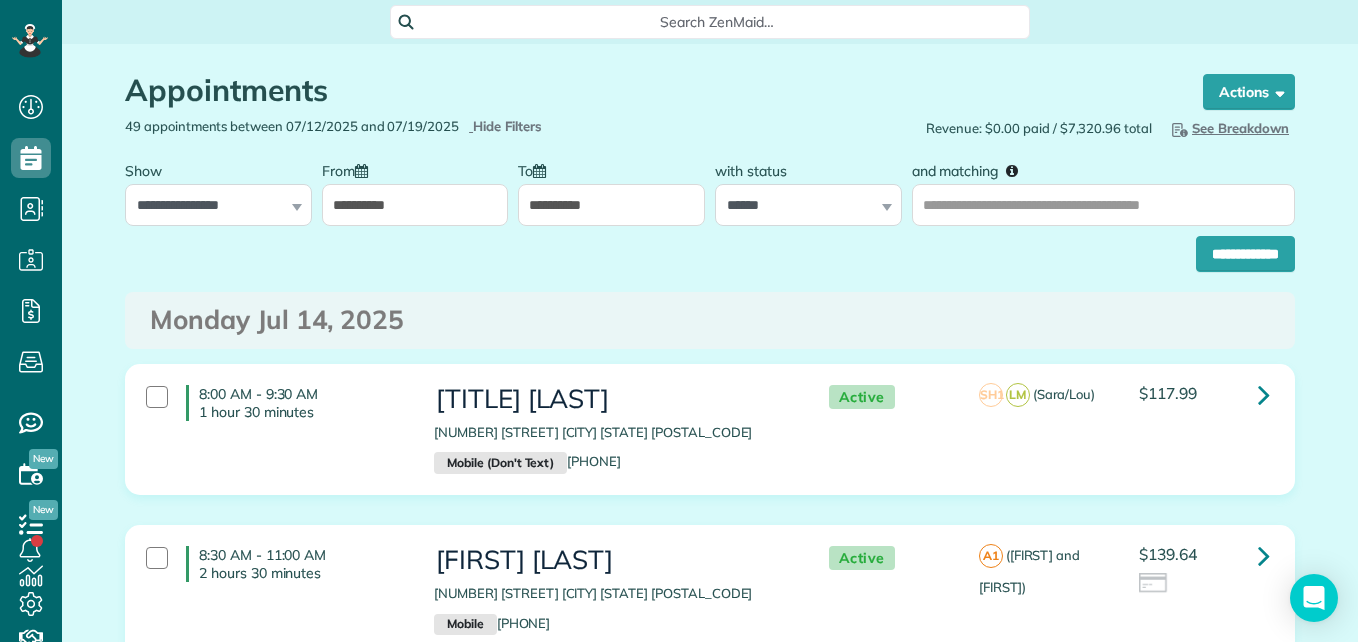 click on "**********" at bounding box center [611, 205] 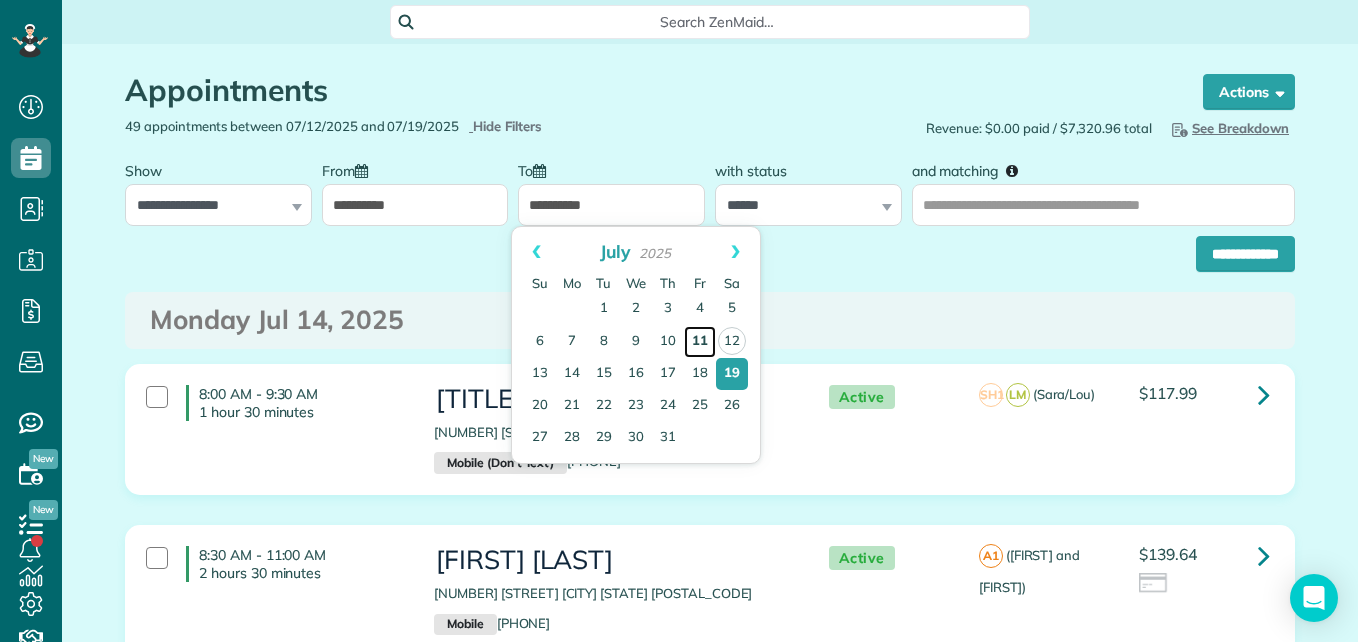 click on "11" at bounding box center [700, 342] 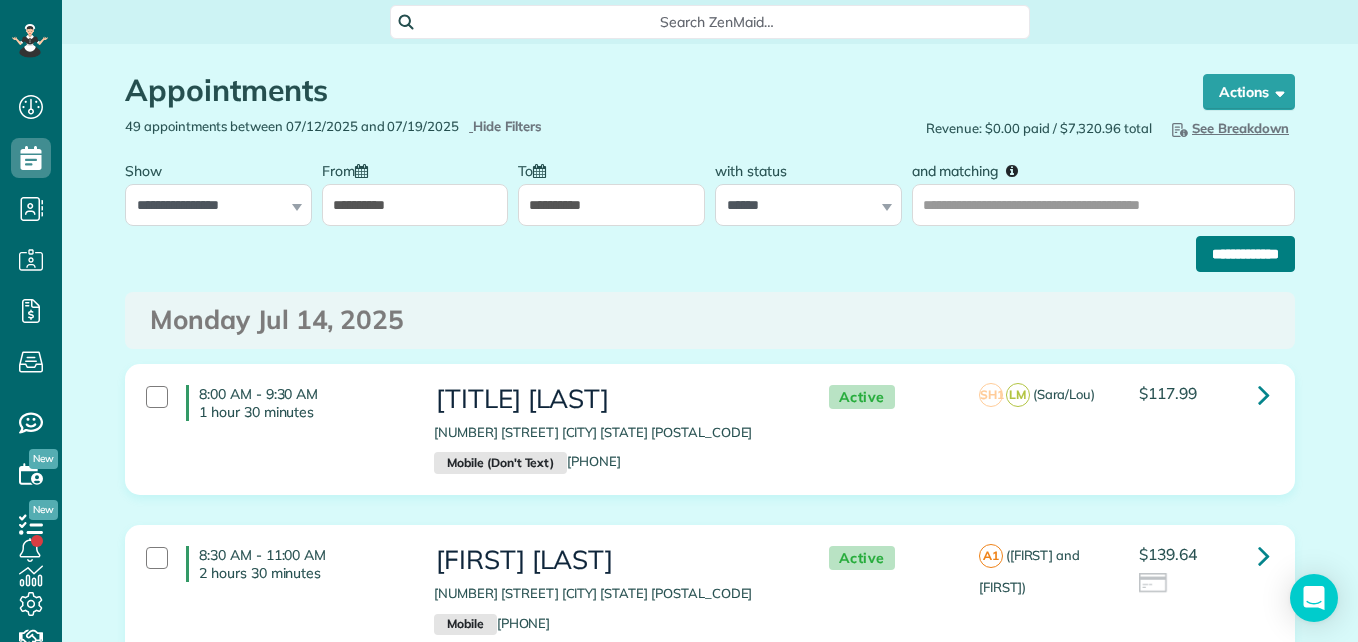 click on "**********" at bounding box center (1245, 254) 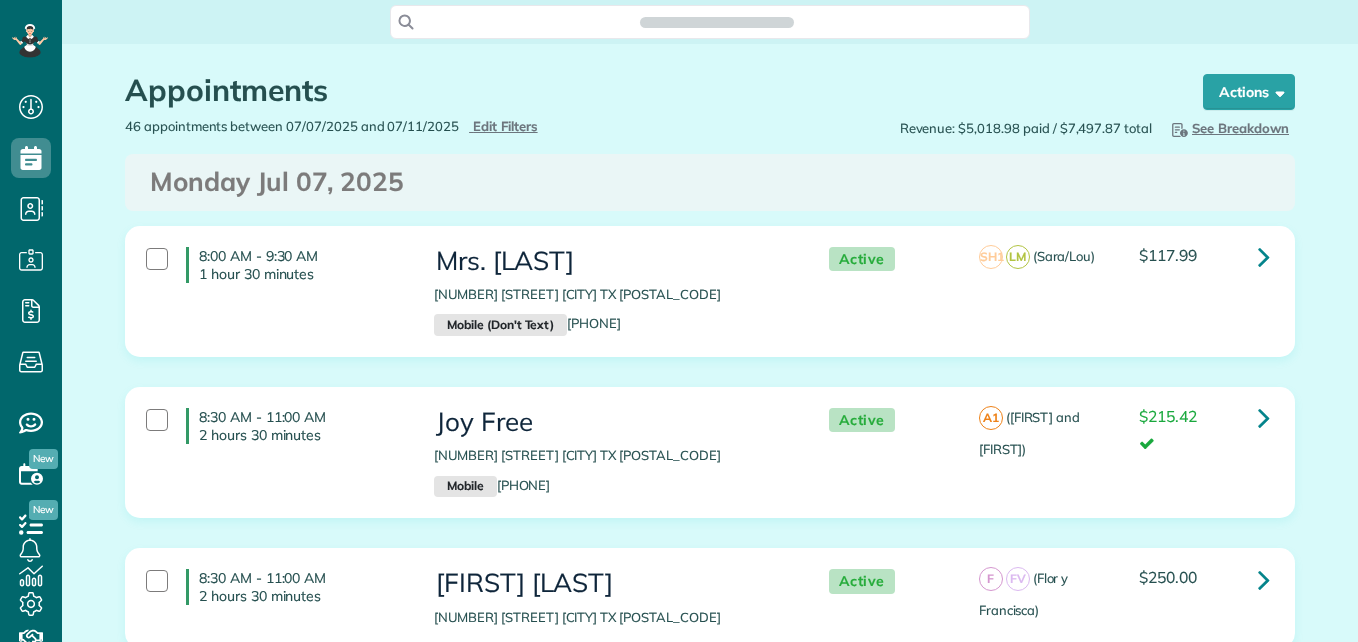 scroll, scrollTop: 0, scrollLeft: 0, axis: both 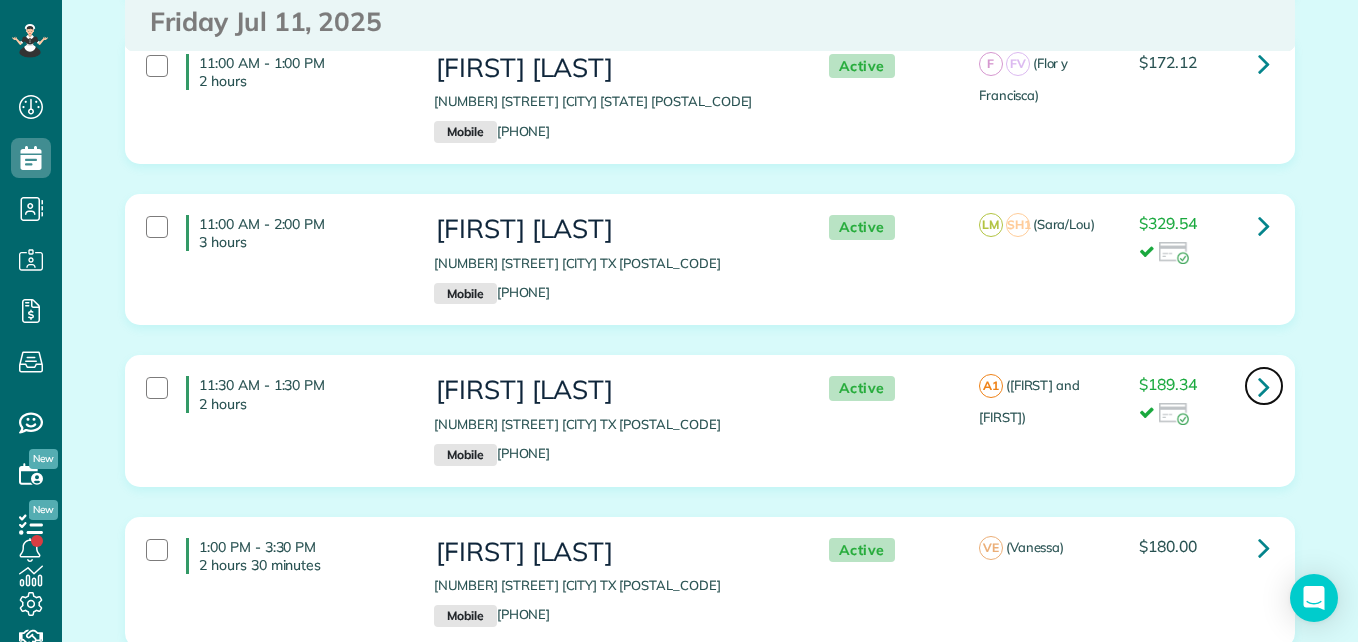 click at bounding box center (1264, 386) 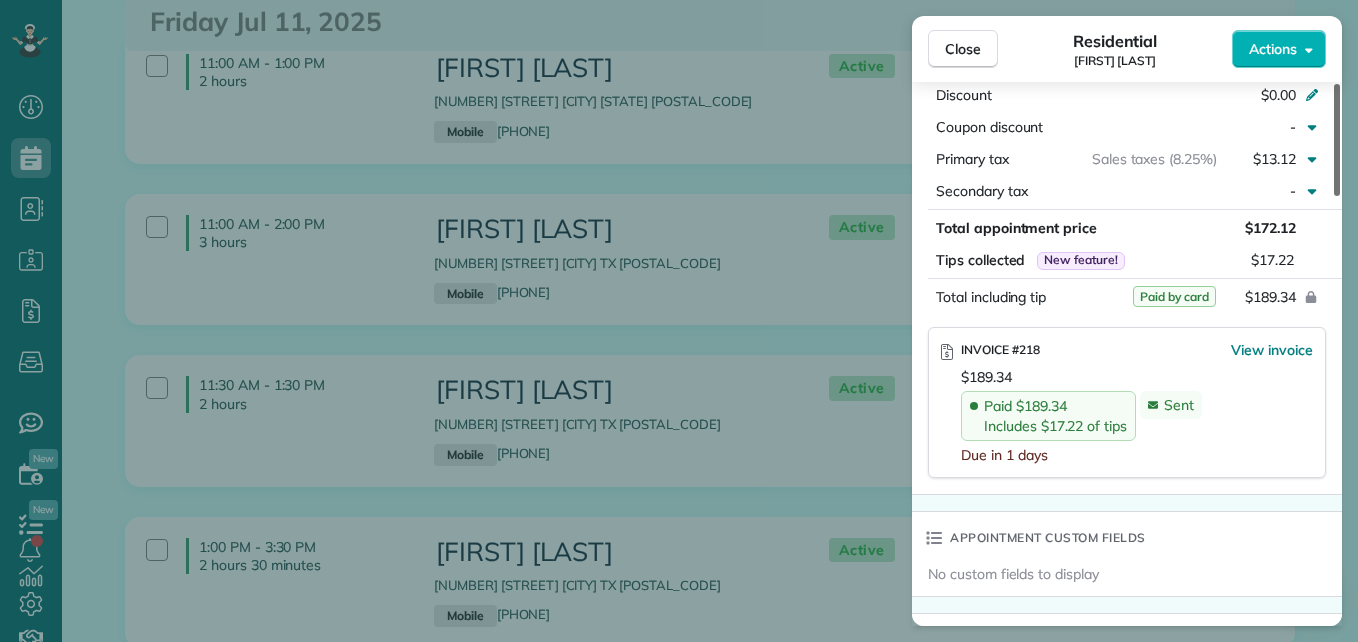 scroll, scrollTop: 1080, scrollLeft: 0, axis: vertical 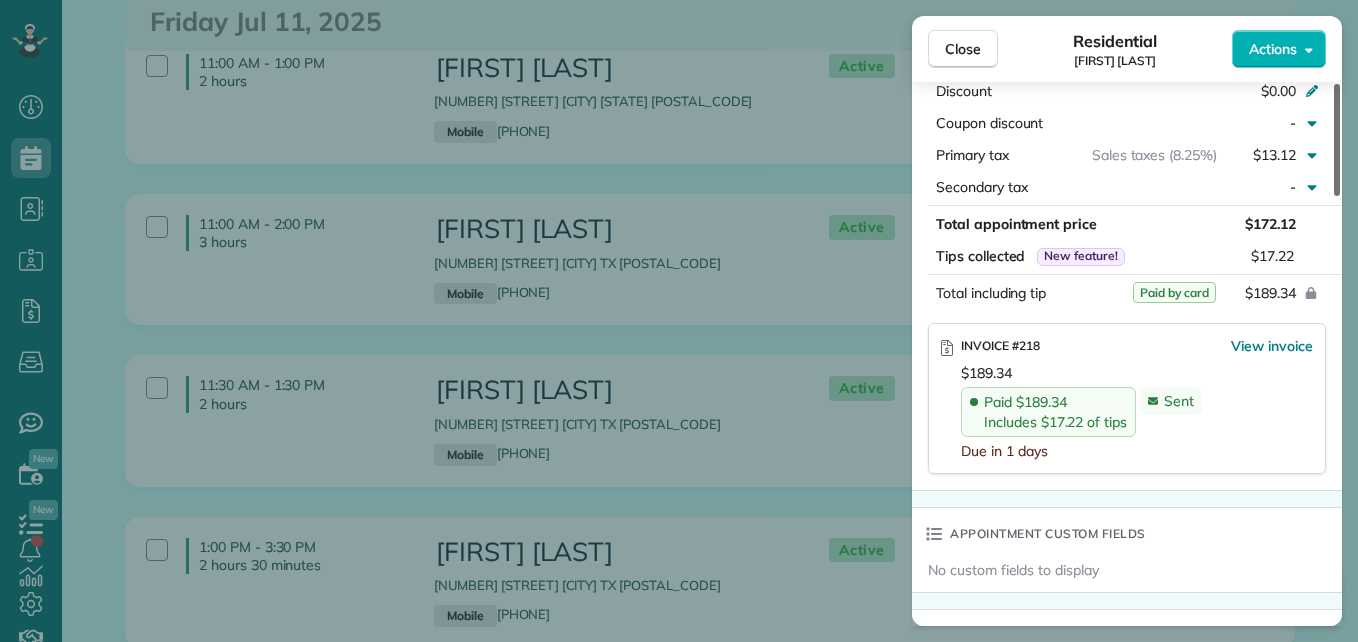 drag, startPoint x: 1338, startPoint y: 169, endPoint x: 1330, endPoint y: 391, distance: 222.1441 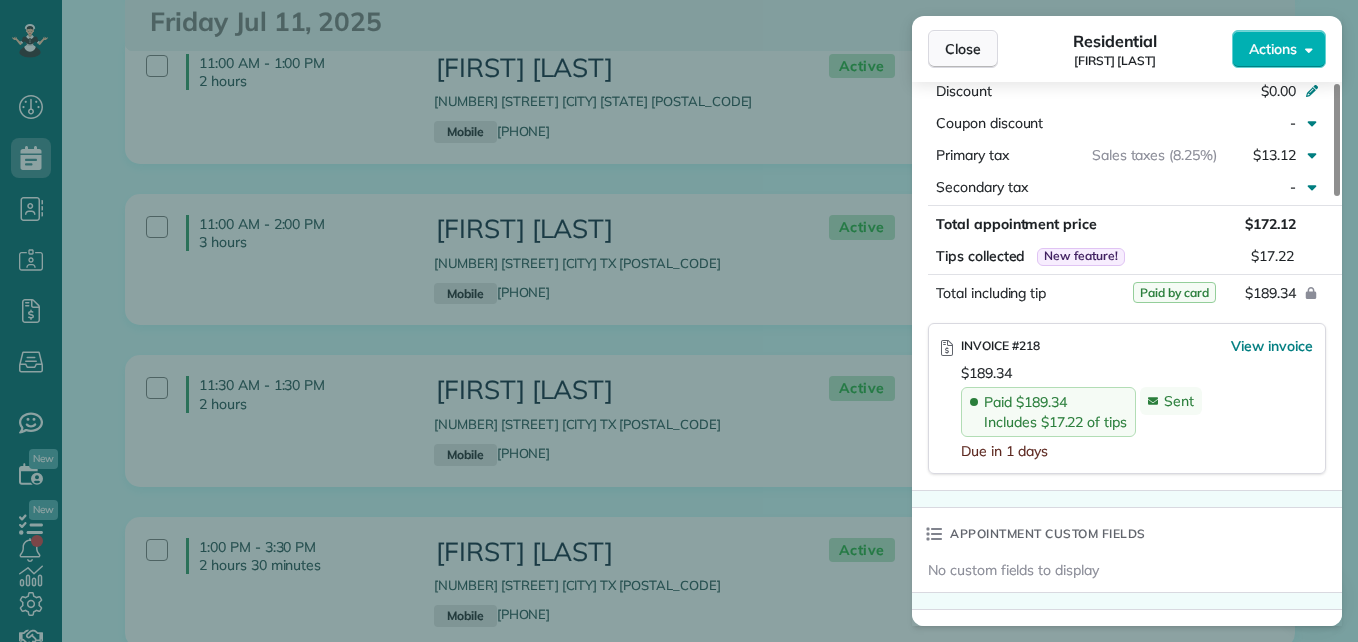 click on "Close" at bounding box center [963, 49] 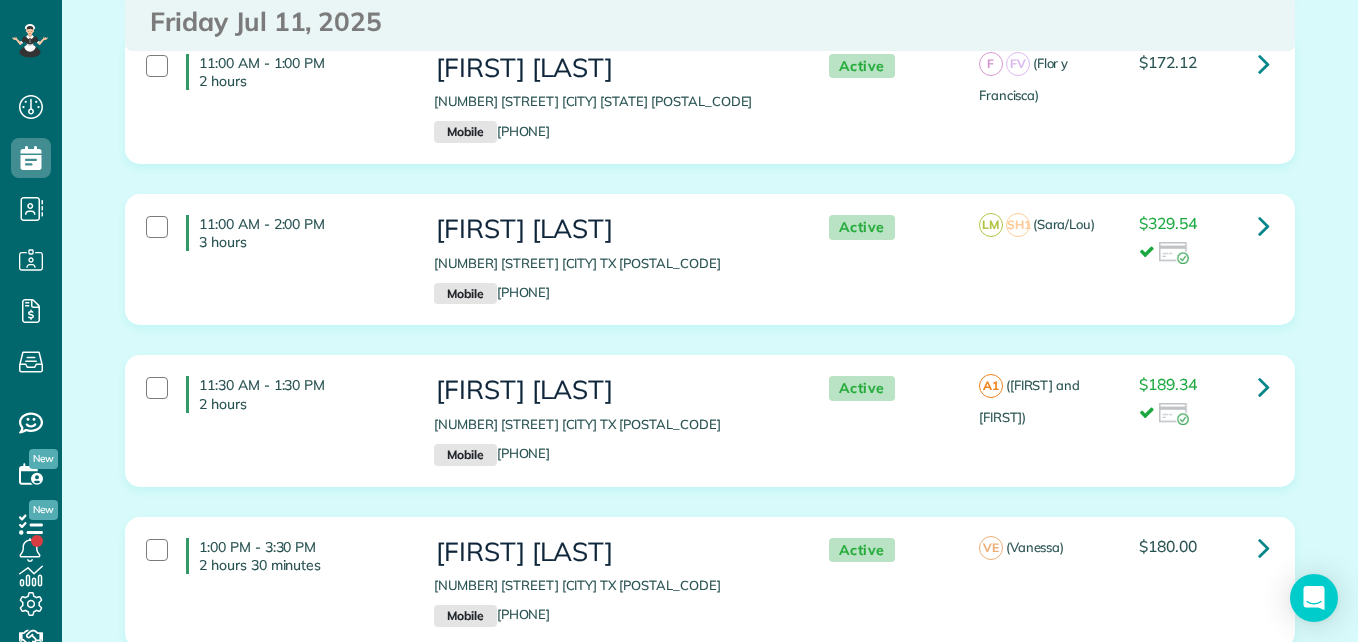 scroll, scrollTop: 7559, scrollLeft: 0, axis: vertical 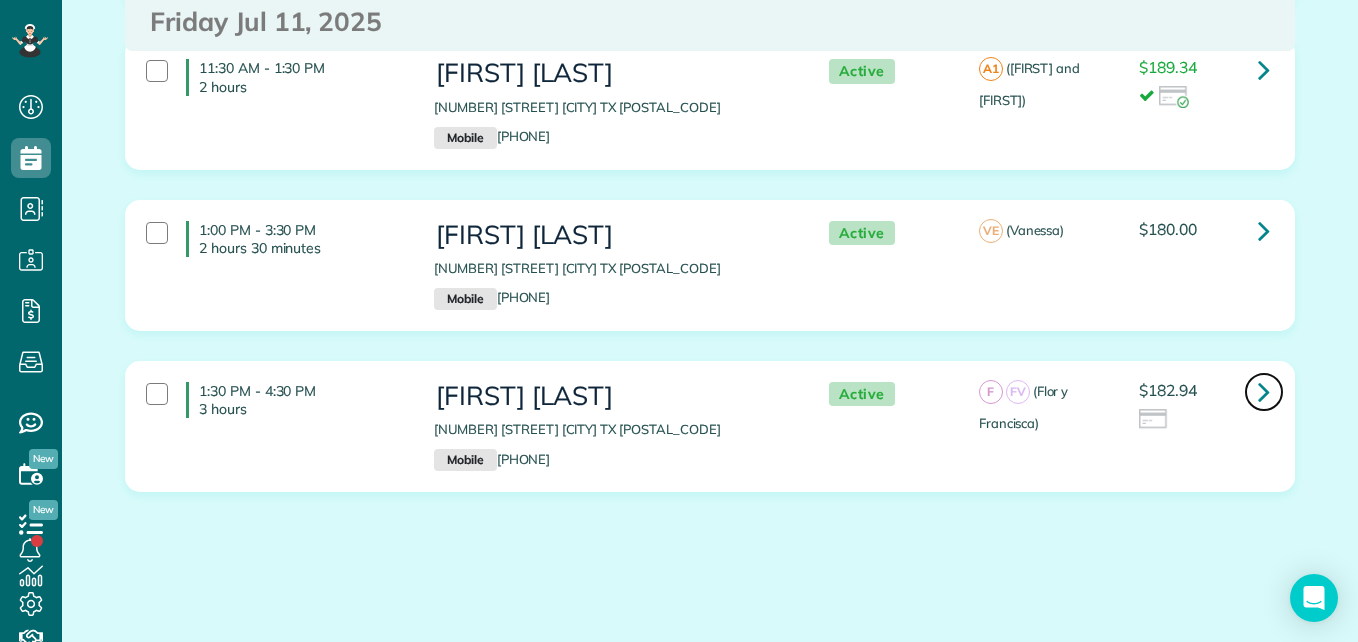 click at bounding box center [1264, 392] 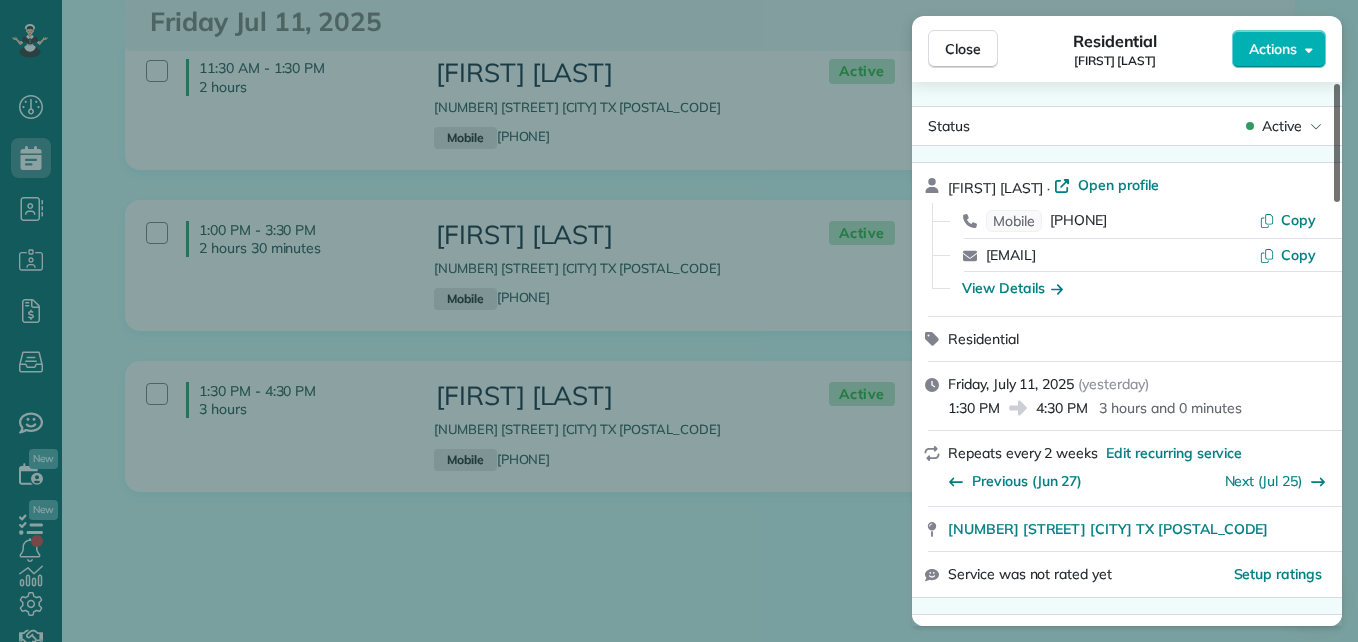 scroll, scrollTop: 1156, scrollLeft: 0, axis: vertical 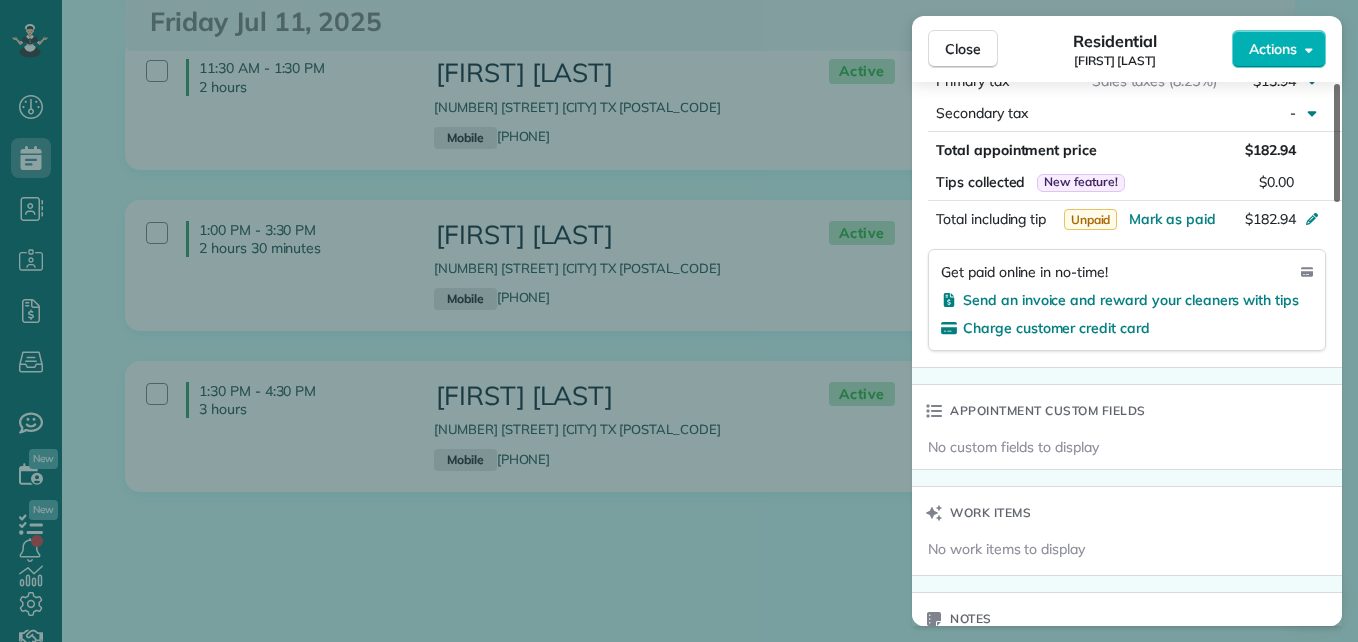 drag, startPoint x: 1344, startPoint y: 308, endPoint x: 1356, endPoint y: 447, distance: 139.51703 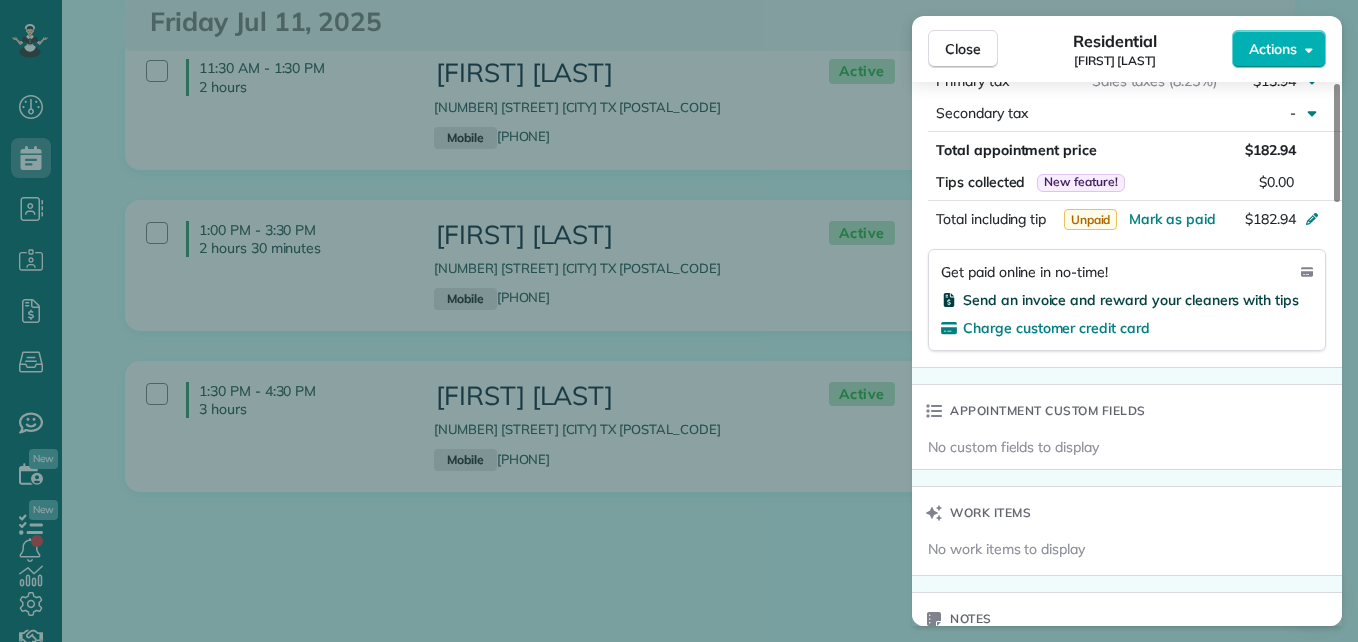 click on "Send an invoice and reward your cleaners with tips" at bounding box center (1131, 300) 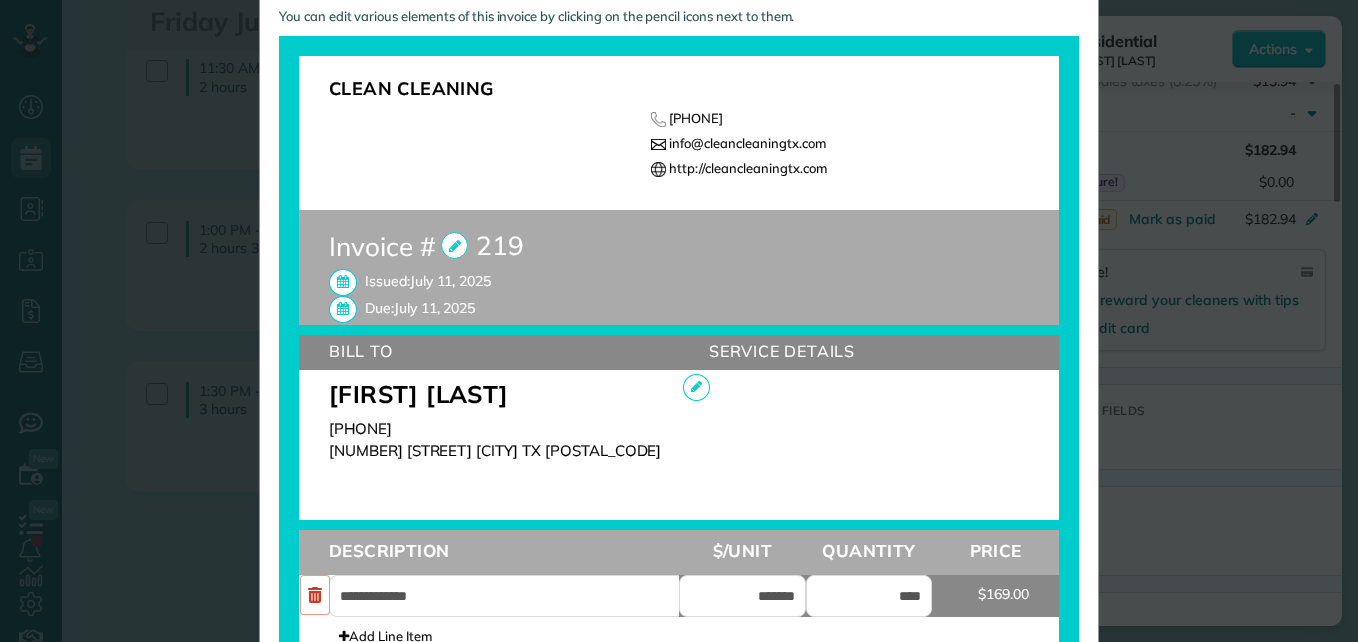 scroll, scrollTop: 439, scrollLeft: 0, axis: vertical 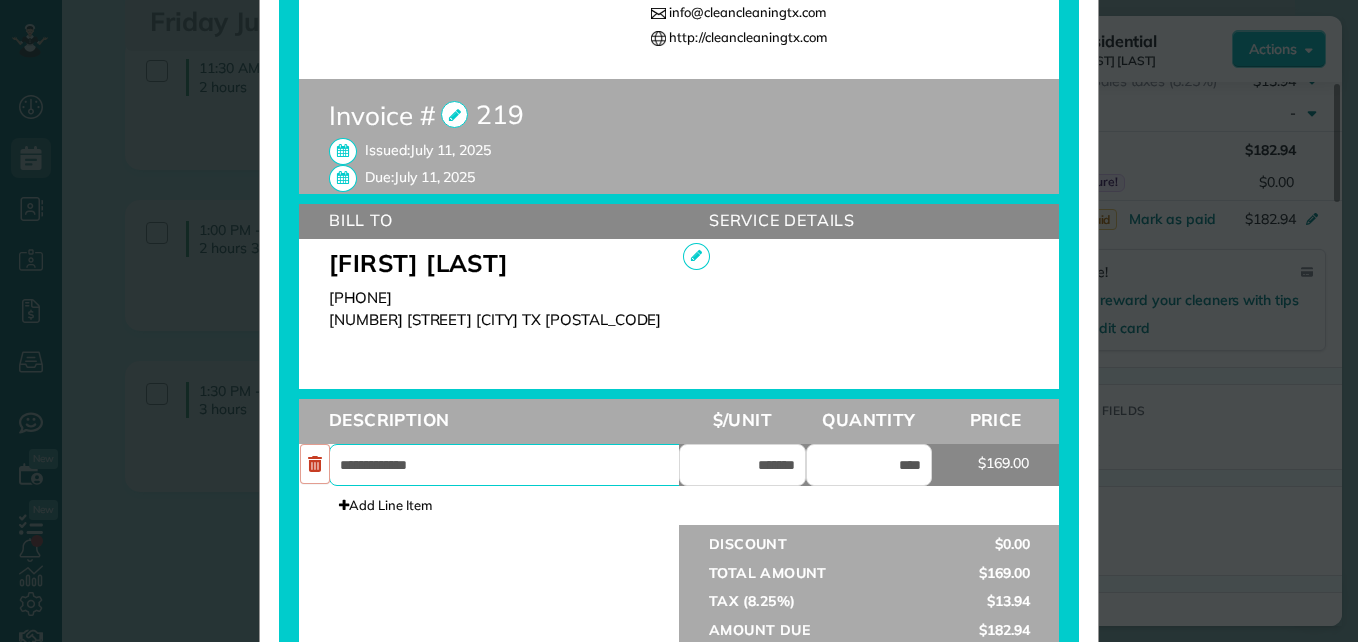 drag, startPoint x: 482, startPoint y: 461, endPoint x: 151, endPoint y: 455, distance: 331.05438 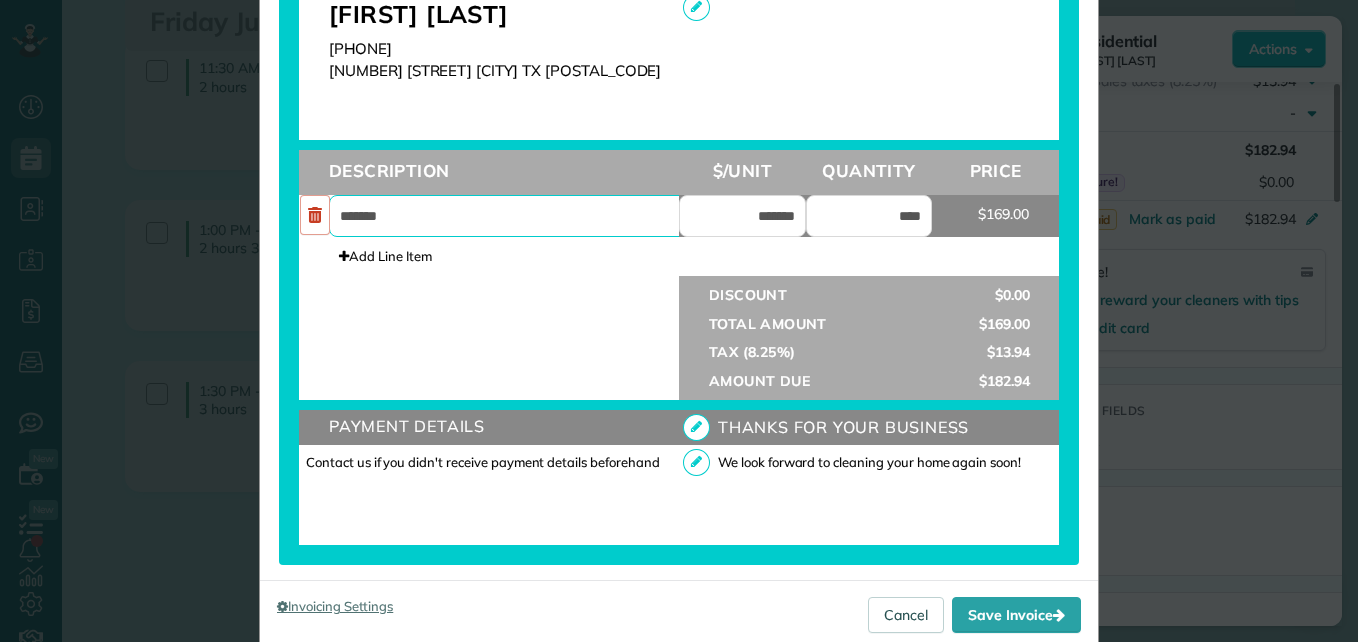 scroll, scrollTop: 756, scrollLeft: 0, axis: vertical 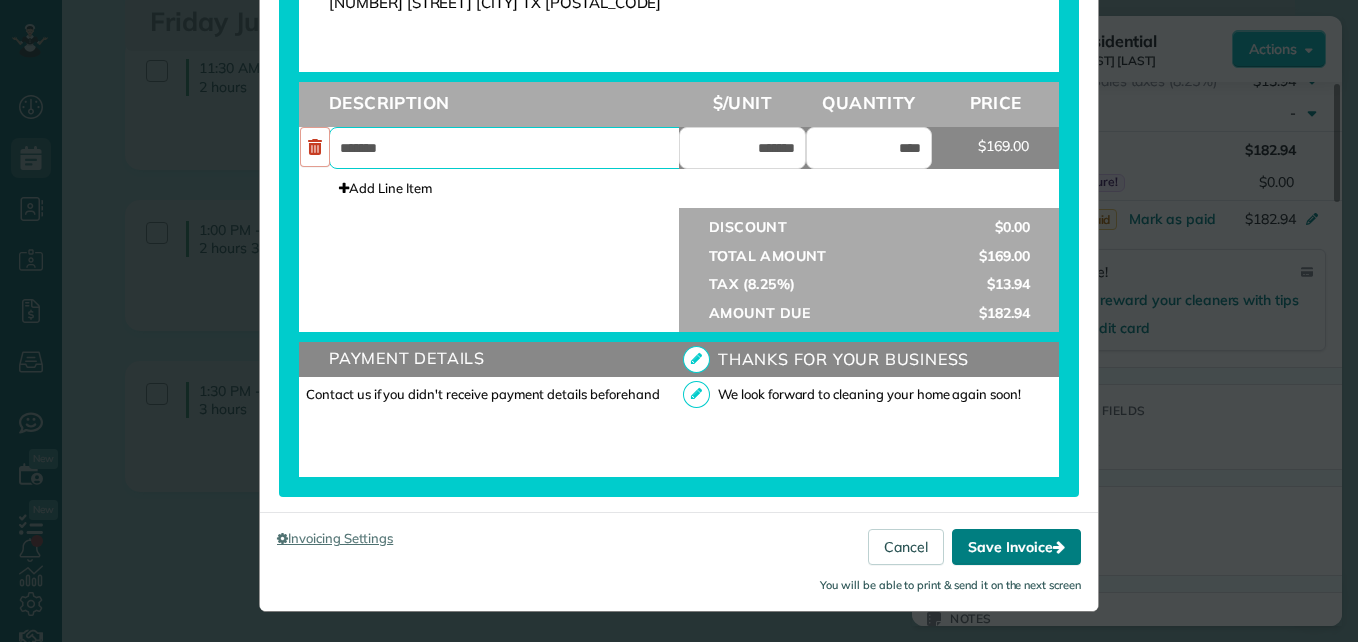 type on "*******" 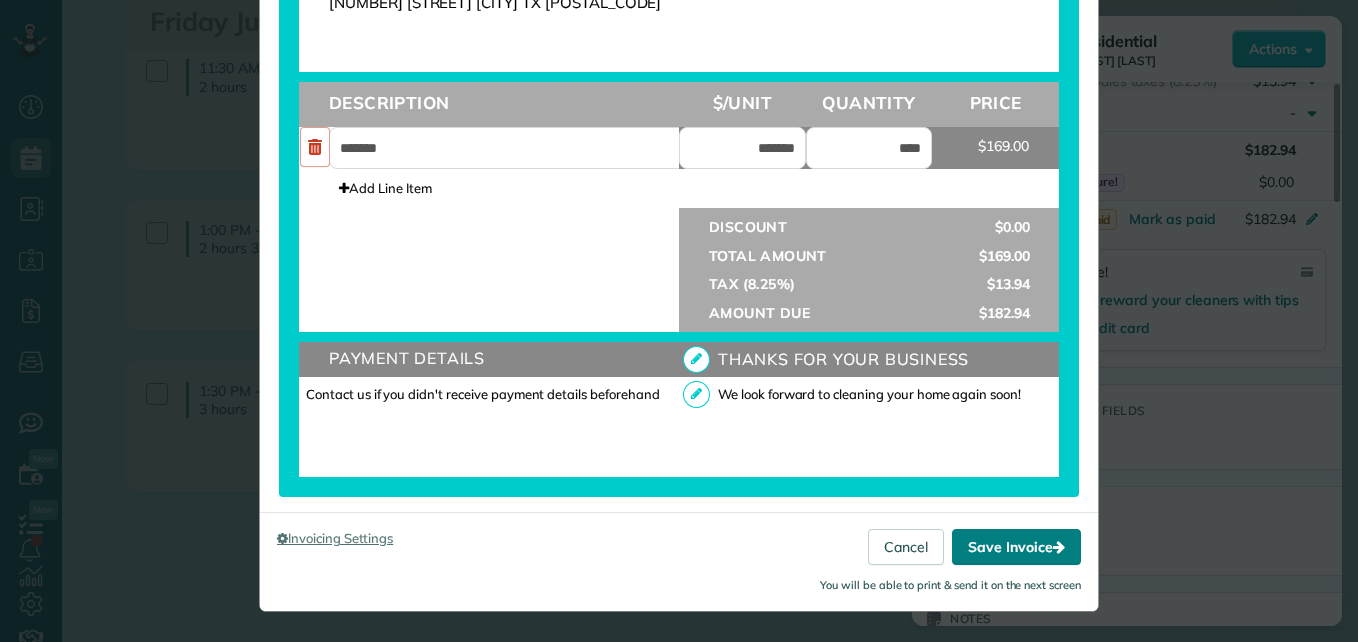 click on "Save Invoice" at bounding box center (1016, 547) 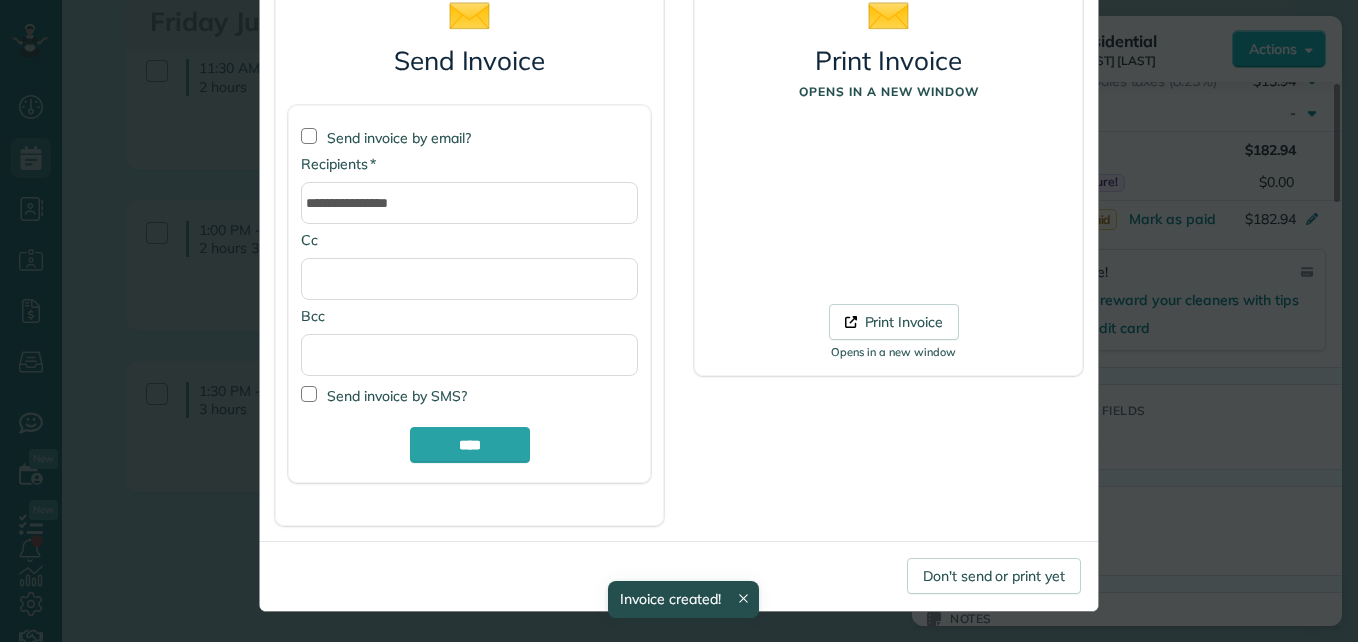 scroll, scrollTop: 168, scrollLeft: 0, axis: vertical 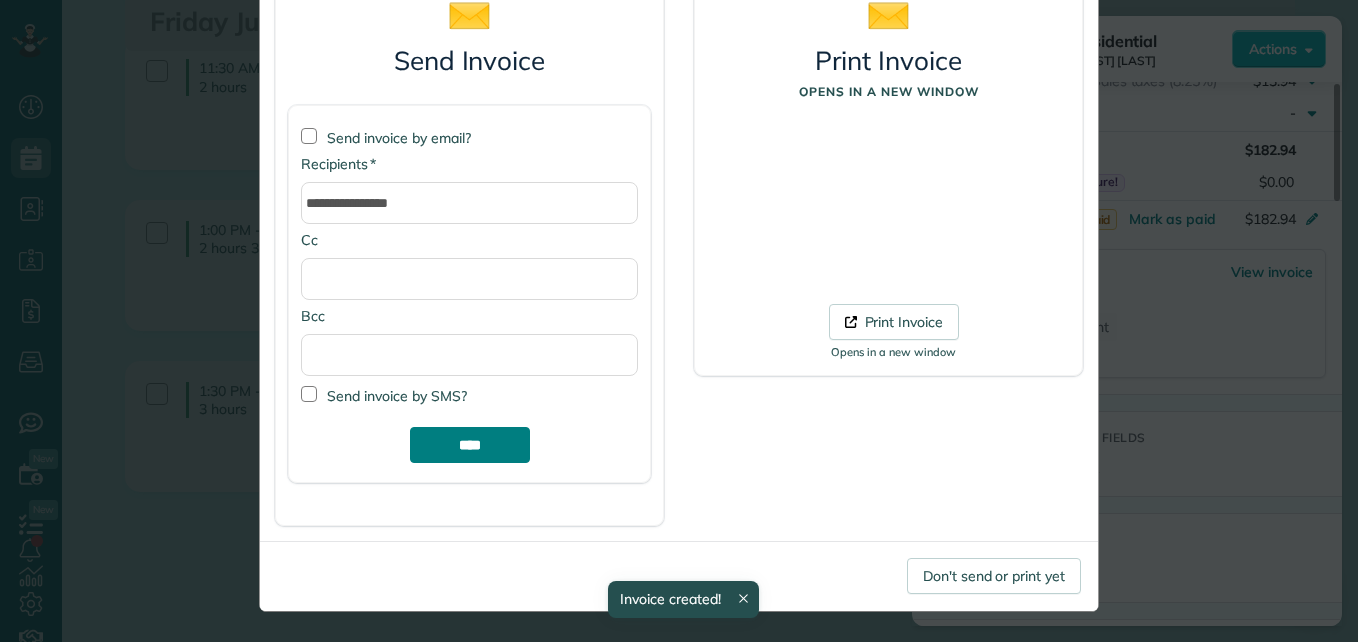 click on "****" at bounding box center (470, 445) 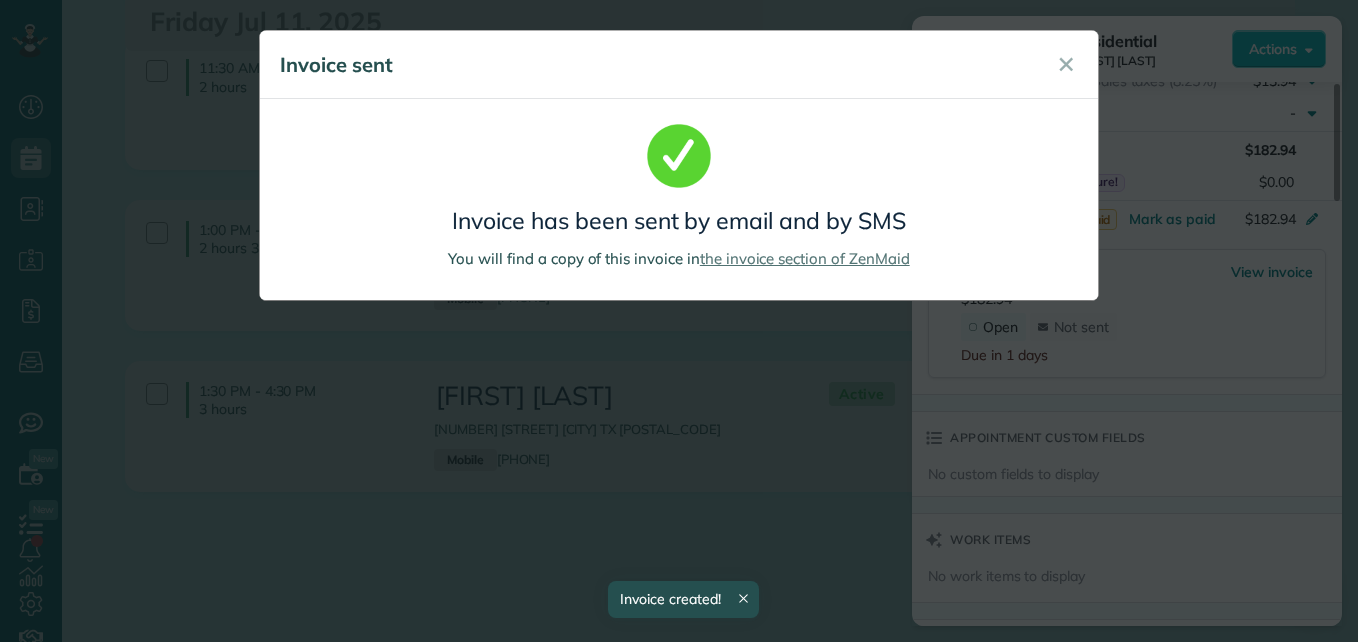 scroll, scrollTop: 0, scrollLeft: 0, axis: both 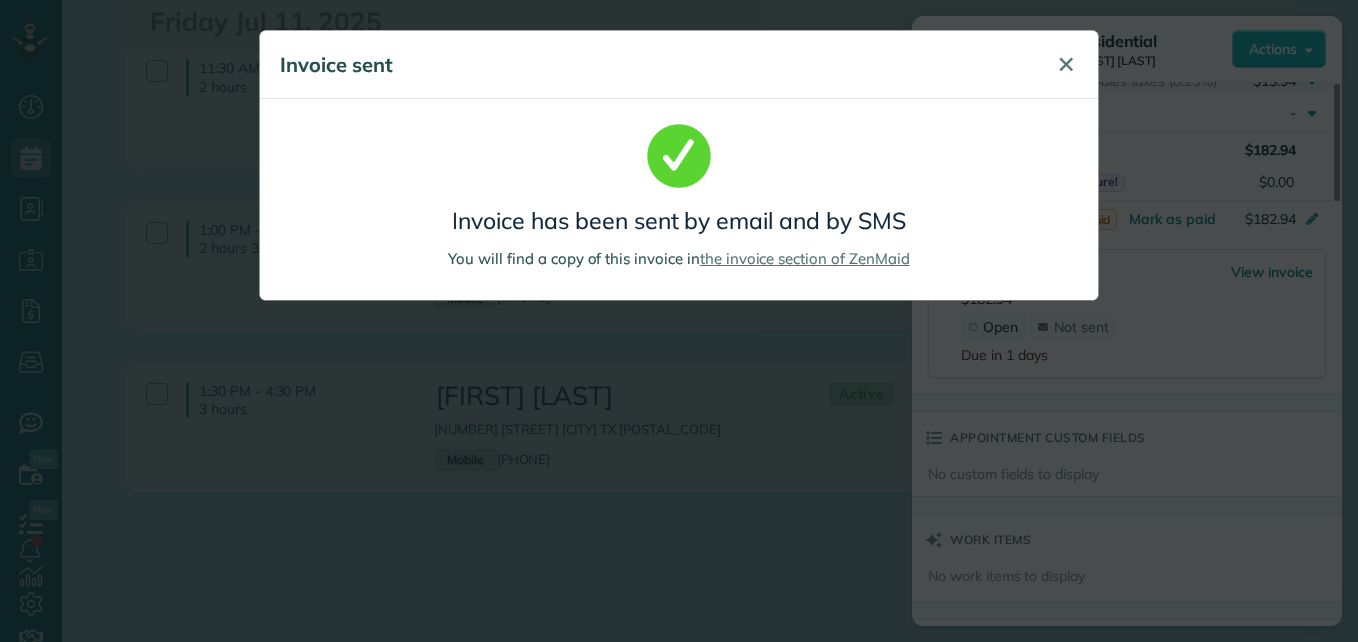 click on "✕" at bounding box center [1066, 64] 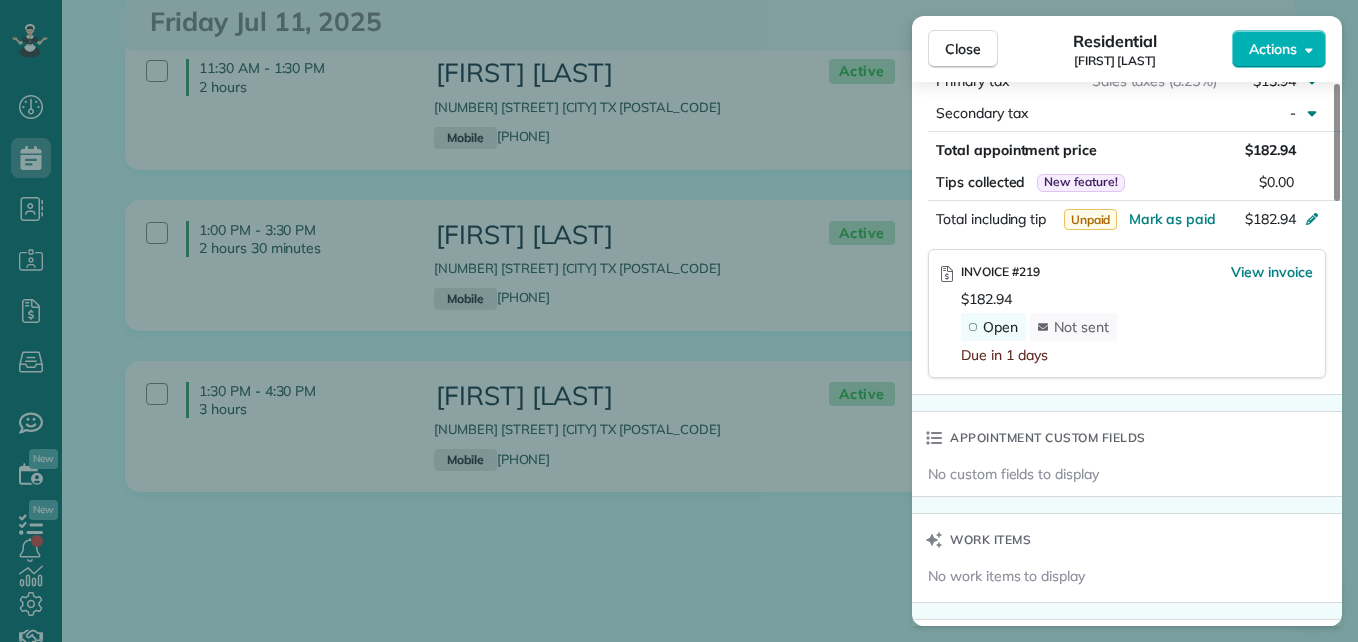 scroll, scrollTop: 1141, scrollLeft: 0, axis: vertical 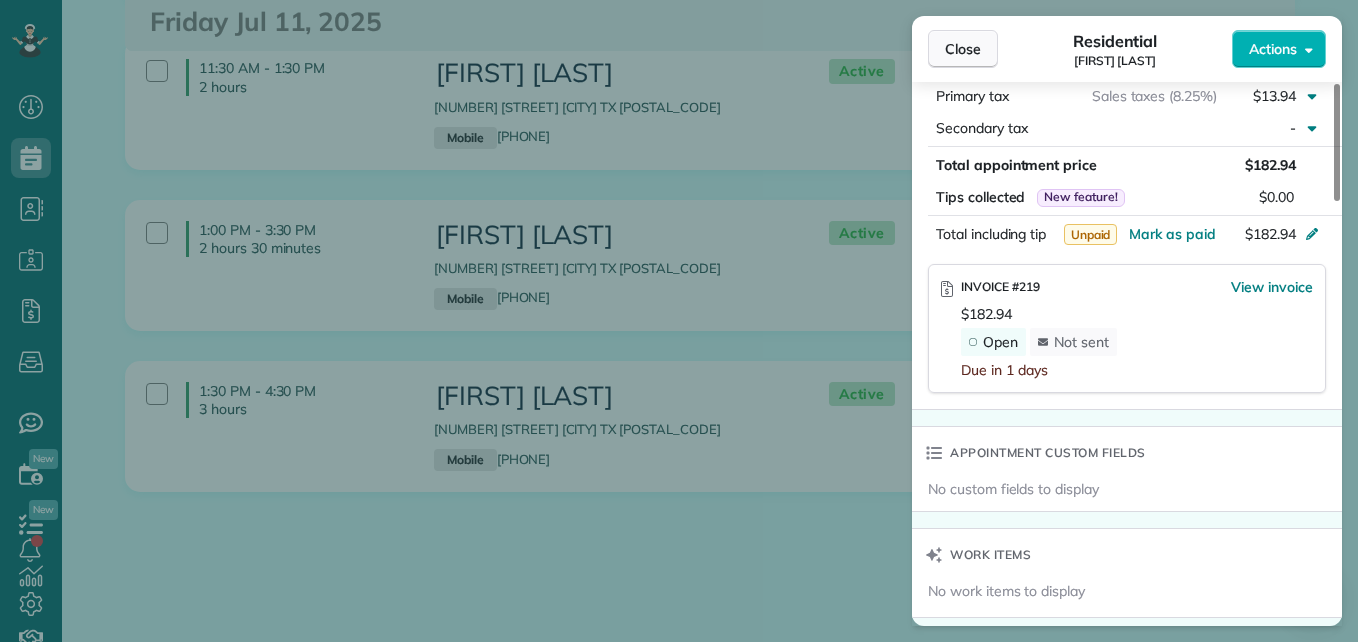 click on "Close" at bounding box center [963, 49] 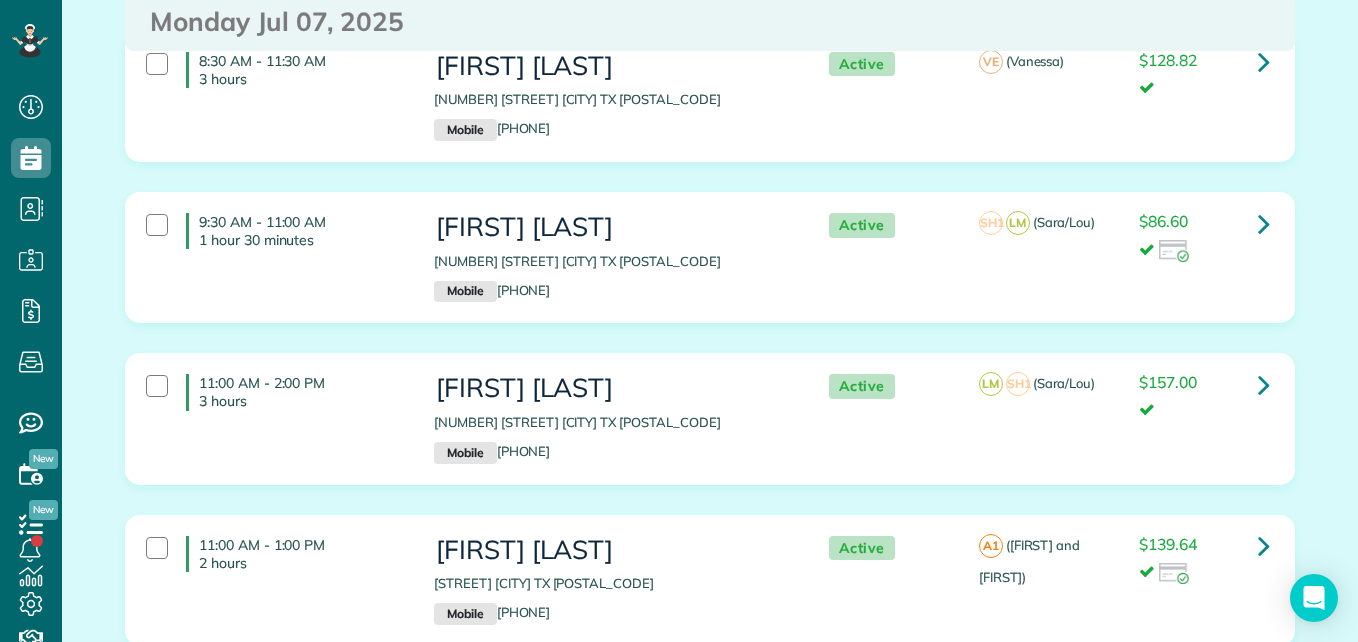 scroll, scrollTop: 0, scrollLeft: 0, axis: both 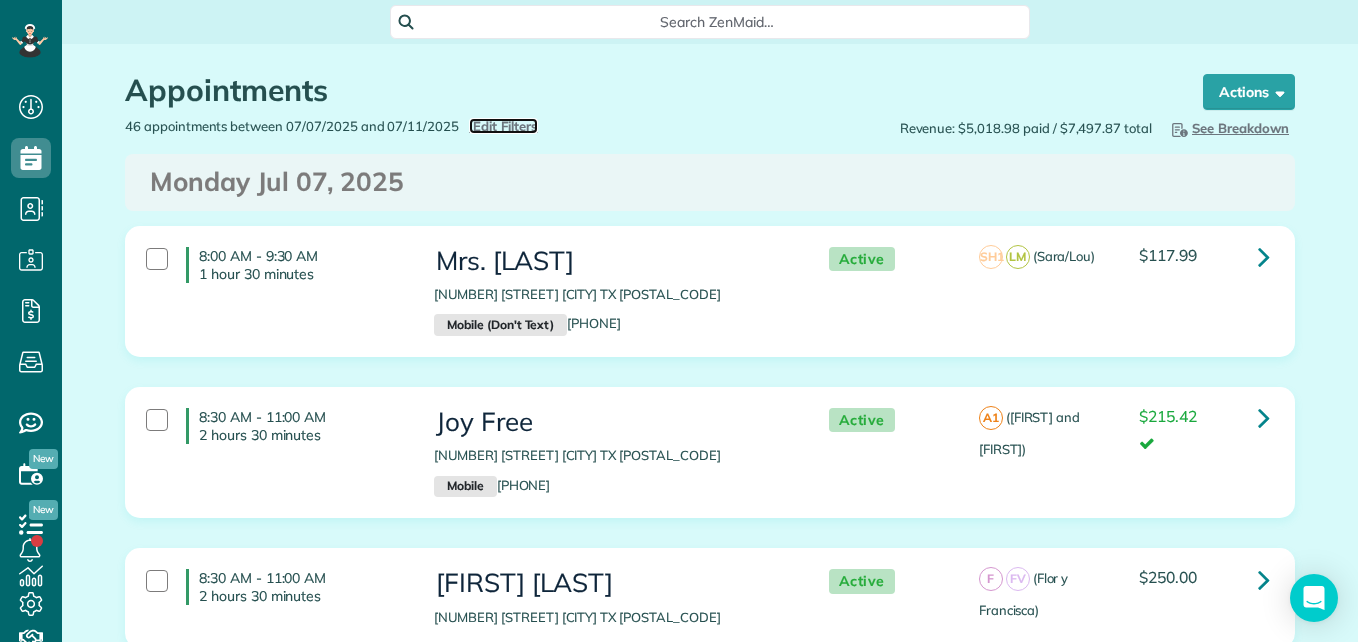 click on "Edit Filters" at bounding box center [505, 126] 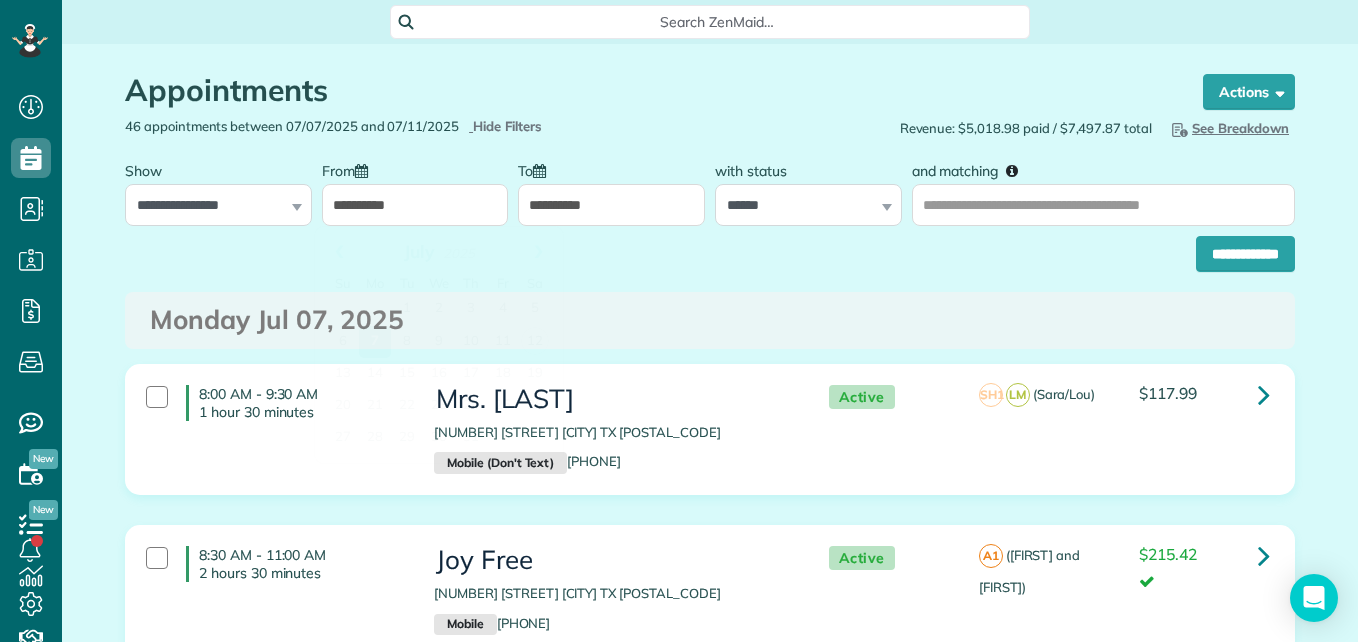 click on "**********" at bounding box center [415, 205] 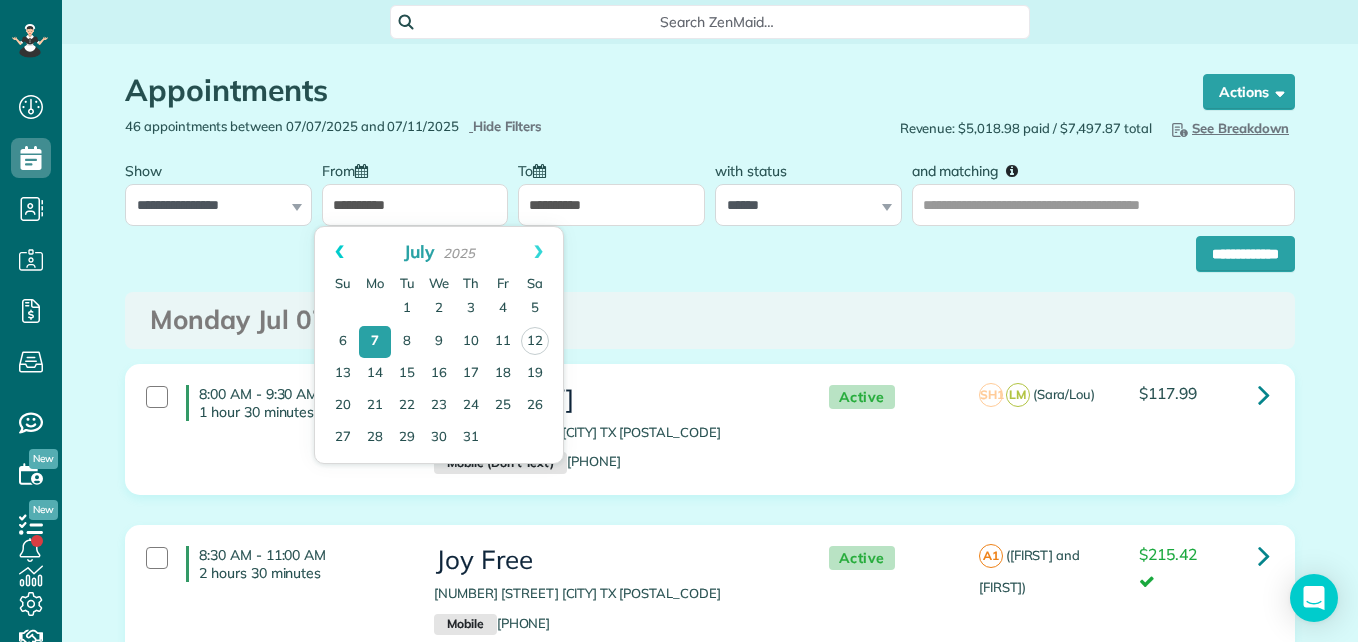click on "Prev" at bounding box center (339, 252) 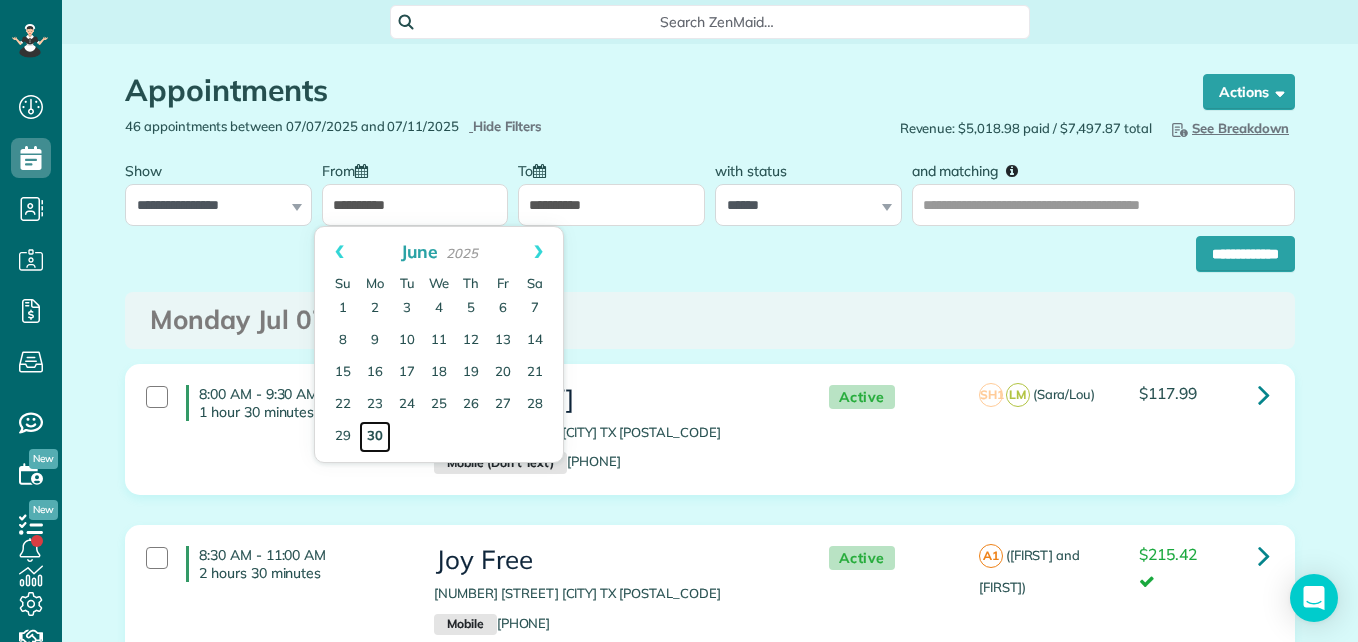 click on "30" at bounding box center (375, 437) 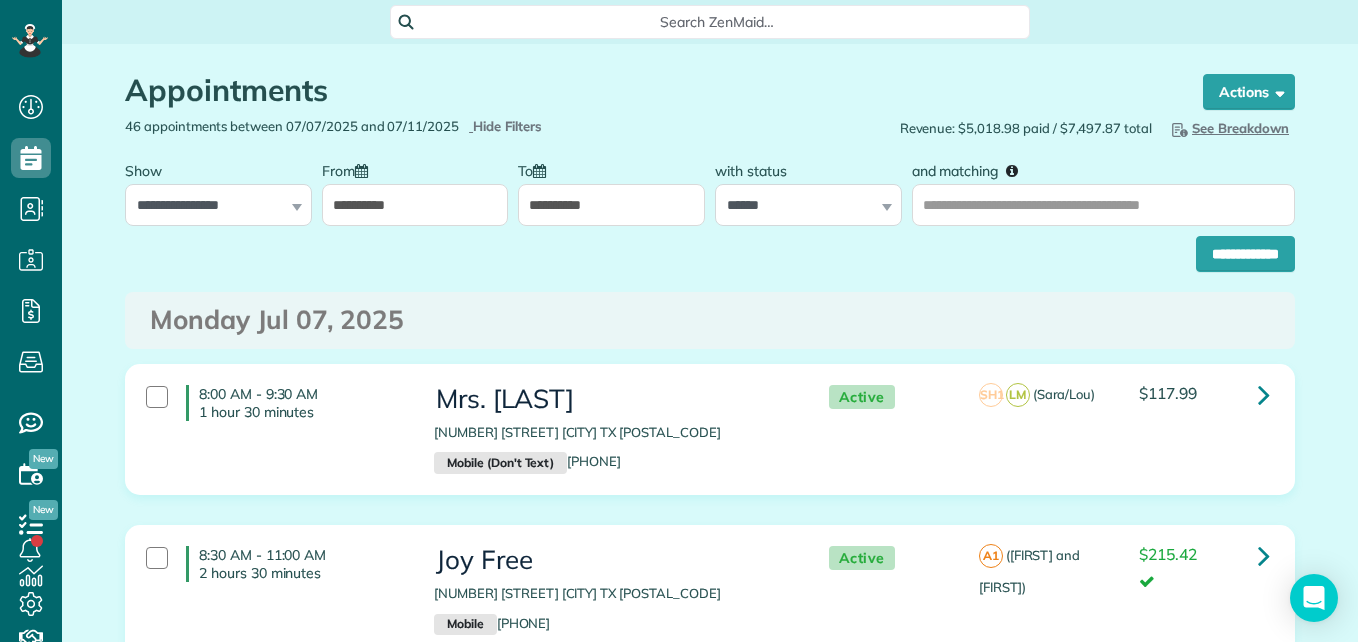 click on "**********" at bounding box center [611, 205] 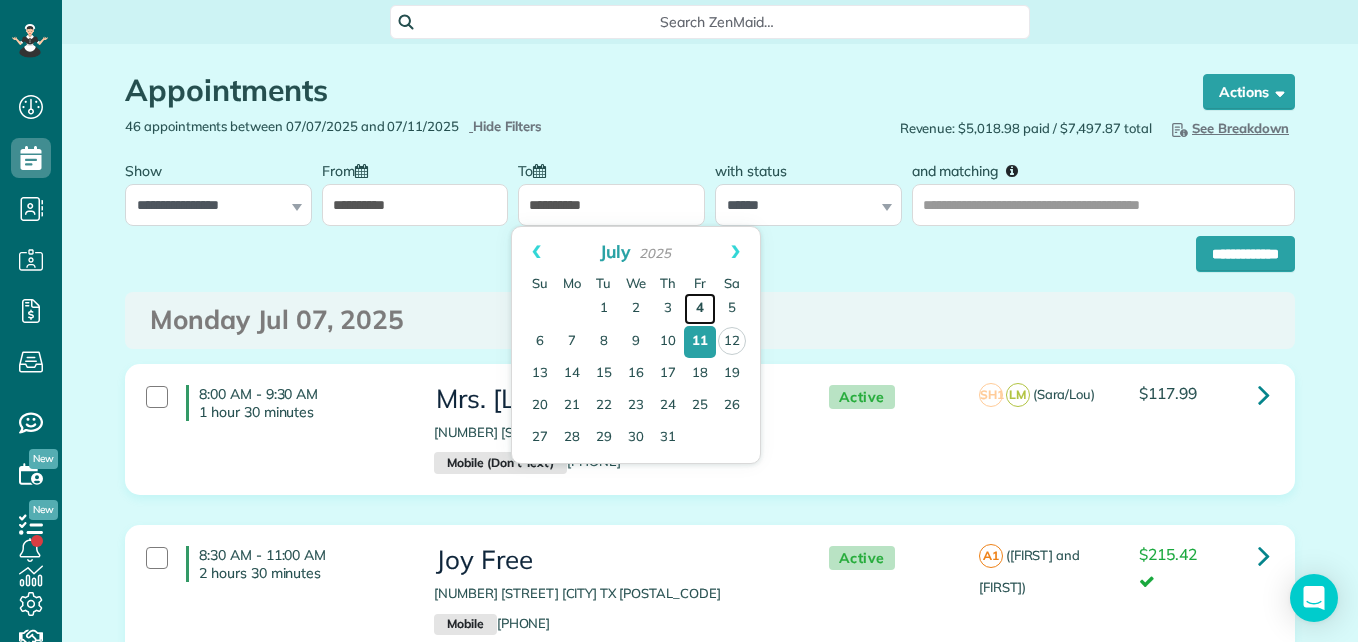click on "4" at bounding box center (700, 309) 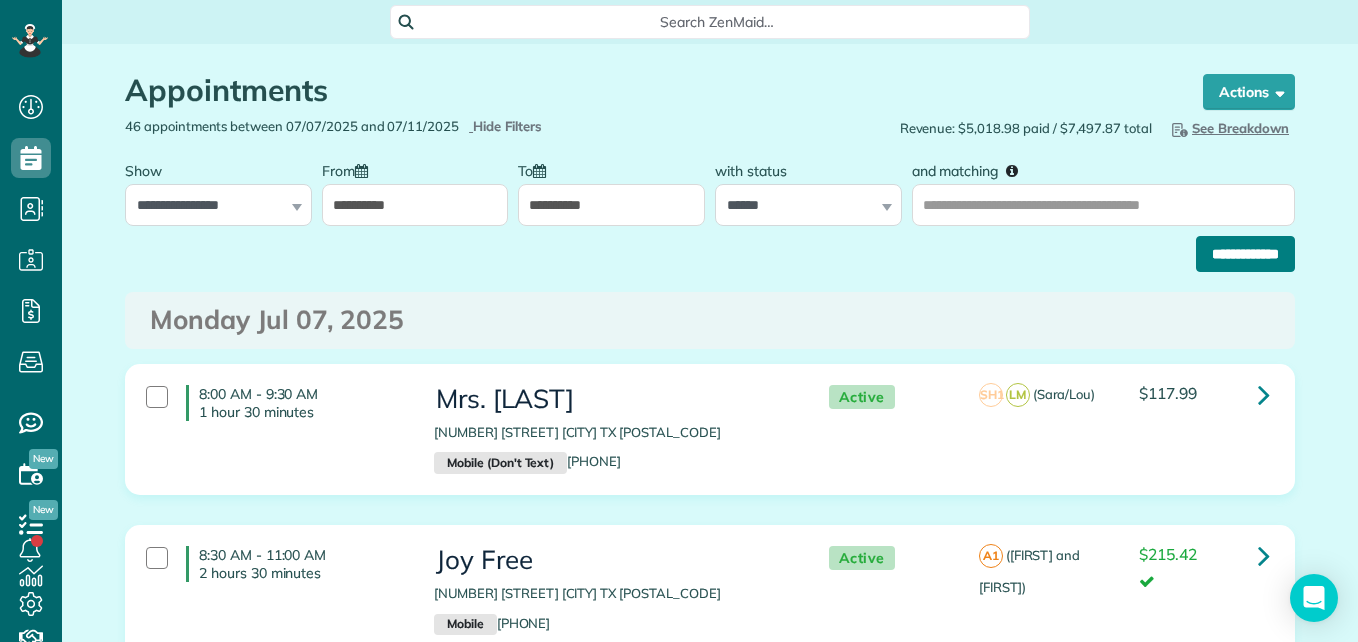 click on "**********" at bounding box center [1245, 254] 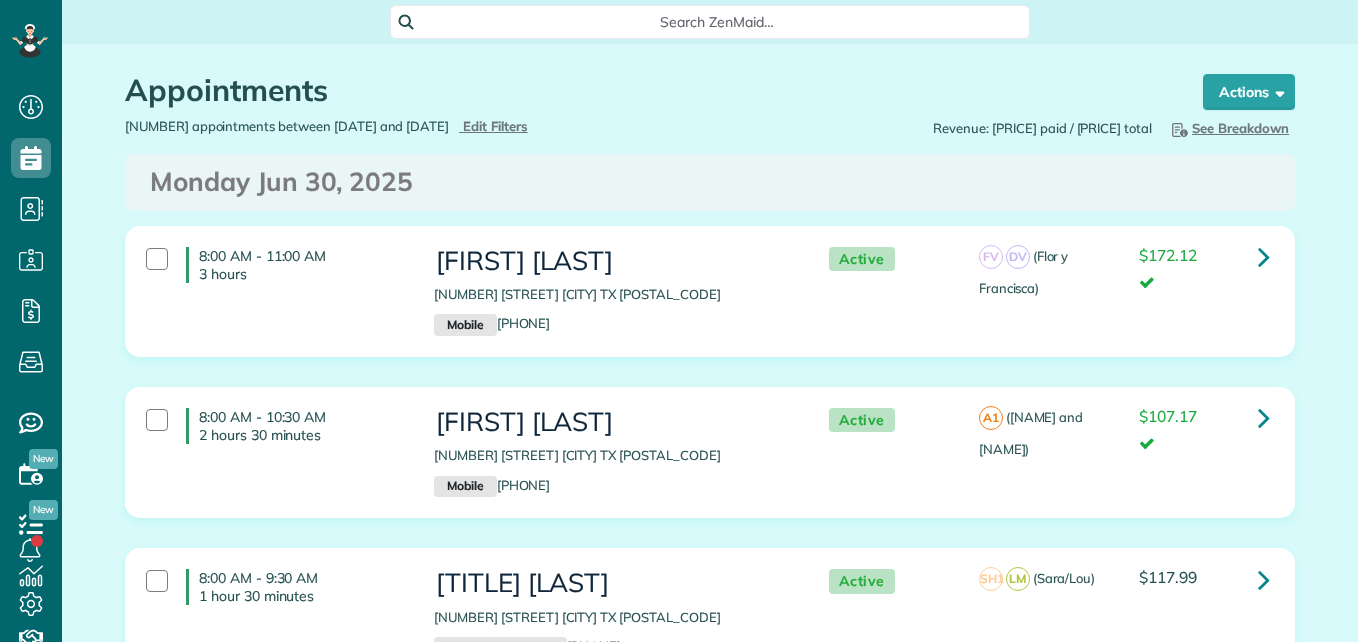 scroll, scrollTop: 0, scrollLeft: 0, axis: both 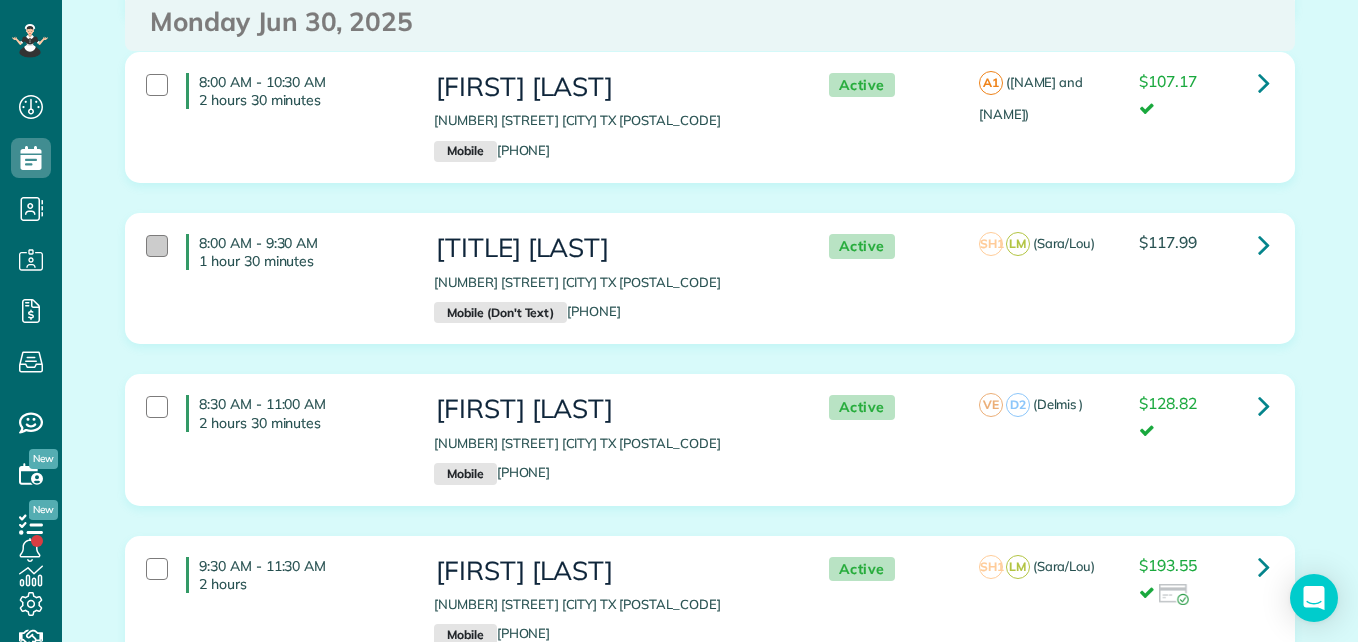 click at bounding box center (157, 246) 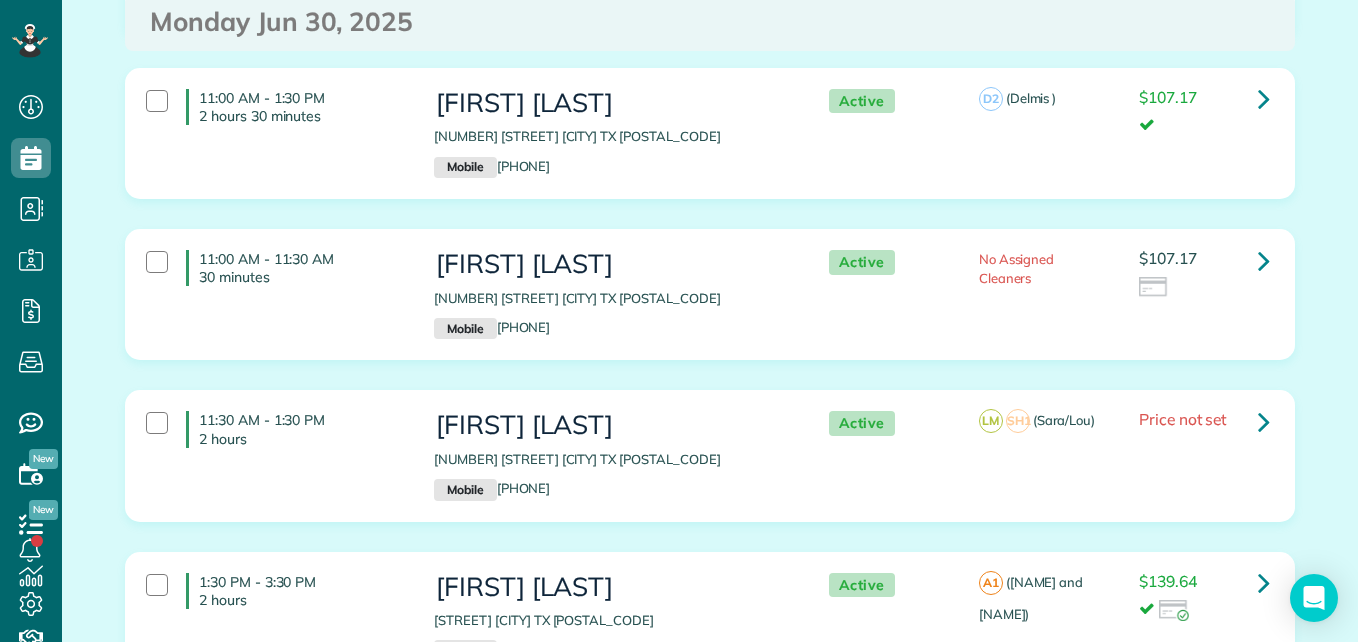 scroll, scrollTop: 977, scrollLeft: 0, axis: vertical 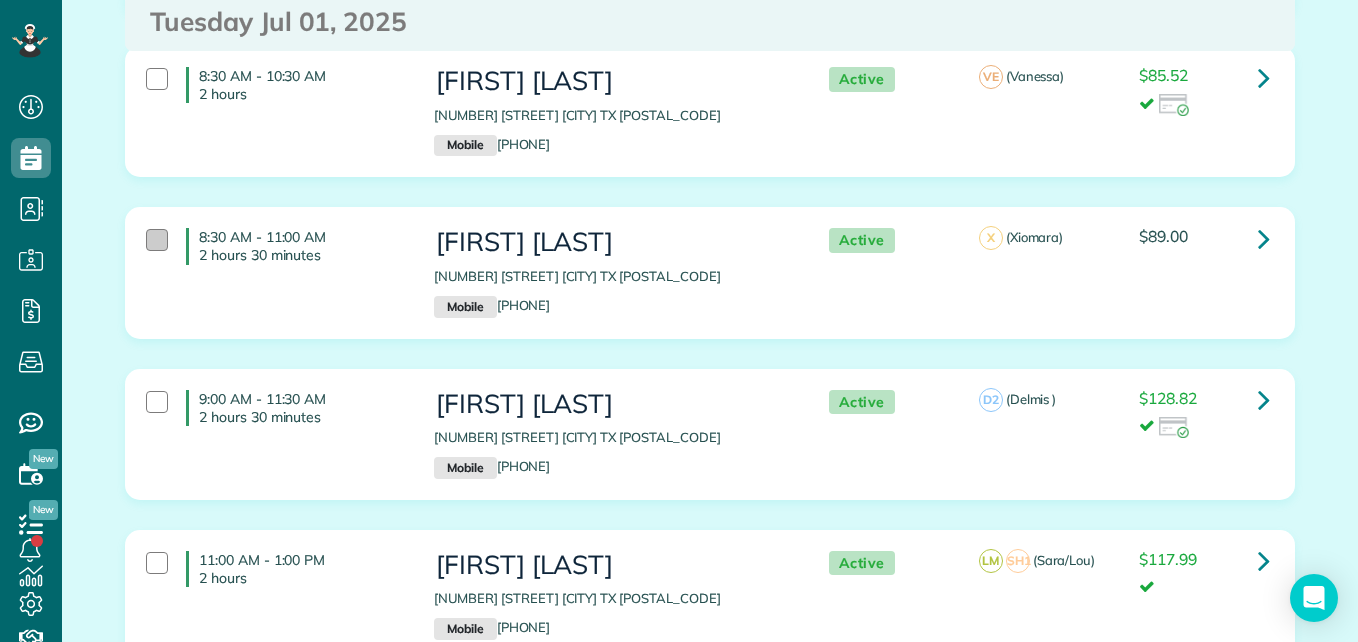 click at bounding box center [157, 240] 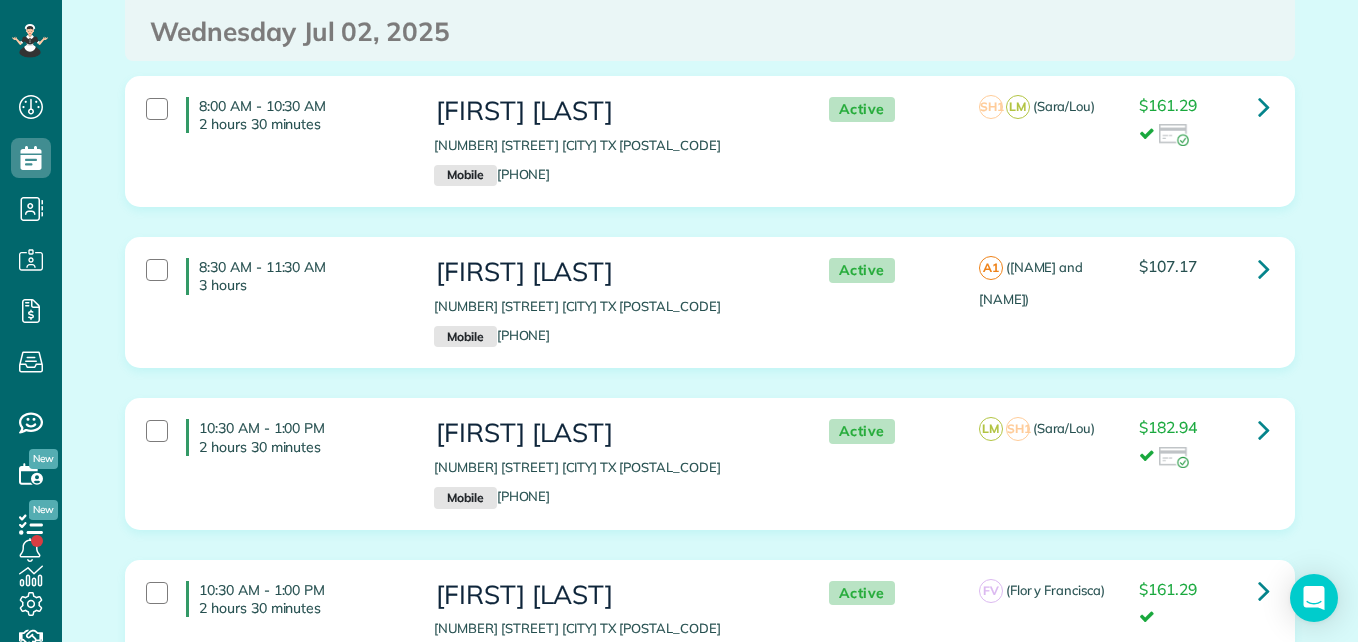 scroll, scrollTop: 3668, scrollLeft: 0, axis: vertical 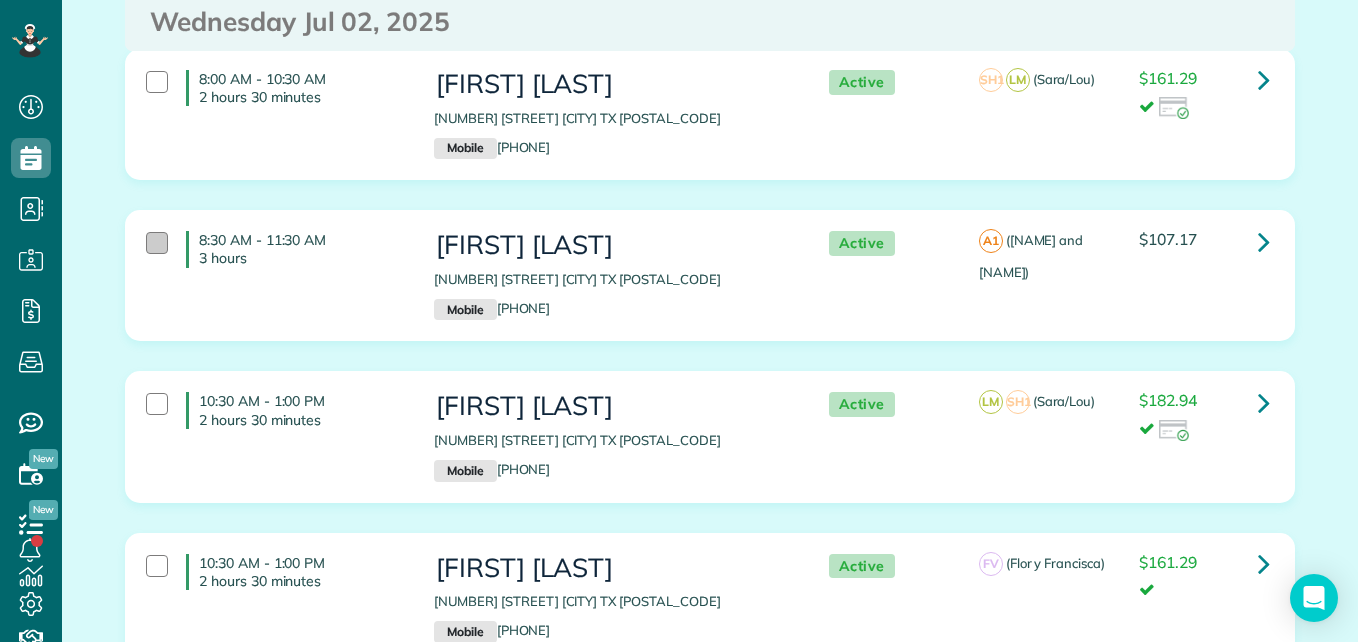 click at bounding box center (157, 243) 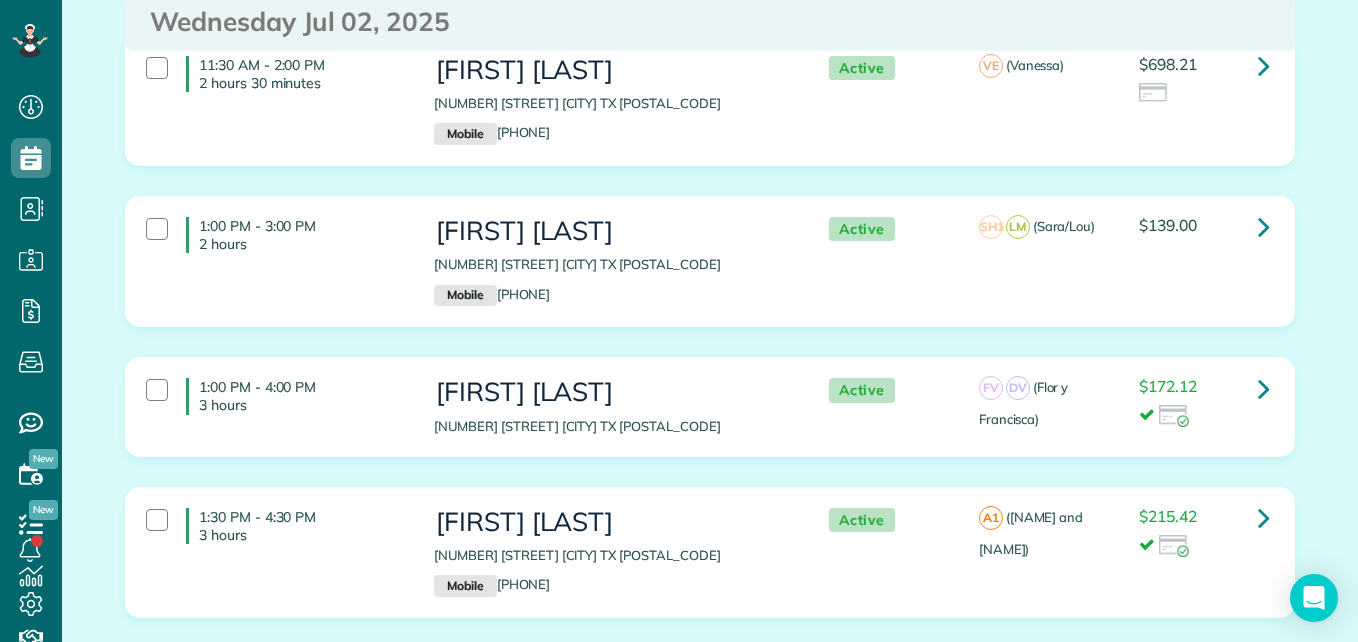 scroll, scrollTop: 4471, scrollLeft: 0, axis: vertical 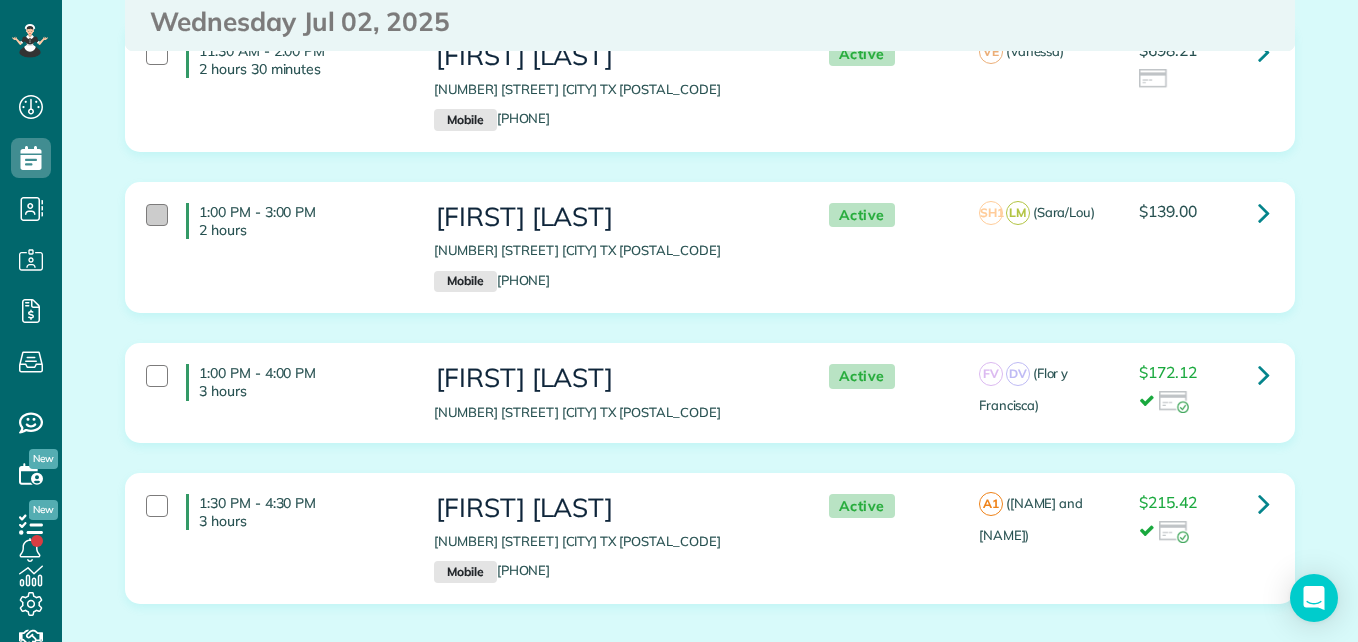 click at bounding box center [157, 215] 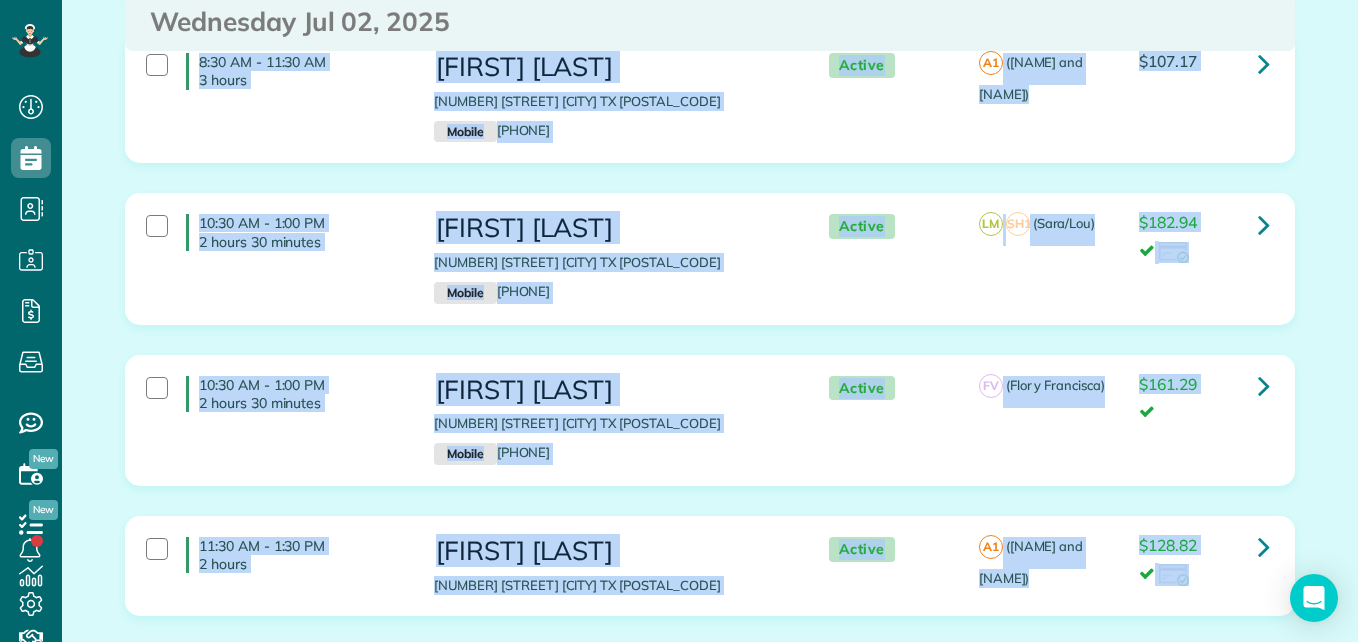 scroll, scrollTop: 3727, scrollLeft: 0, axis: vertical 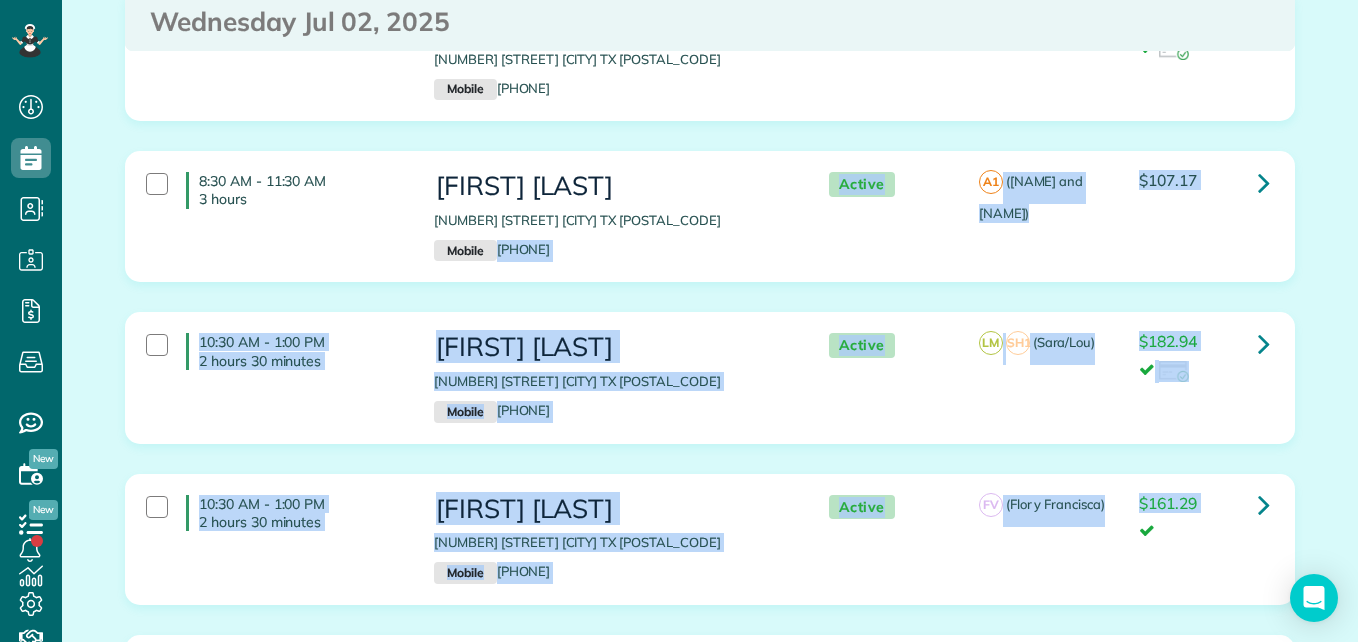 drag, startPoint x: 156, startPoint y: 211, endPoint x: 463, endPoint y: 281, distance: 314.87933 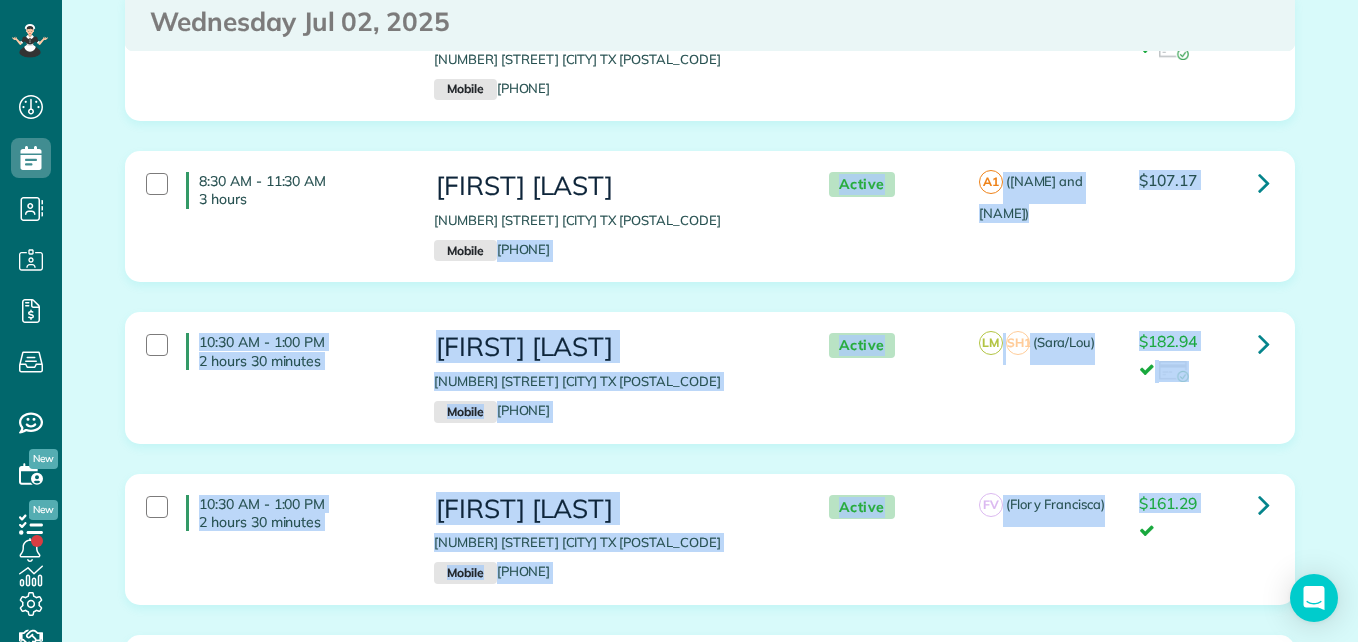 click on "8:30 AM - 11:30 AM
3 hours
Cindy Heath
116 East Cascade Heights Drive Montgomery TX 77304
Mobile
(818) 398-0637
Active
A1
(Angelica and Lorena)
$107.17" at bounding box center (710, 231) 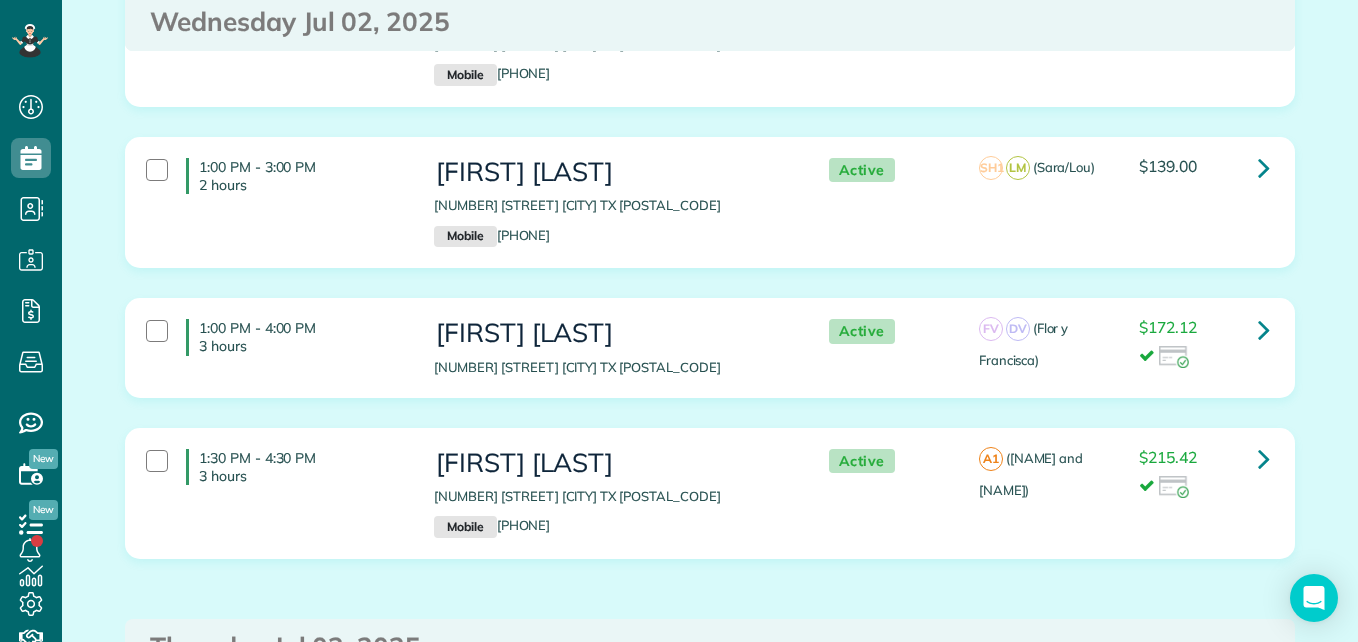 scroll, scrollTop: 4530, scrollLeft: 0, axis: vertical 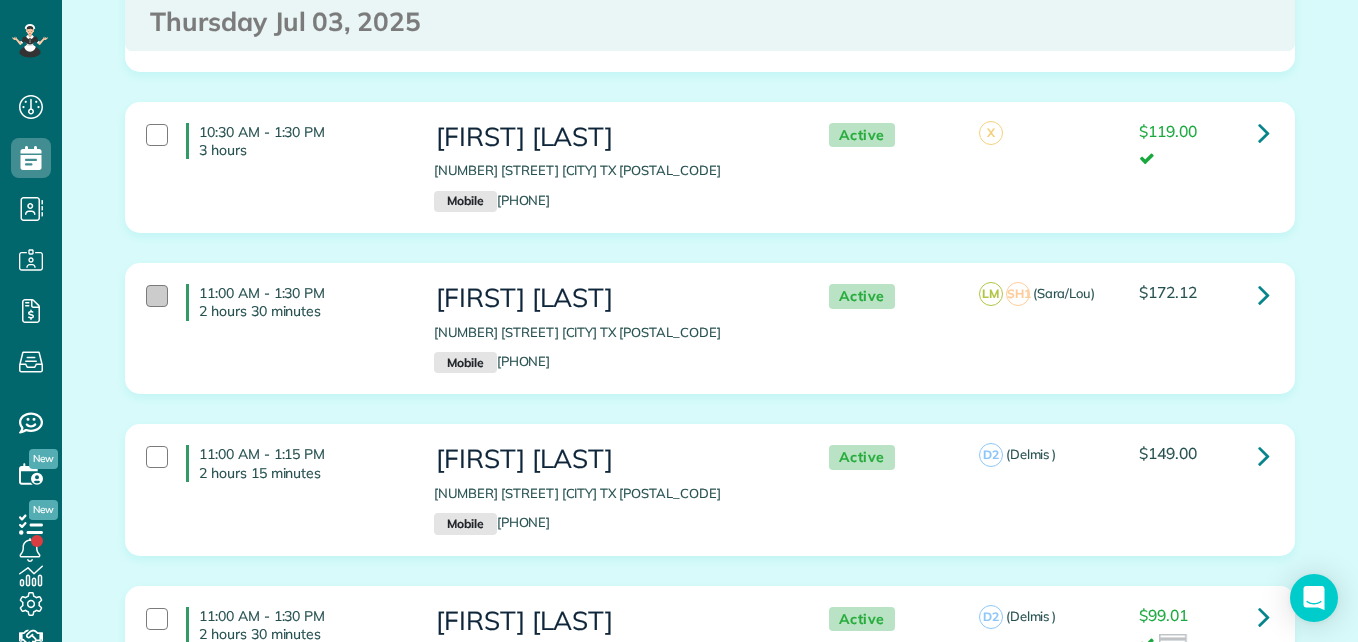 click on "11:00 AM -  1:30 PM
2 hours  30 minutes" at bounding box center [275, 302] 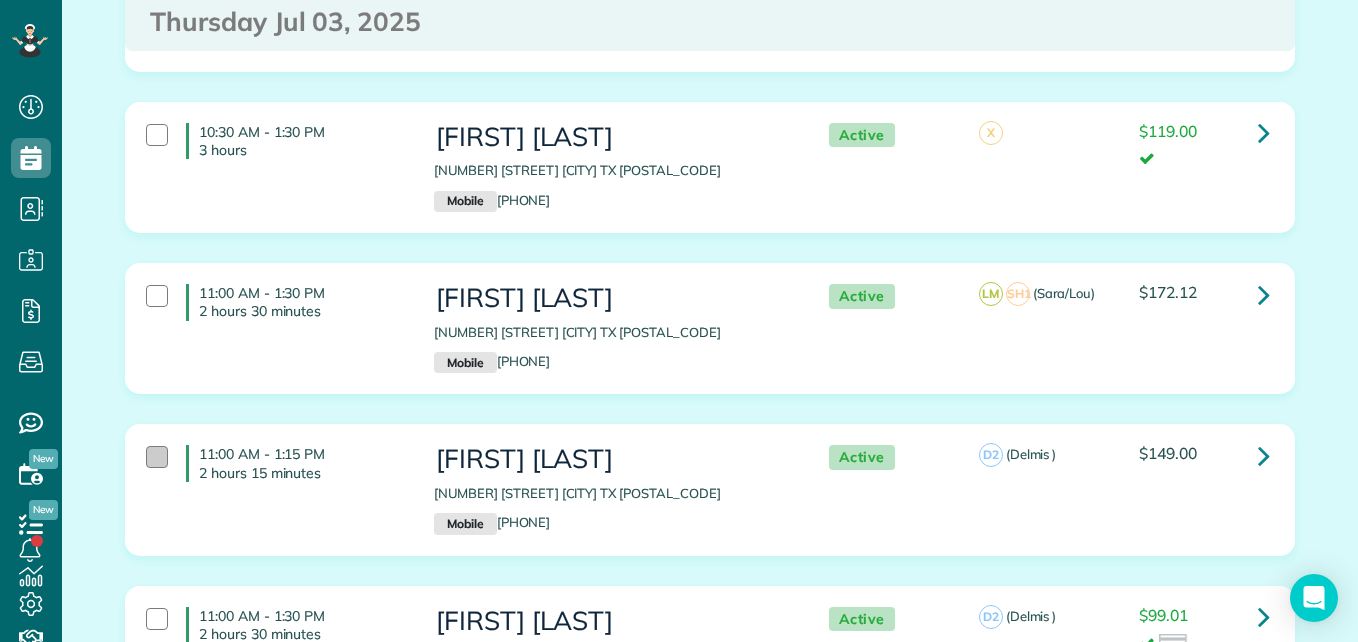 click at bounding box center [157, 457] 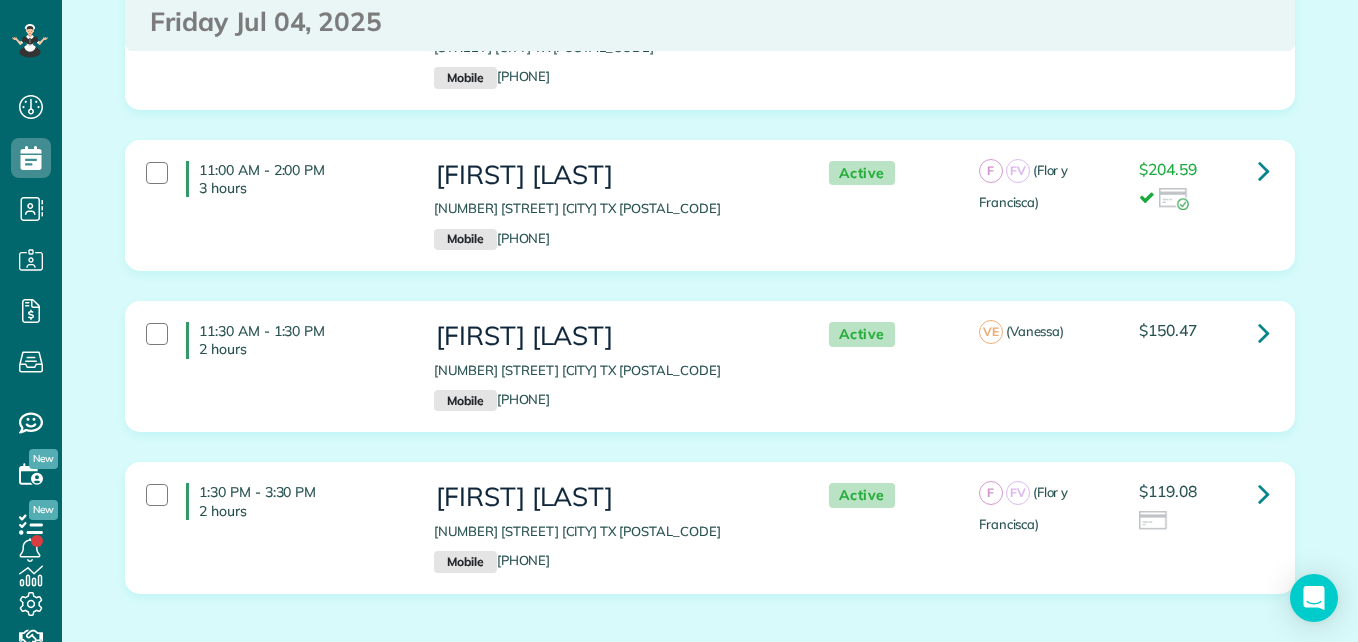 scroll, scrollTop: 7260, scrollLeft: 0, axis: vertical 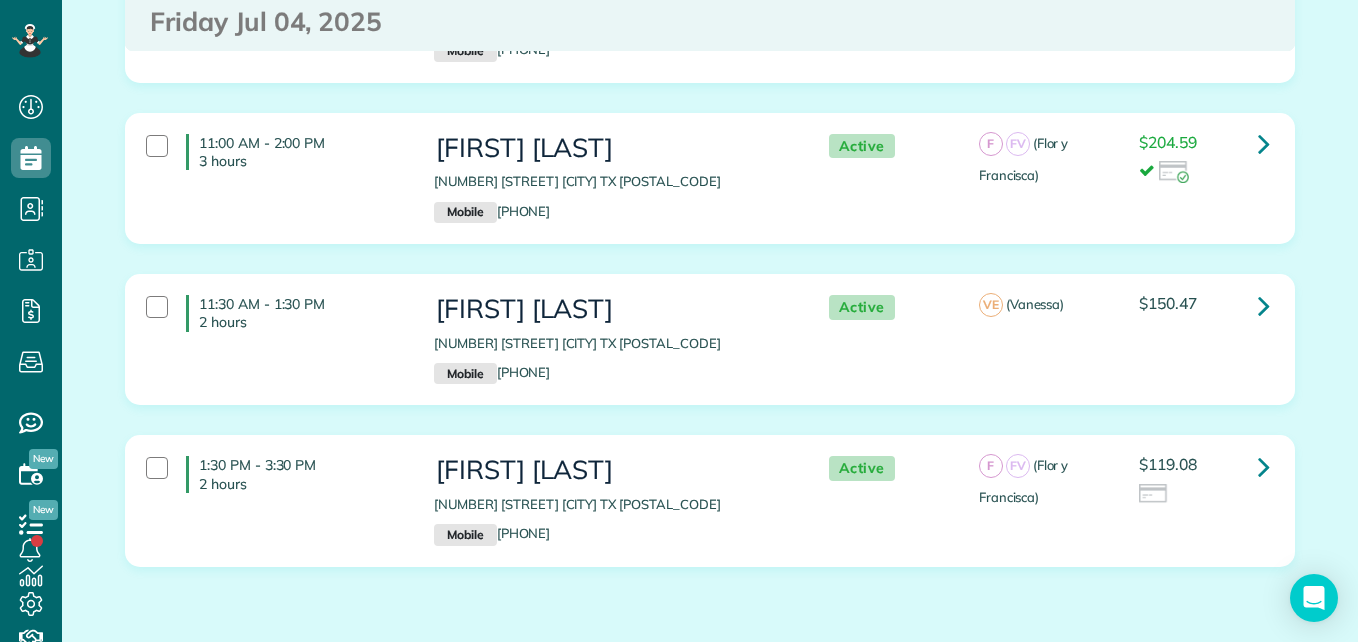 click on "11:30 AM -  1:30 PM
2 hours" at bounding box center [275, 313] 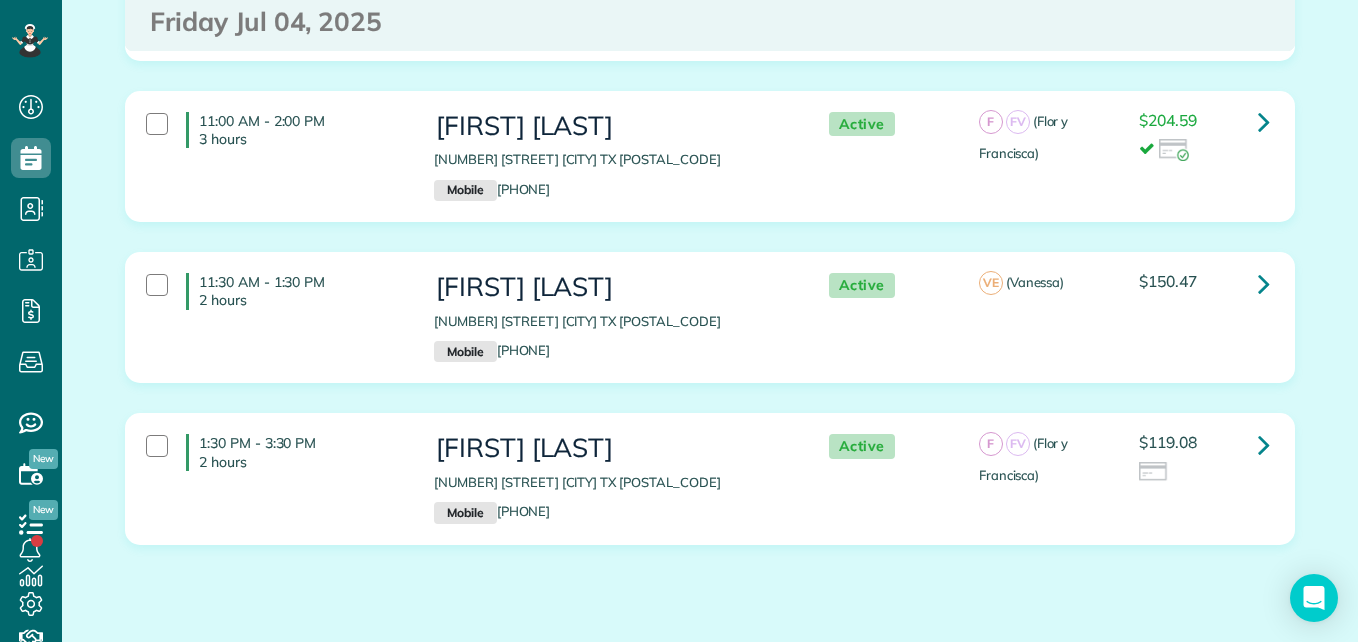 scroll, scrollTop: 7335, scrollLeft: 0, axis: vertical 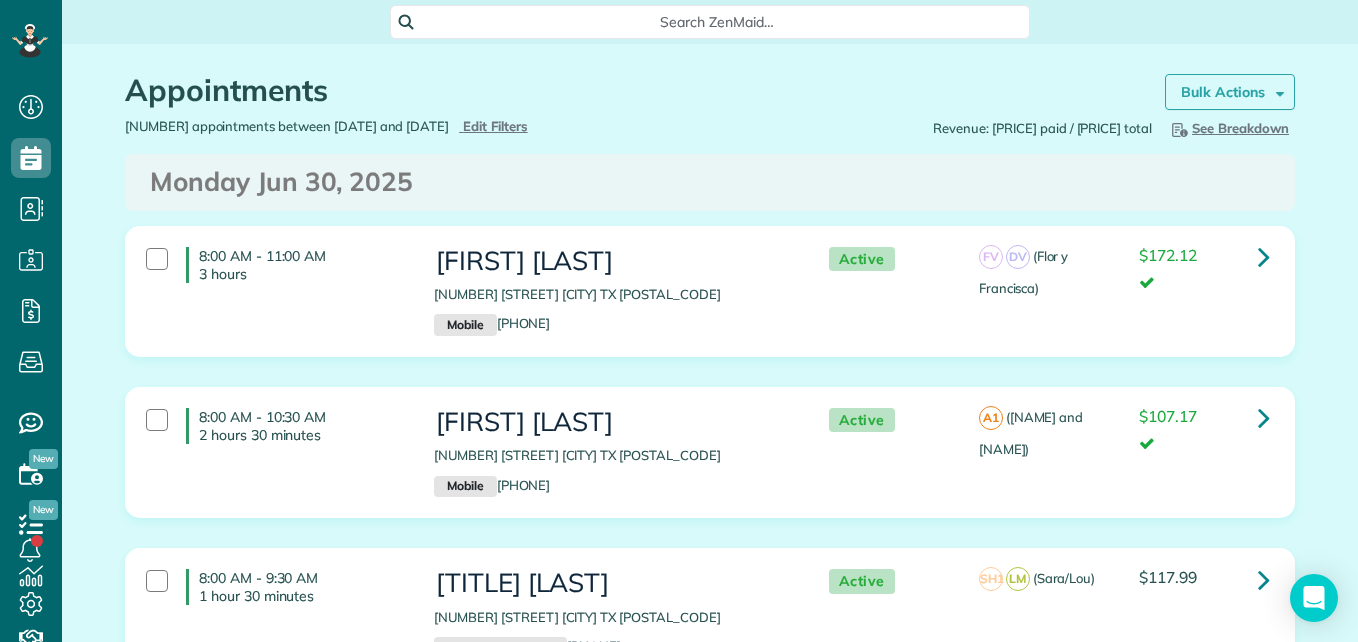 click on "Bulk Actions" at bounding box center (1230, 92) 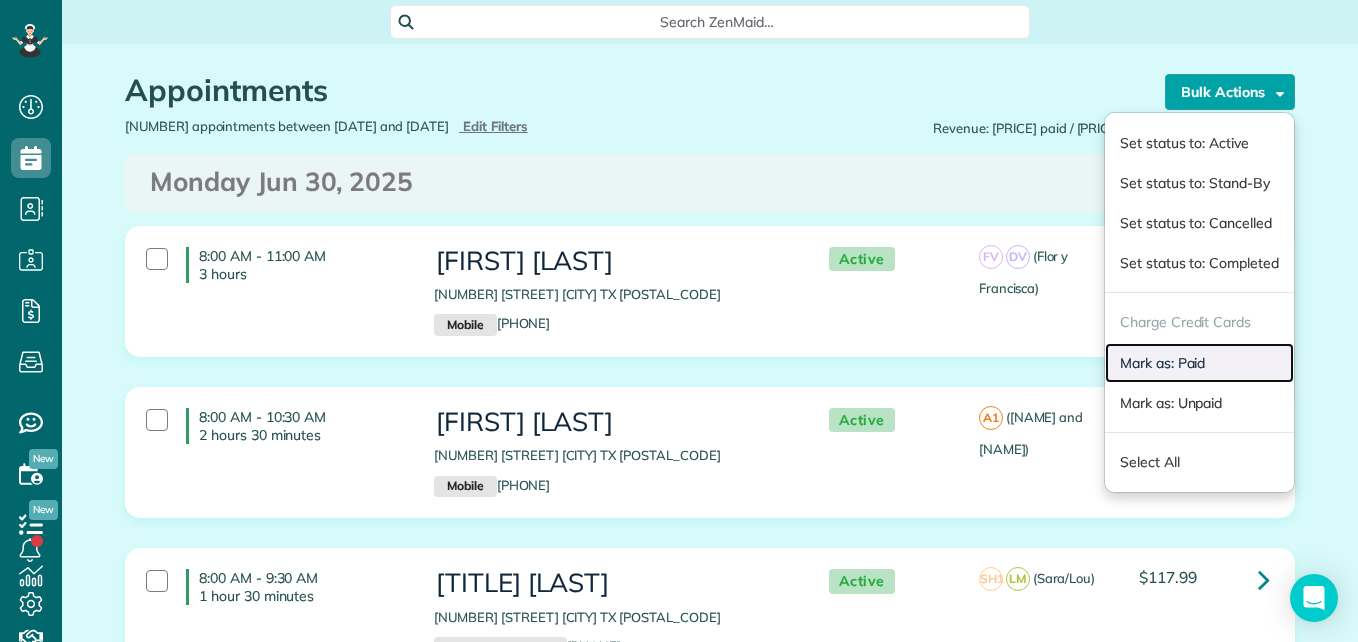 click on "Mark as: Paid" at bounding box center [1199, 363] 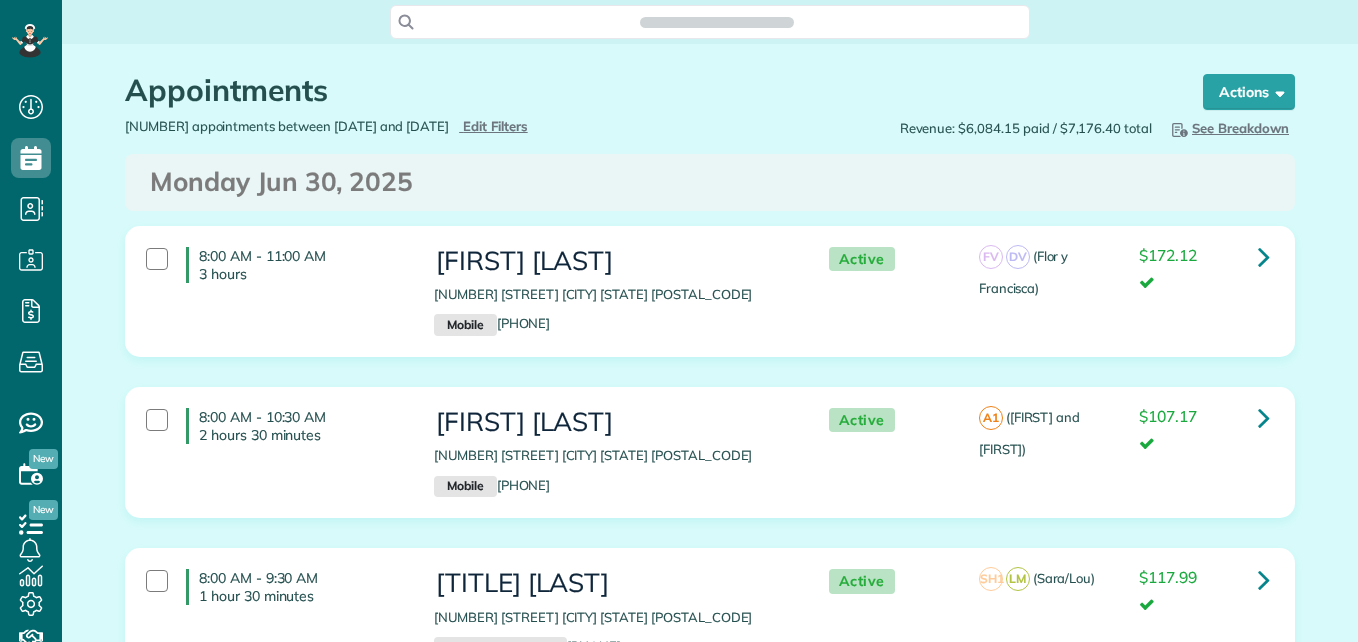 scroll, scrollTop: 0, scrollLeft: 0, axis: both 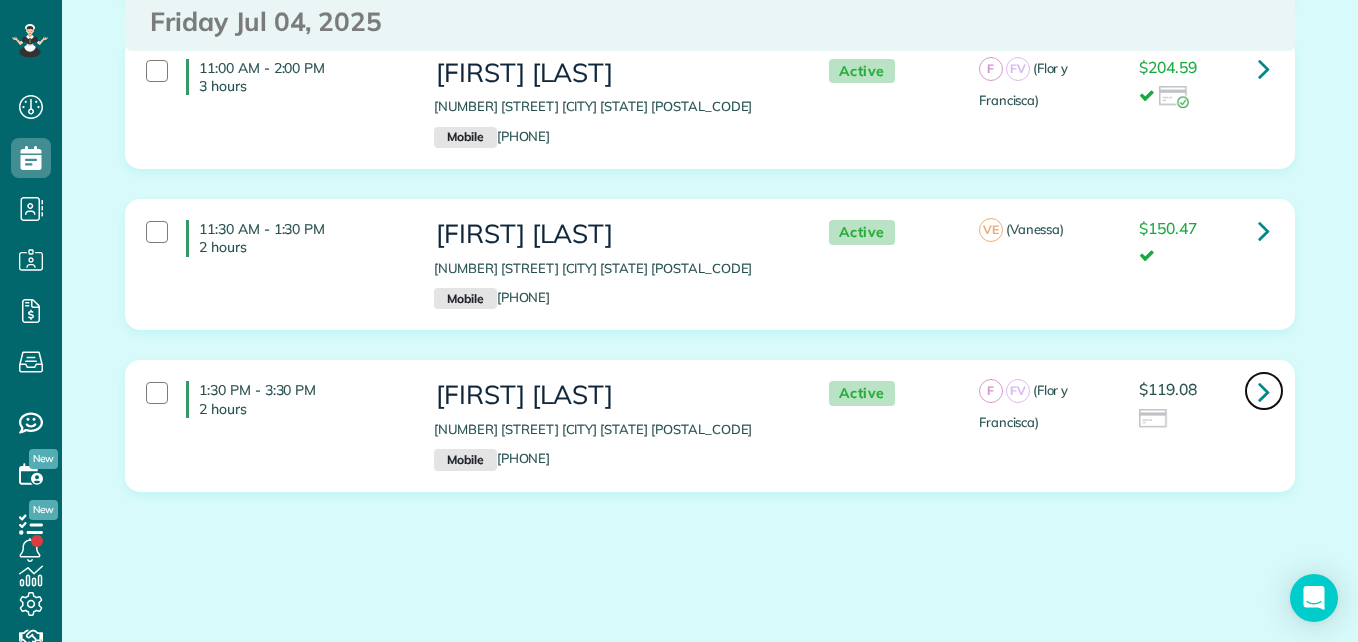click at bounding box center (1264, 391) 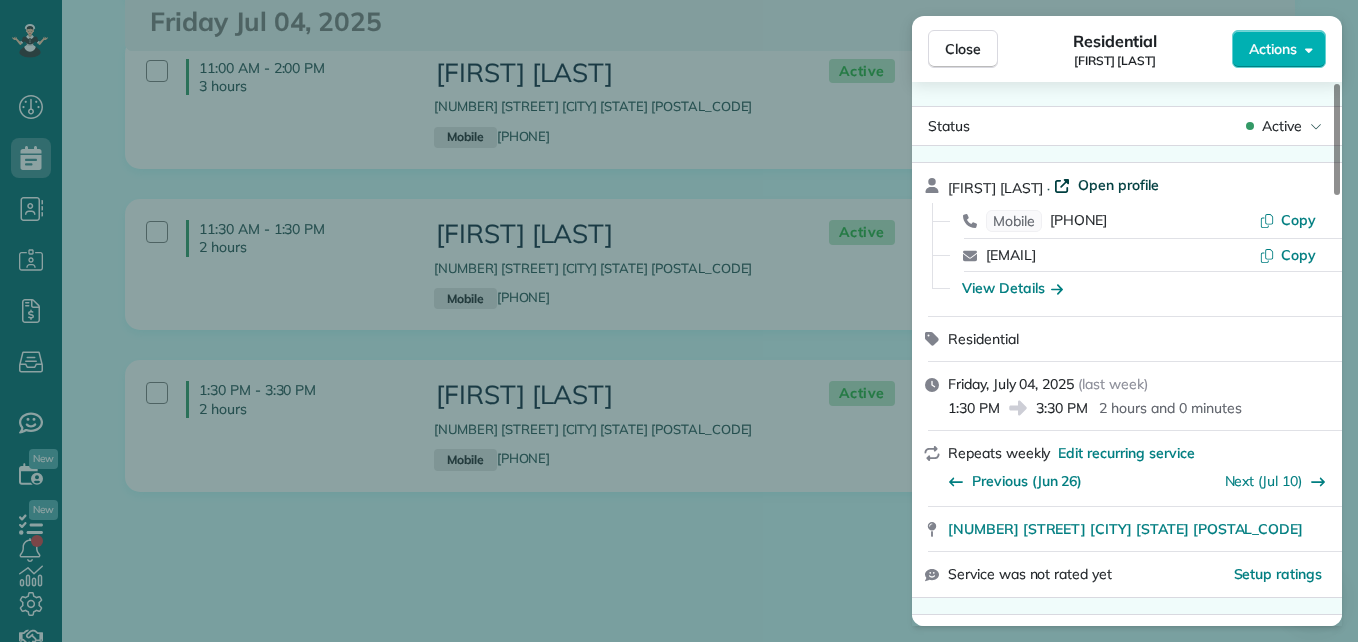 click on "Open profile" at bounding box center (1118, 185) 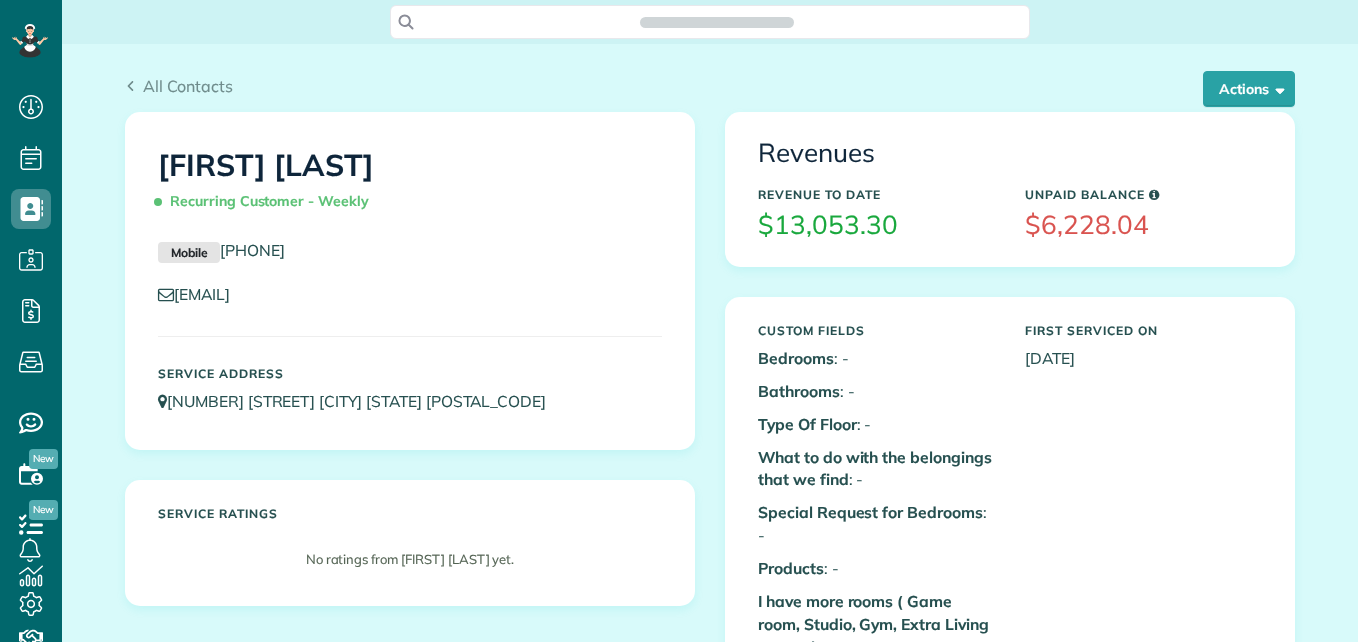 scroll, scrollTop: 0, scrollLeft: 0, axis: both 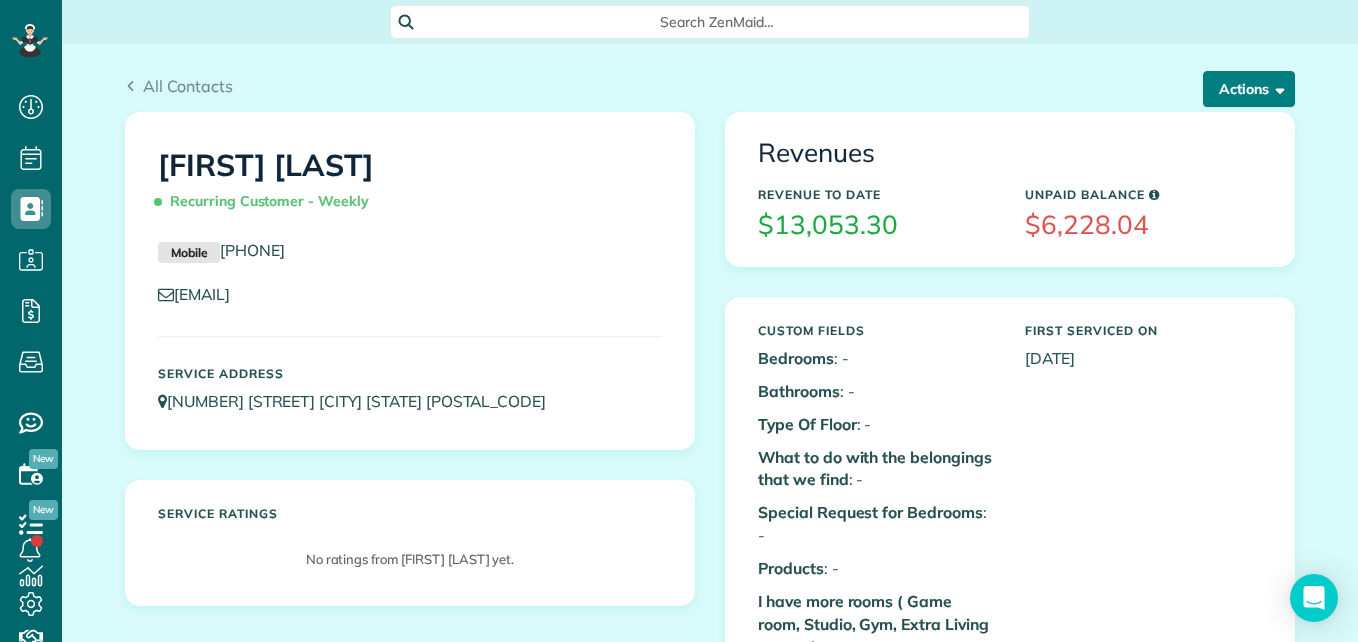 click at bounding box center [1276, 88] 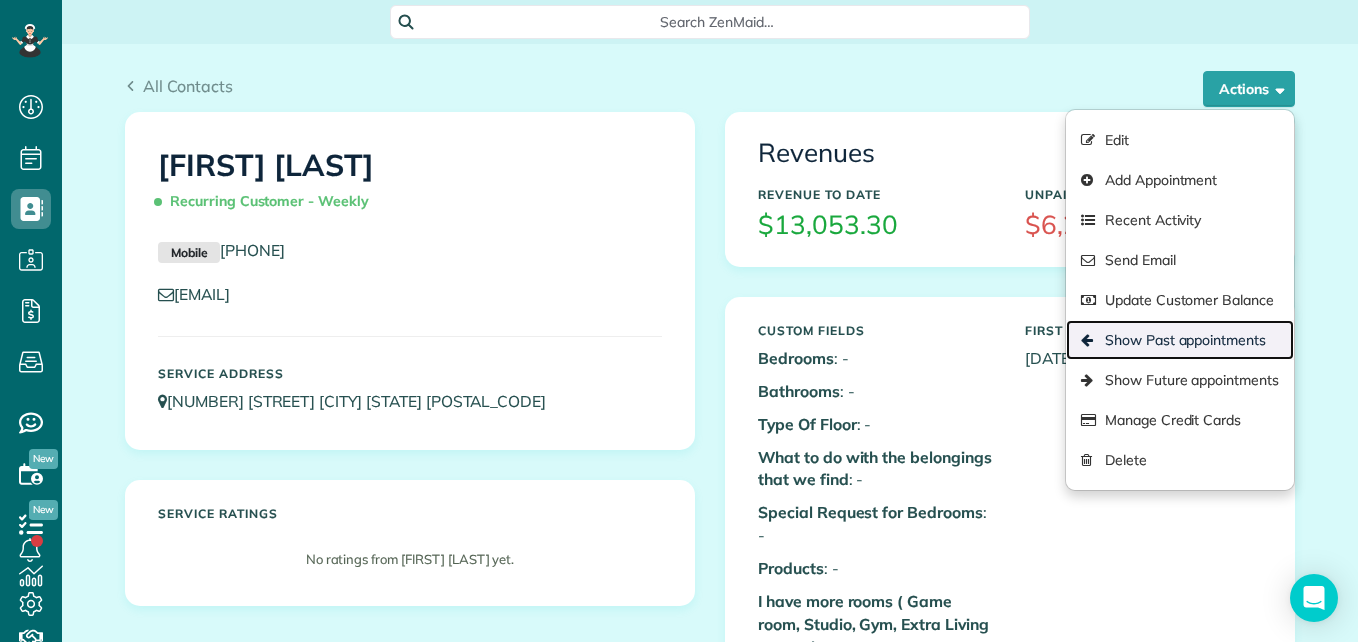 click on "Show Past appointments" at bounding box center (1180, 340) 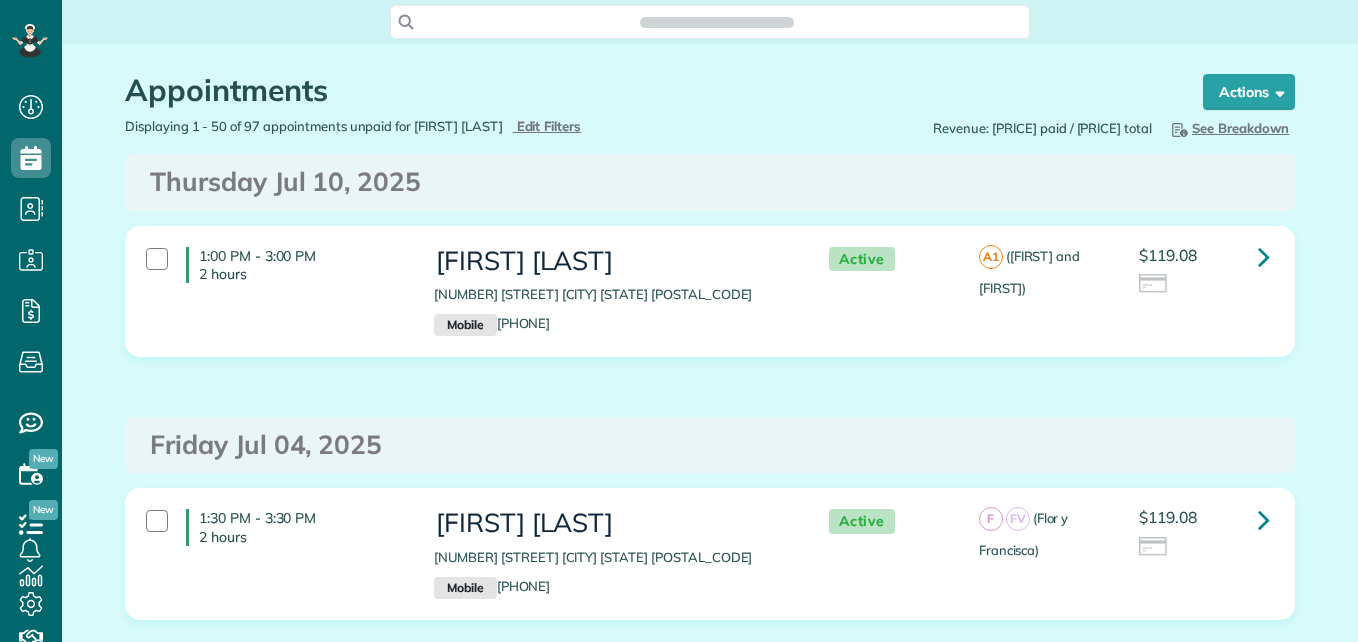 scroll, scrollTop: 0, scrollLeft: 0, axis: both 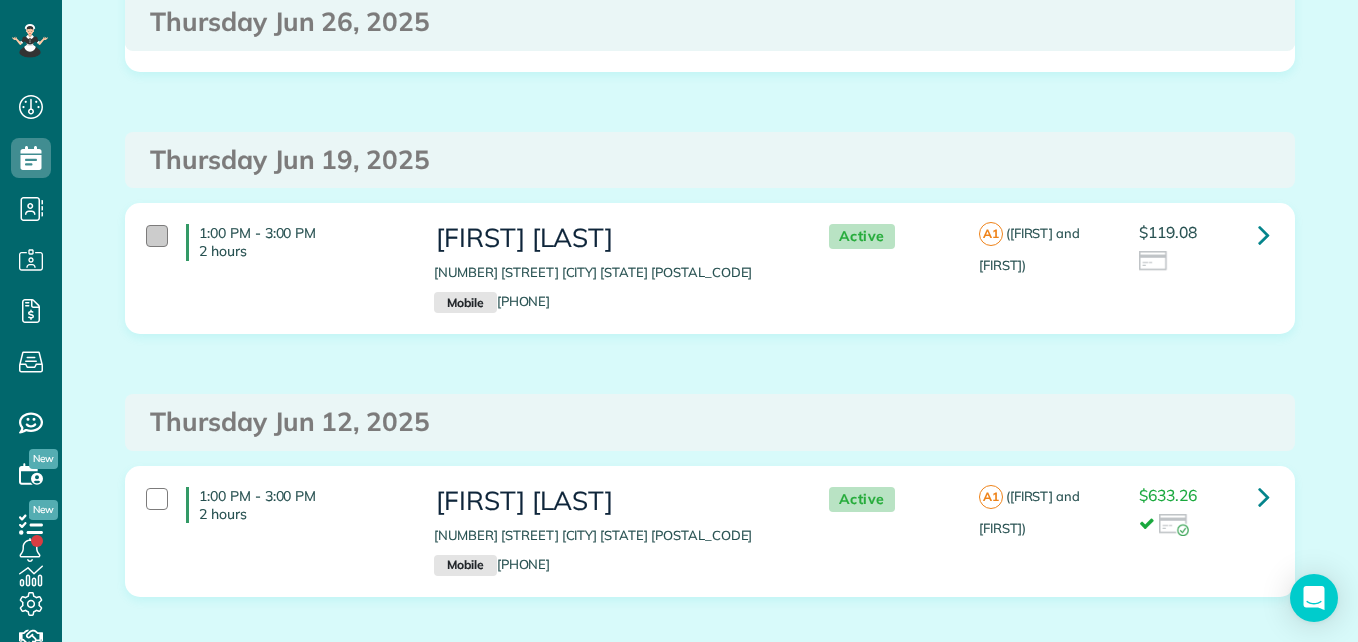 click at bounding box center [157, 236] 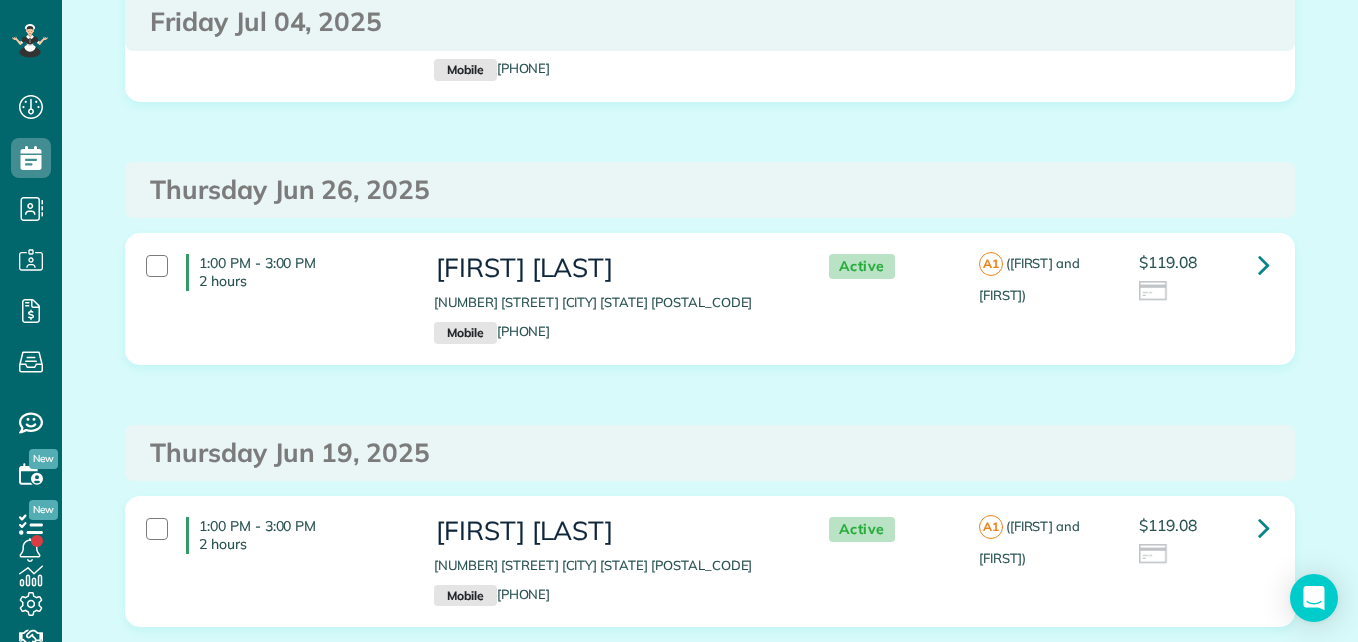 scroll, scrollTop: 360, scrollLeft: 0, axis: vertical 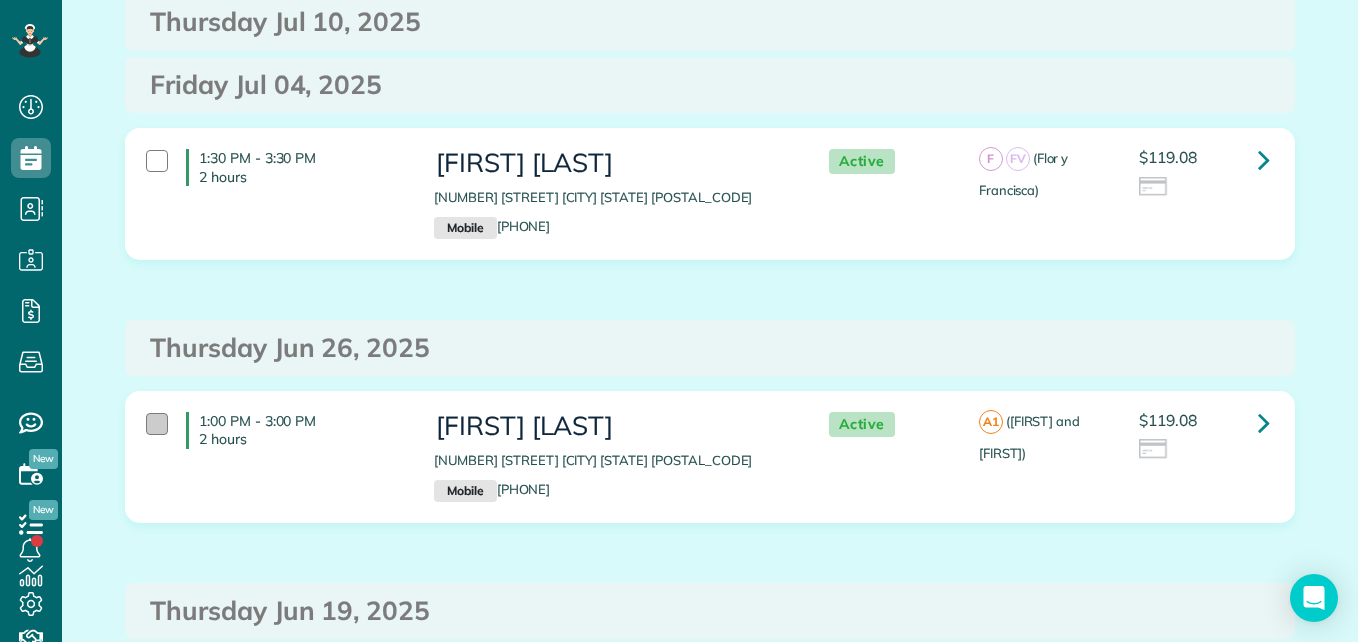 click at bounding box center (157, 424) 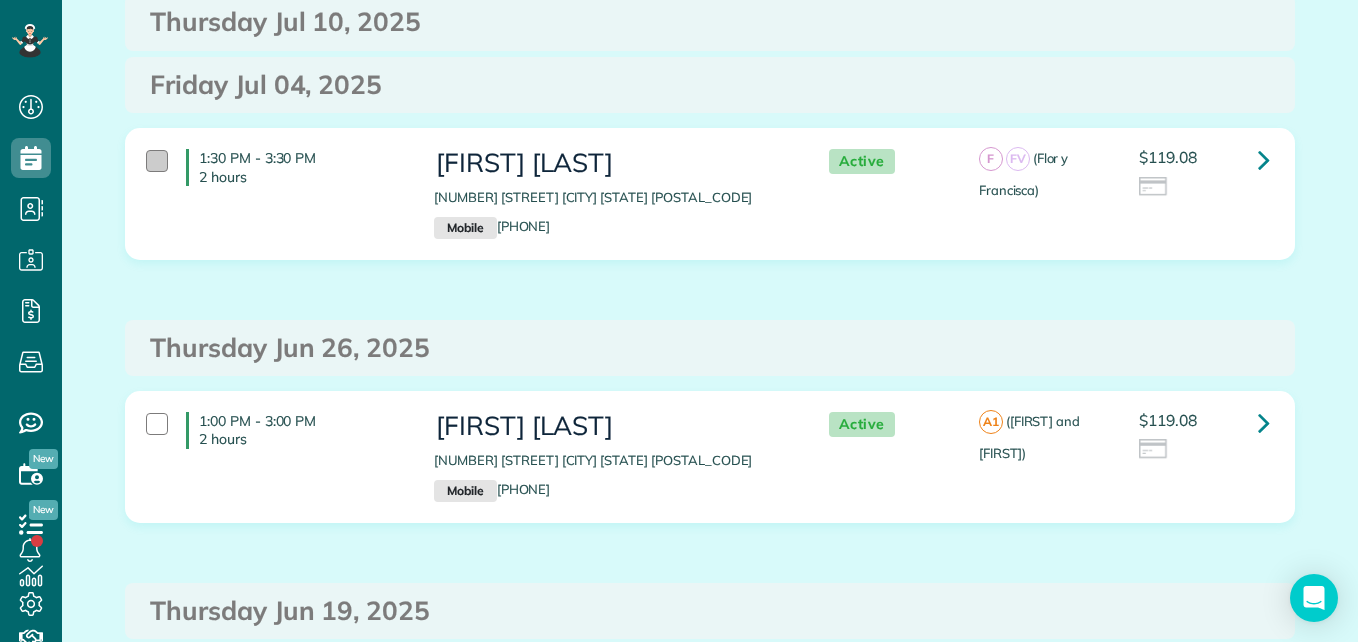 click at bounding box center (157, 161) 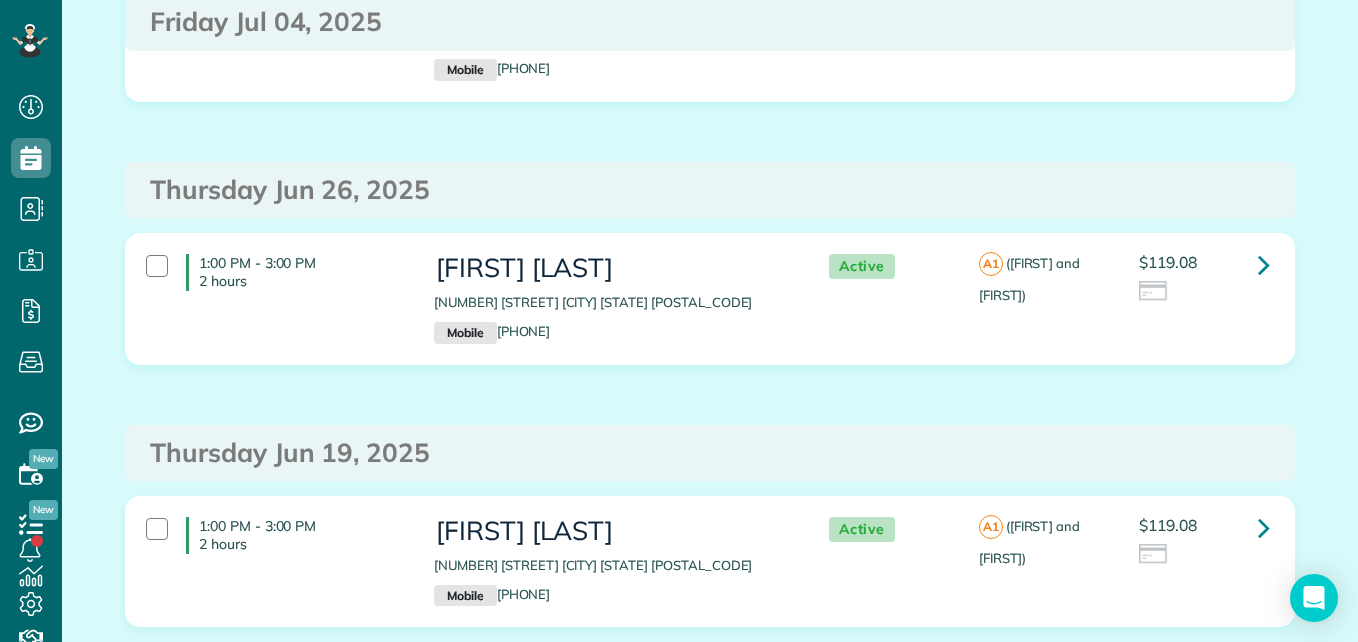 scroll, scrollTop: 0, scrollLeft: 0, axis: both 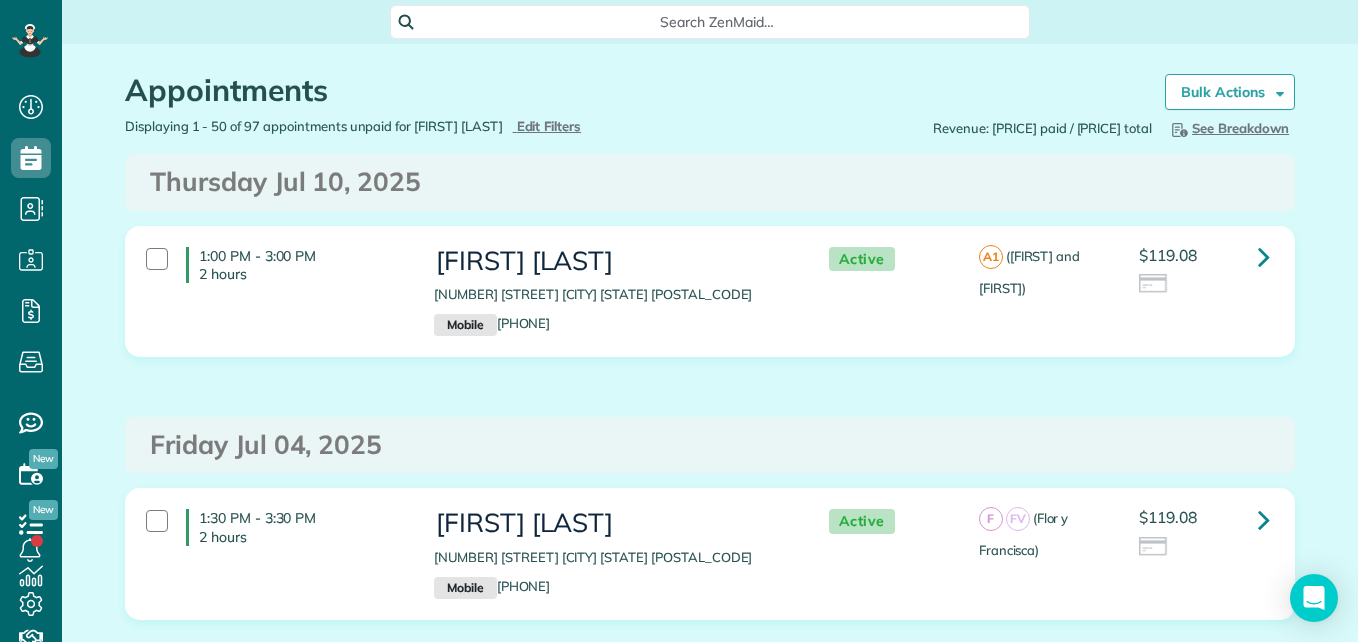 click on "Actions
Create Appointment
Create Task
Clock In/Out
Send Work Orders
Print Route Sheets
Today's Emails/Texts
Export data..
Bulk Actions
Set status to: Active
Set status to: Stand-By
Set status to: Cancelled
Set status to: Completed
Charge Credit Cards" at bounding box center [1222, 95] 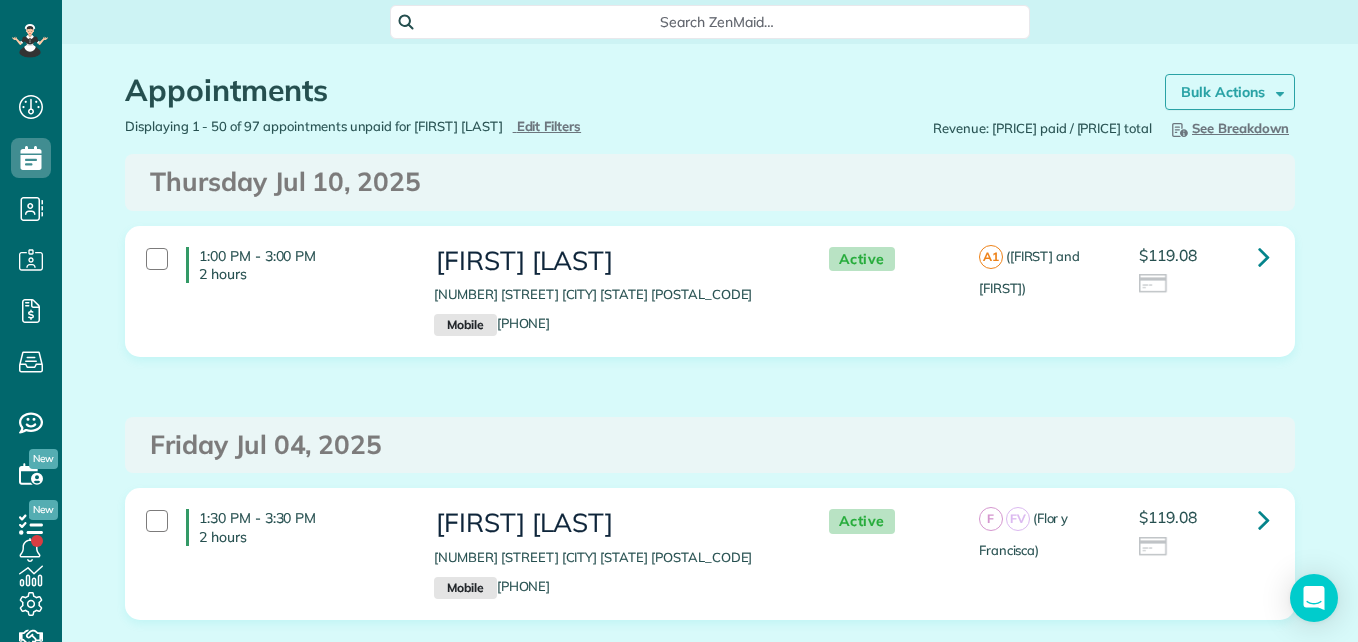 click on "Bulk Actions" at bounding box center [1223, 92] 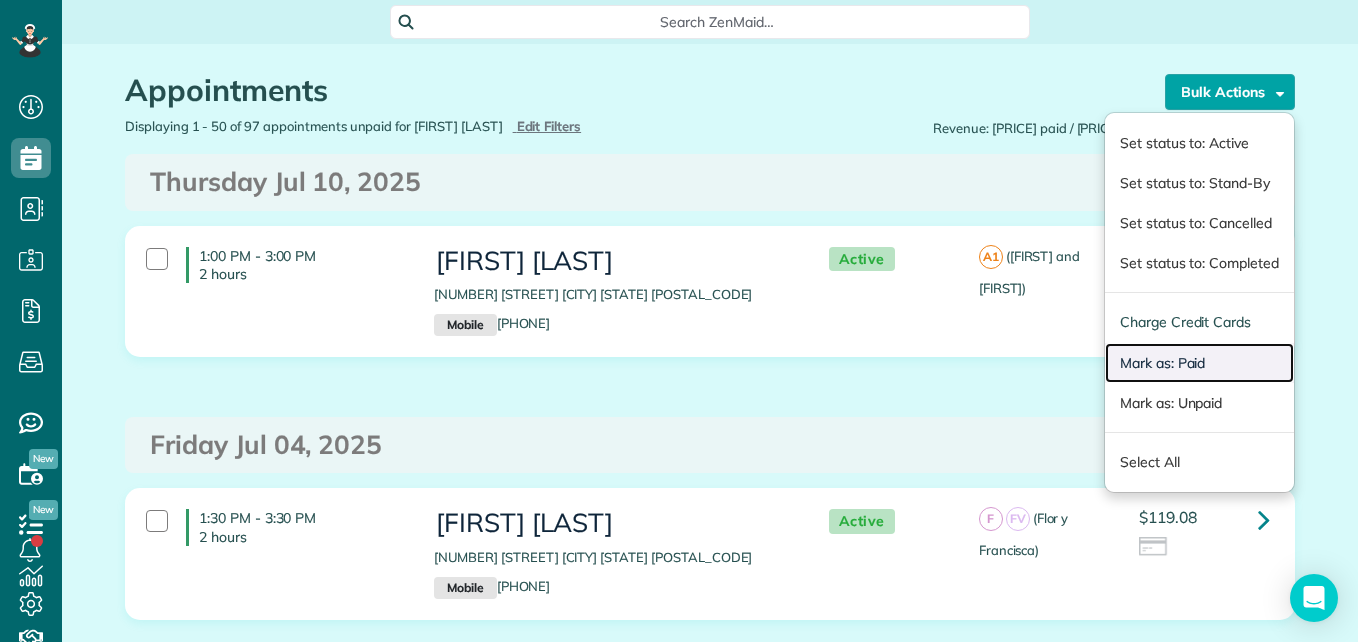 click on "Mark as: Paid" at bounding box center (1199, 363) 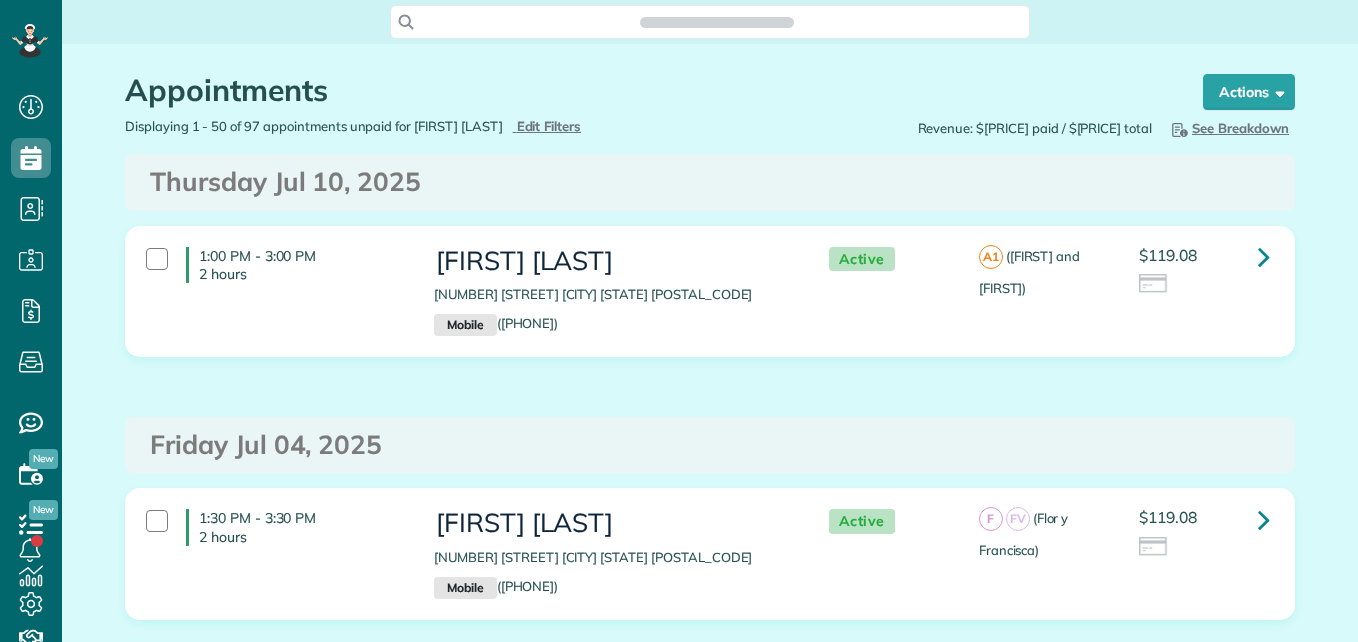 scroll, scrollTop: 0, scrollLeft: 0, axis: both 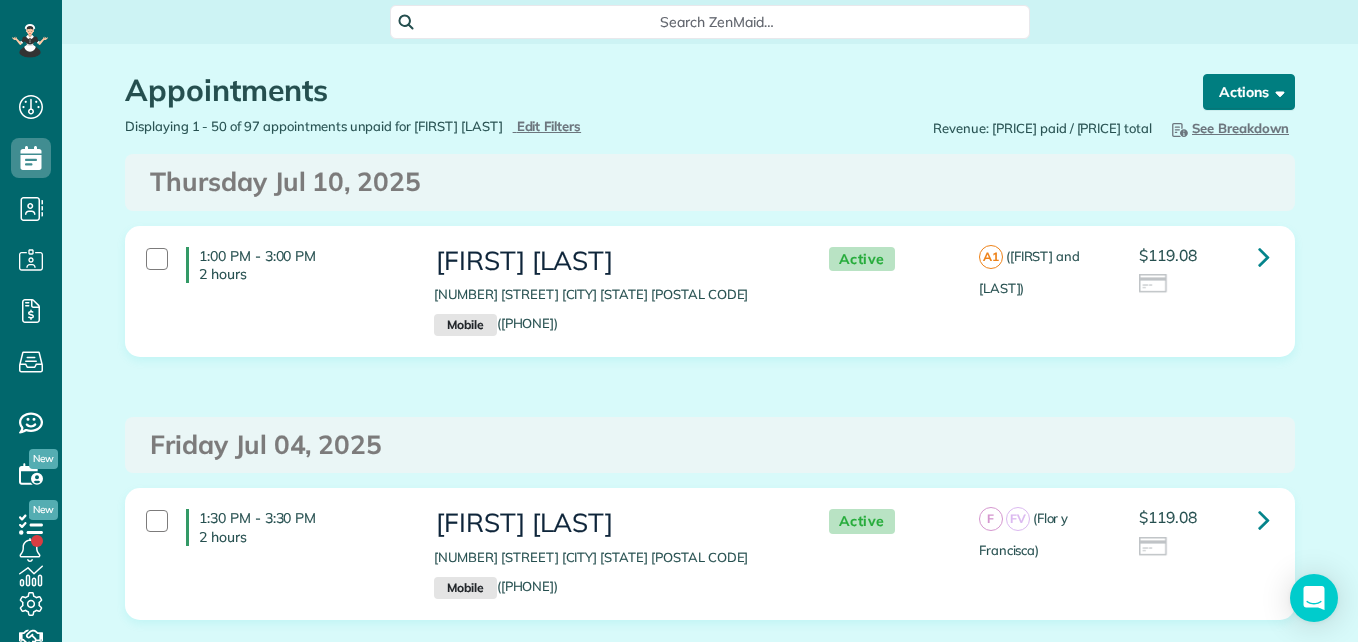 click on "Actions" at bounding box center (1249, 92) 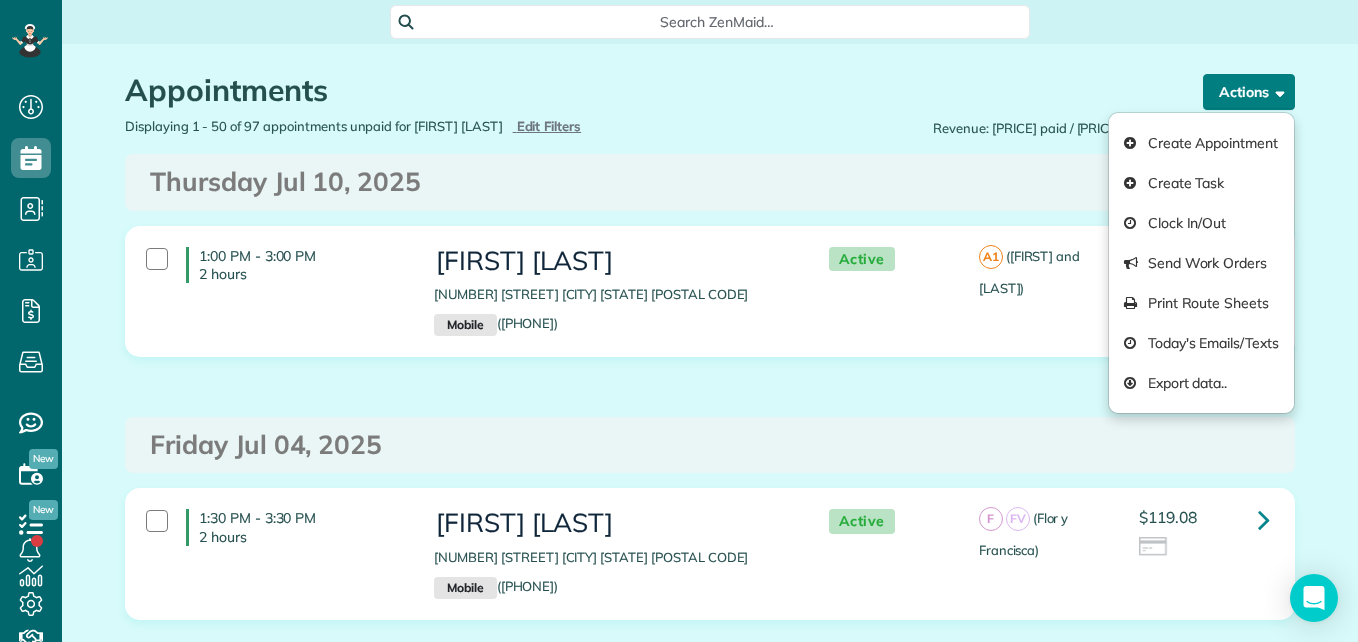 scroll, scrollTop: 561, scrollLeft: 0, axis: vertical 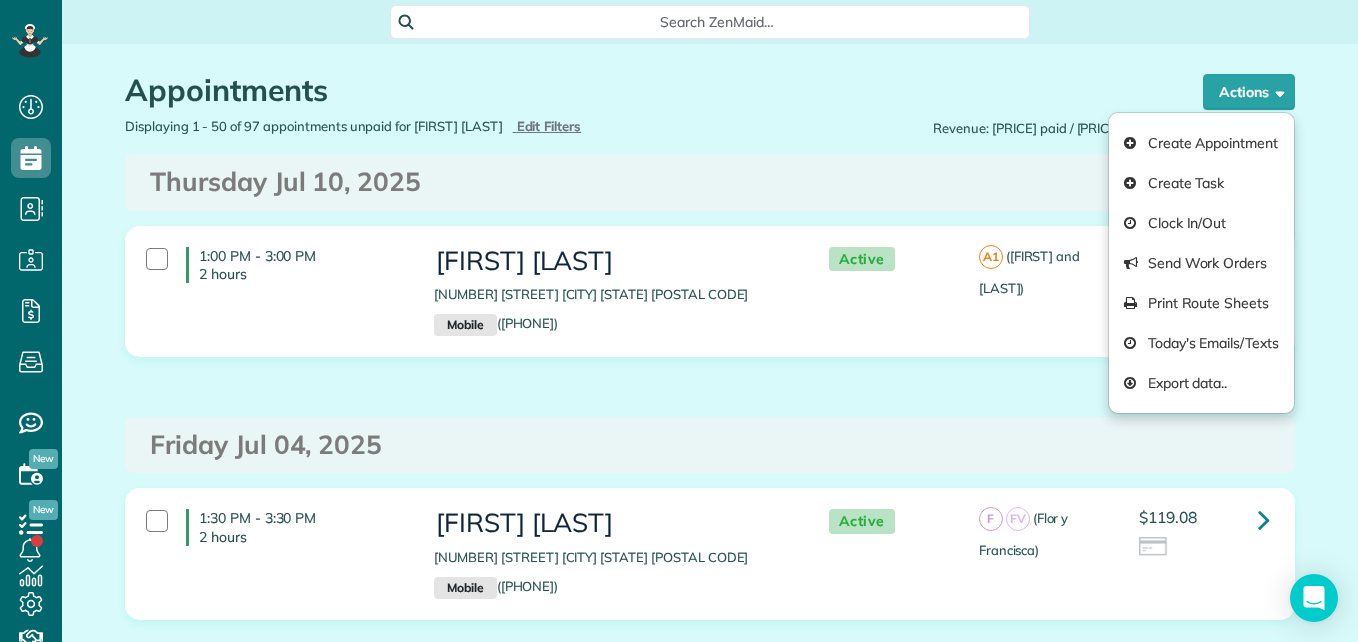 click on "Appointments
the List View [2 min]
Schedule Changes
Actions
Create Appointment
Create Task
Clock In/Out
Send Work Orders
Print Route Sheets
Today's Emails/Texts
Export data..
Bulk Actions
Set status to: Active
Set status to: Stand-By" at bounding box center [710, 6738] 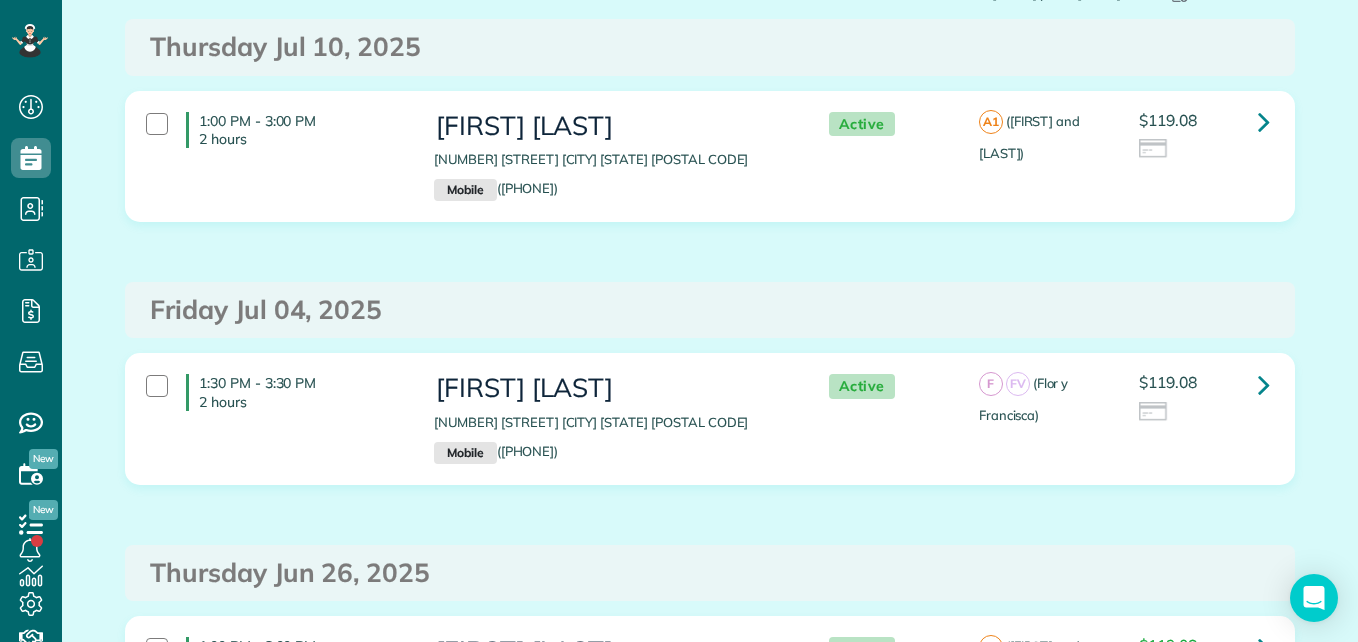 scroll, scrollTop: 0, scrollLeft: 0, axis: both 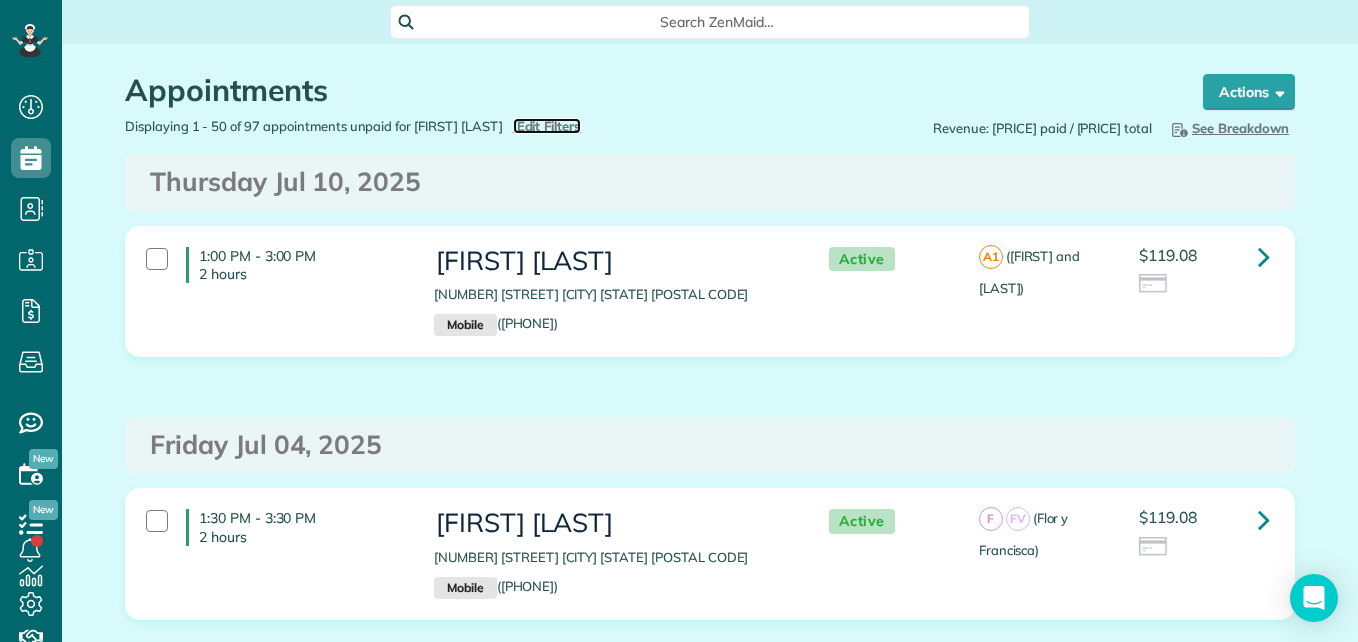 click on "Edit Filters" at bounding box center [549, 126] 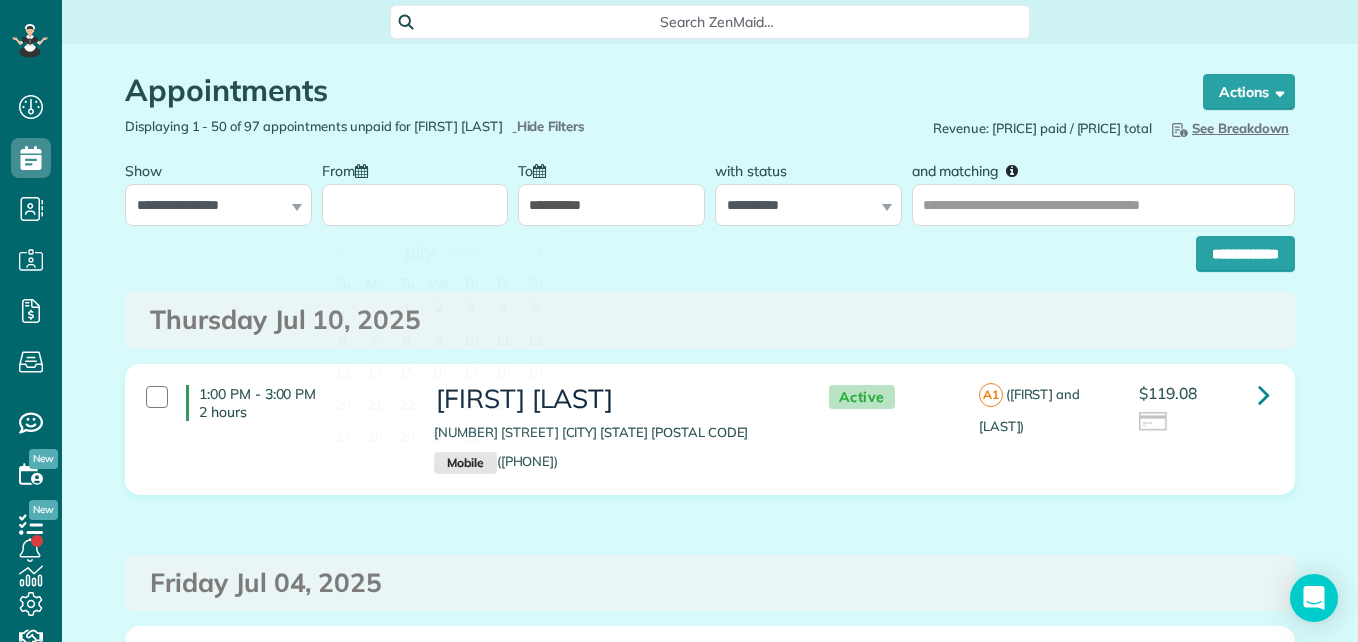 click on "From" at bounding box center [415, 205] 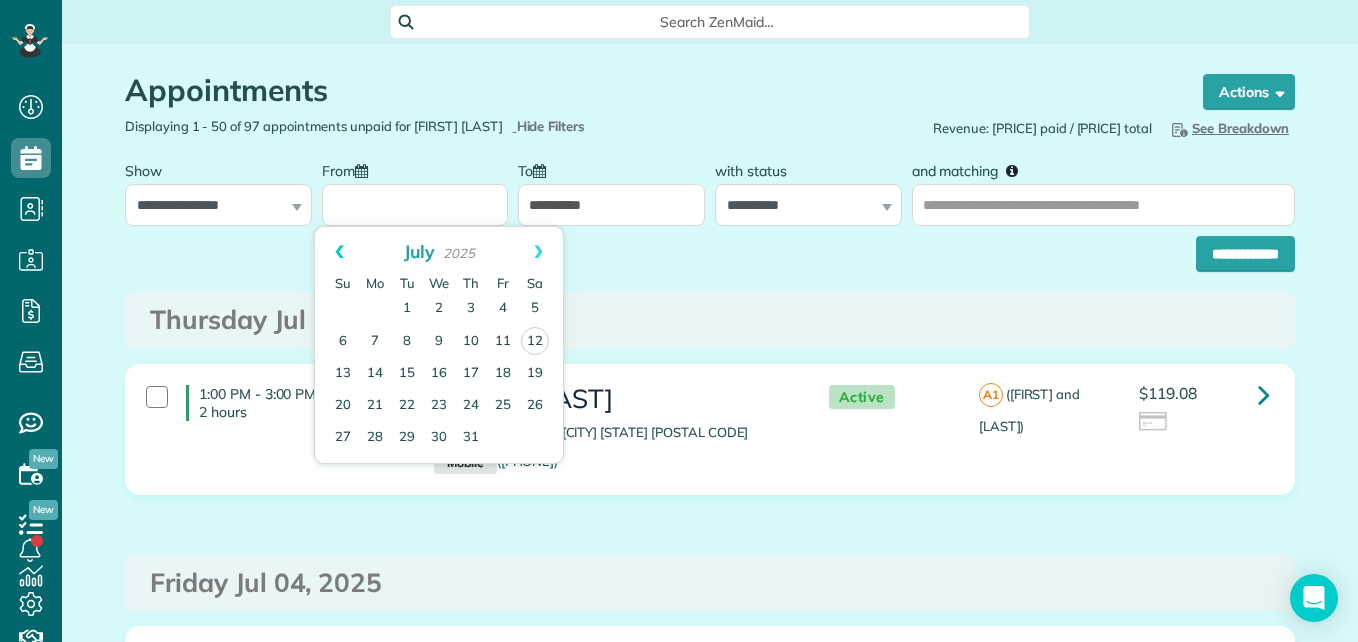 click on "Prev" at bounding box center [339, 252] 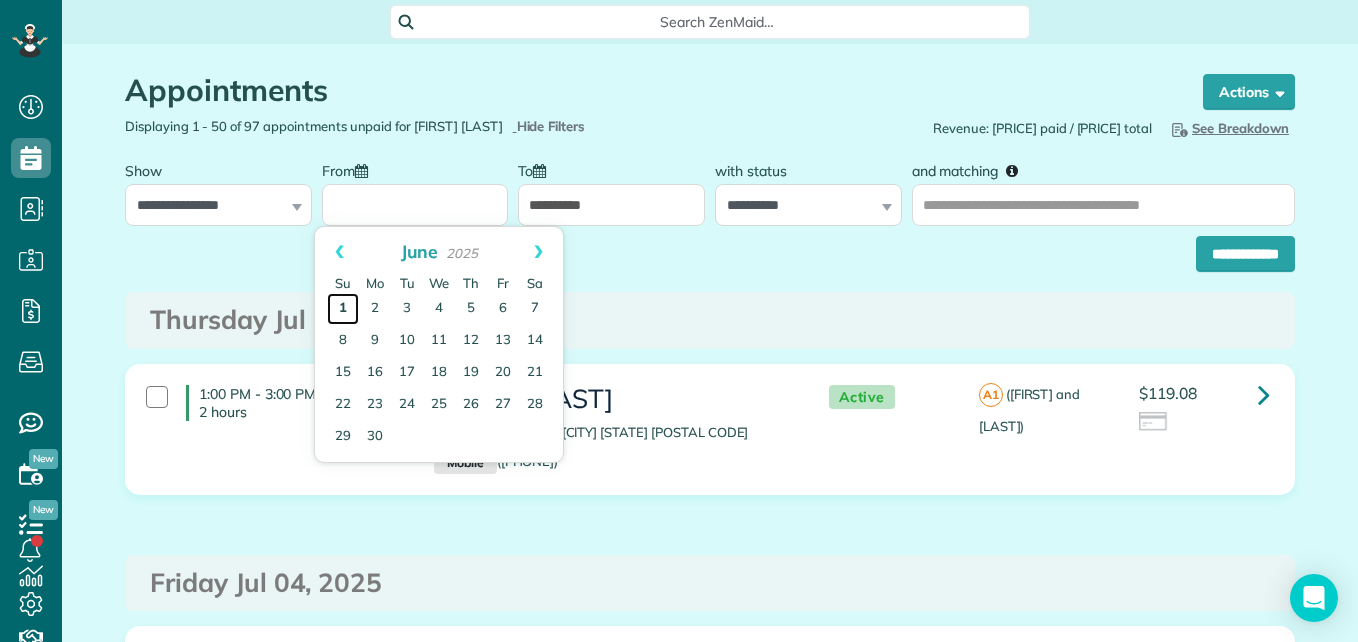 click on "1" at bounding box center [343, 309] 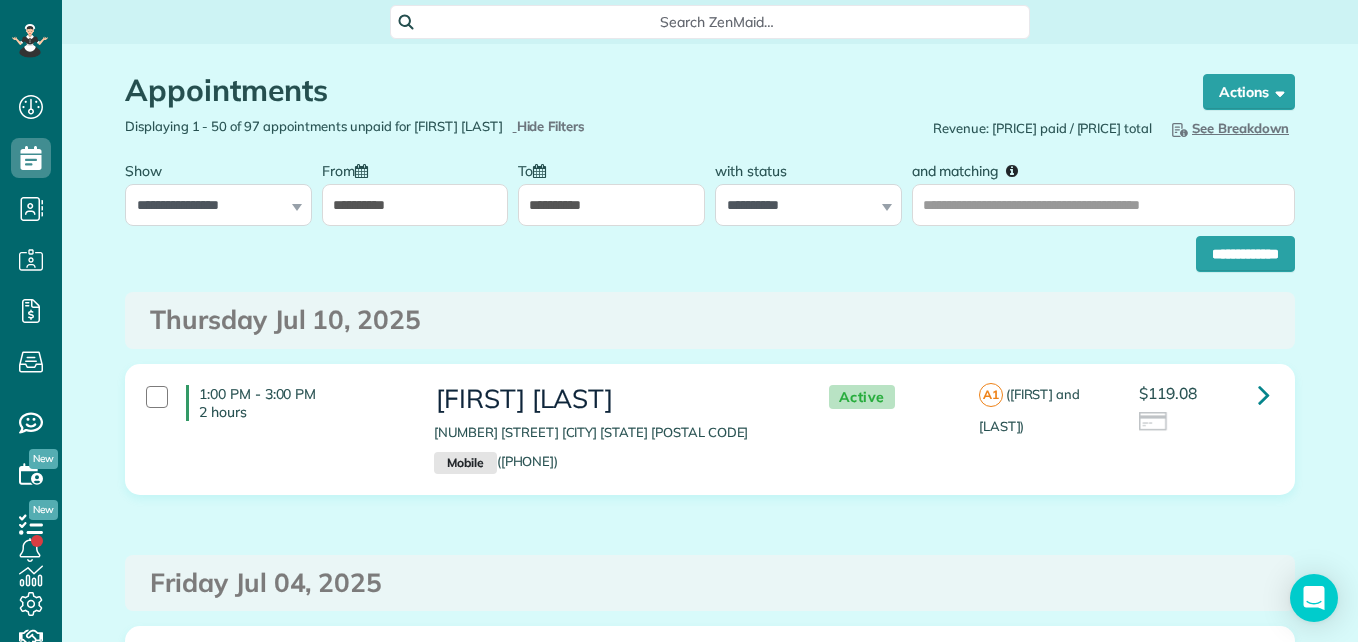 click on "**********" at bounding box center (611, 205) 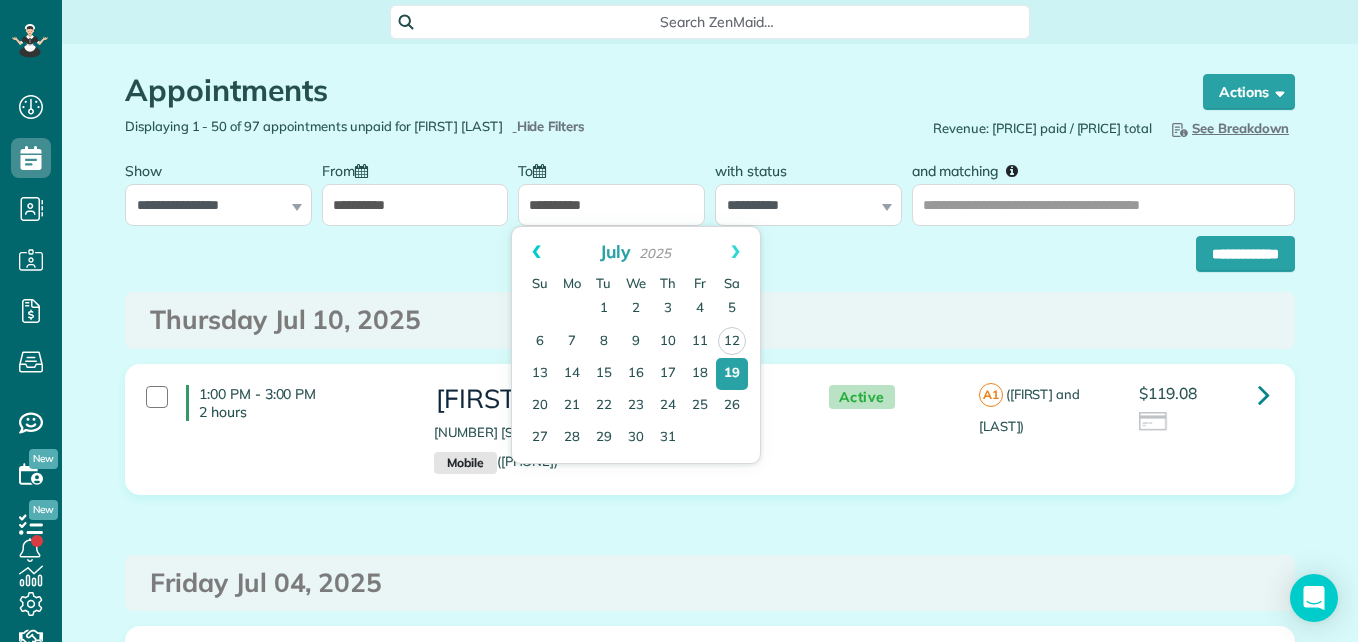 click on "Prev" at bounding box center (536, 252) 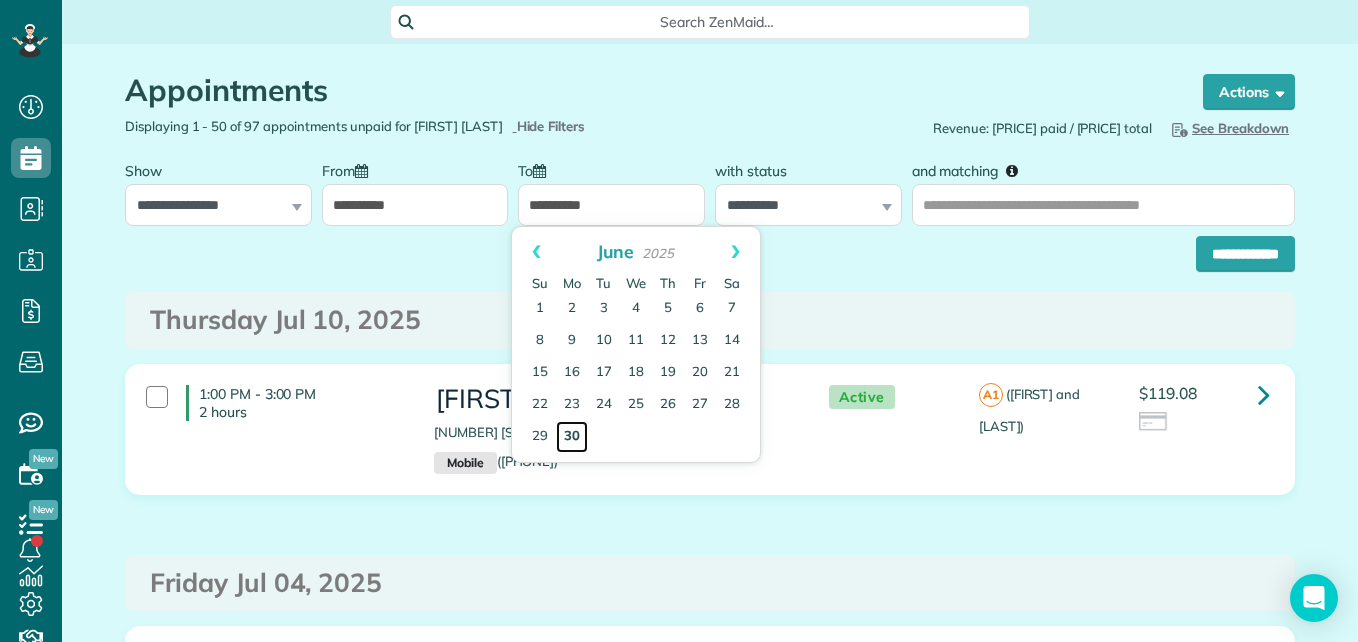 click on "30" at bounding box center [572, 437] 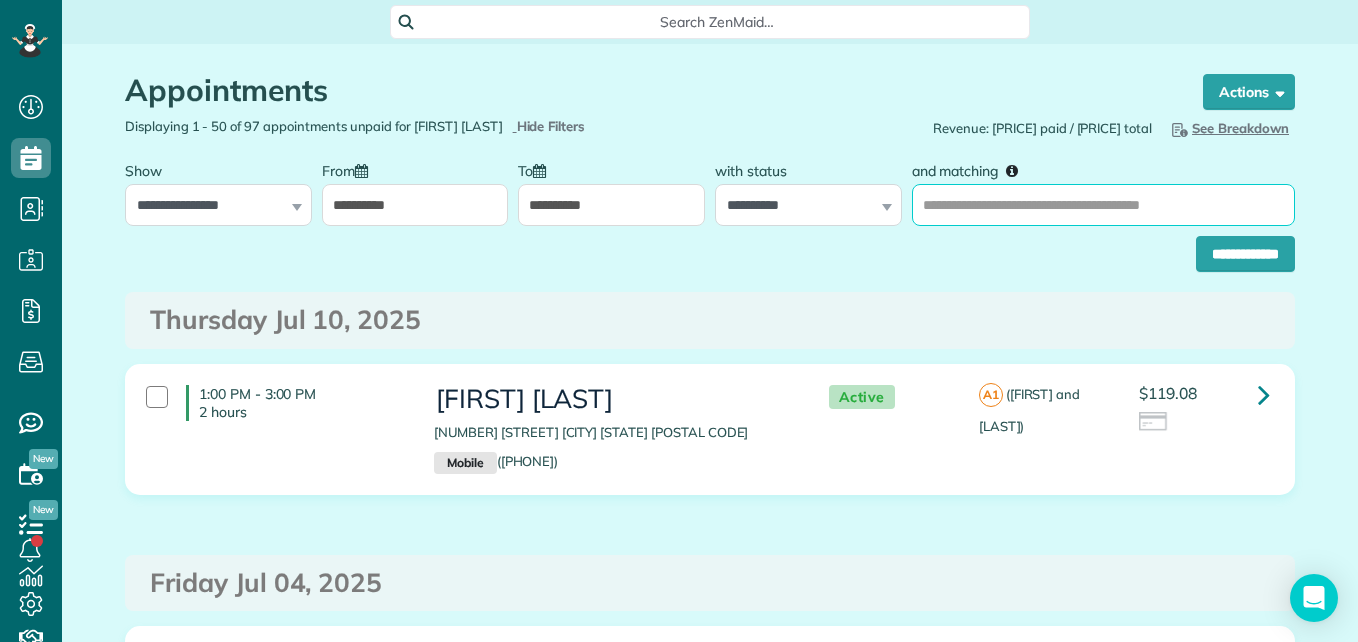click on "and matching" at bounding box center (1103, 205) 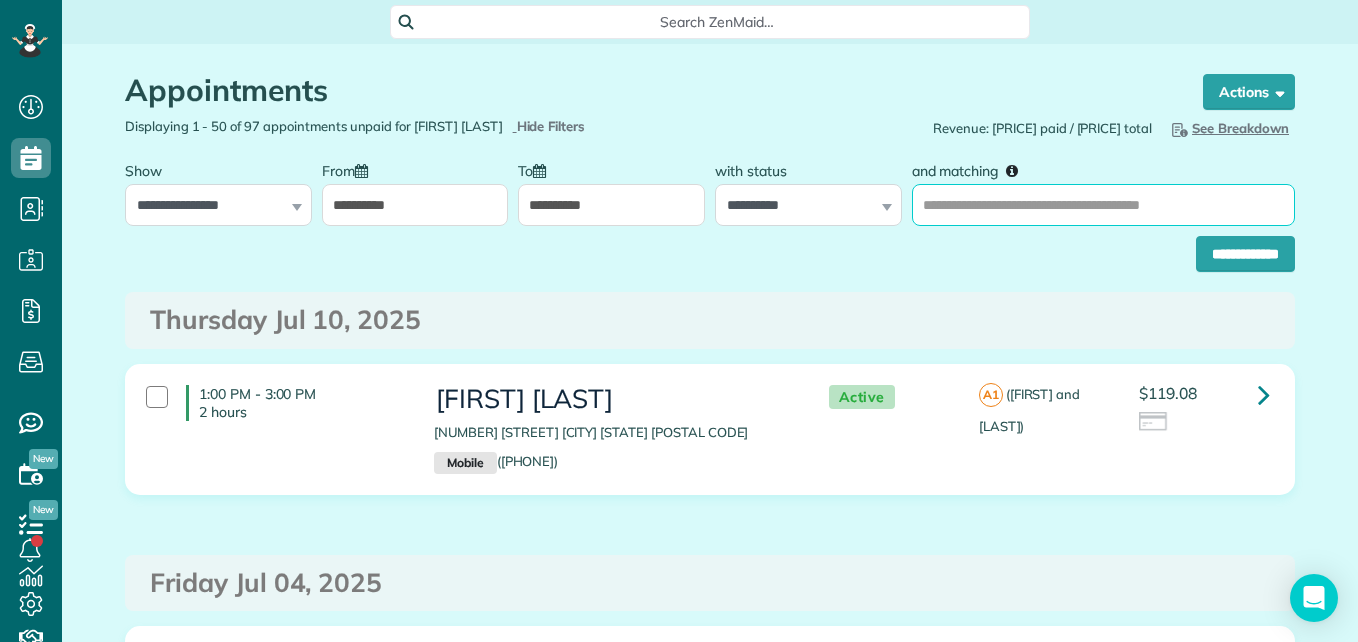 type on "**********" 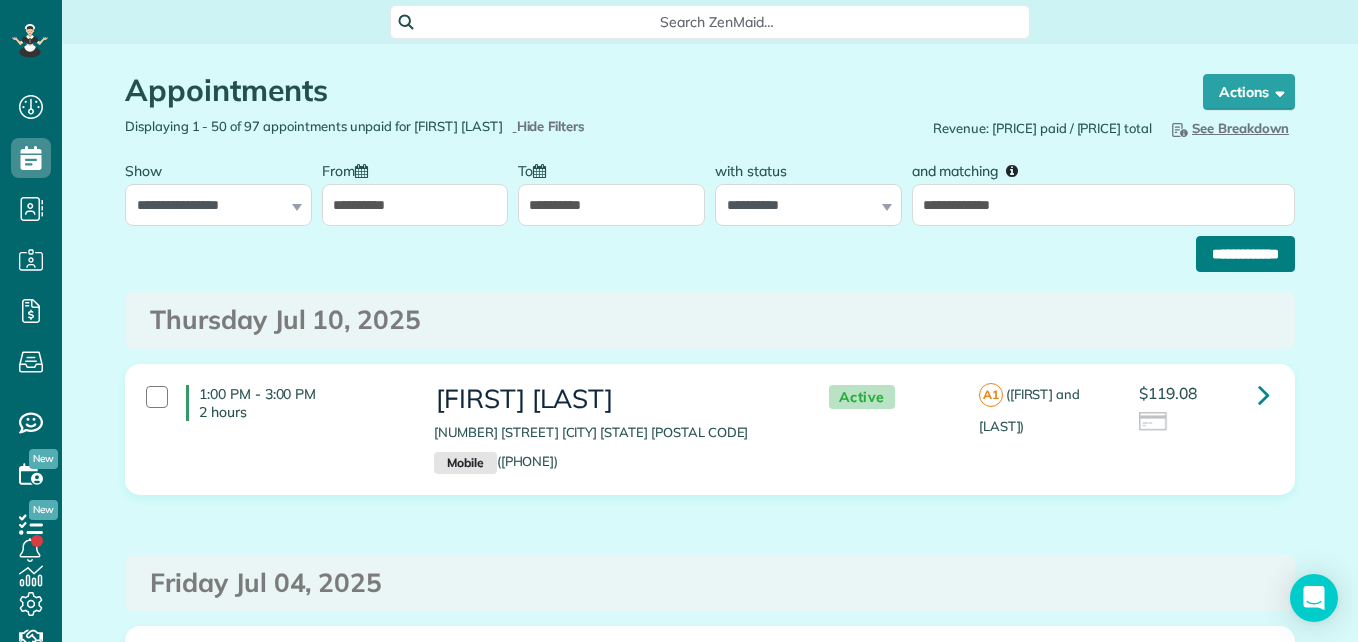 click on "**********" at bounding box center [1245, 254] 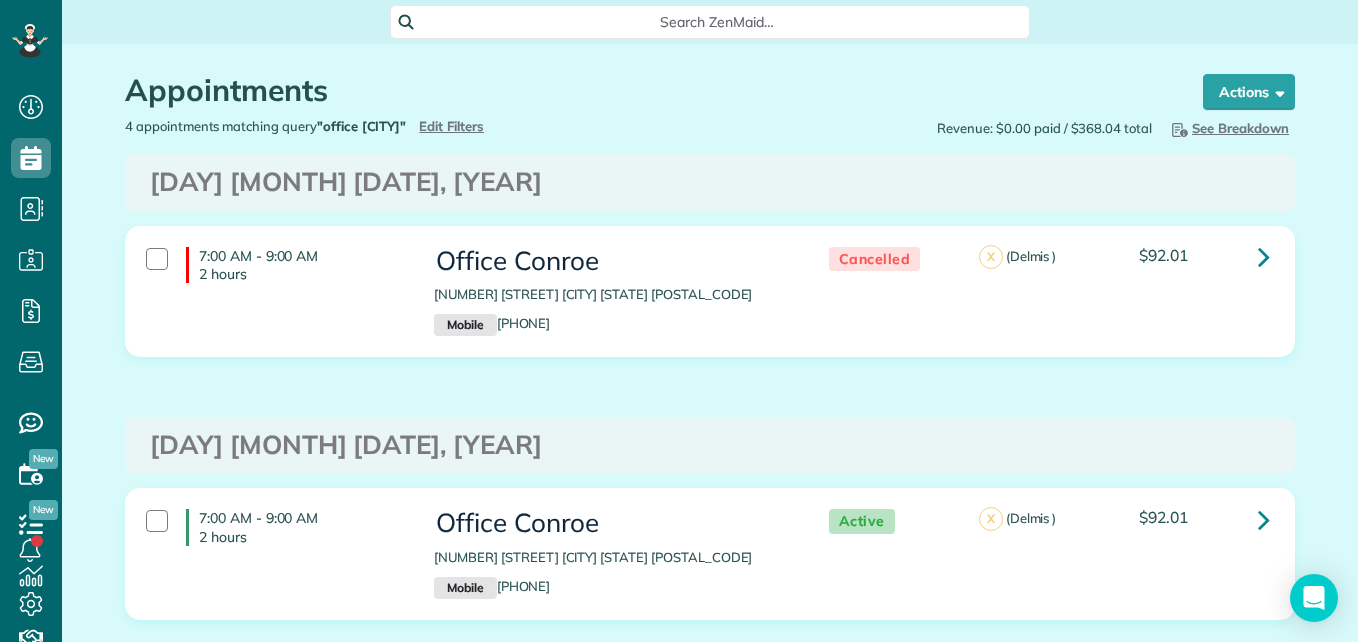 scroll, scrollTop: 0, scrollLeft: 0, axis: both 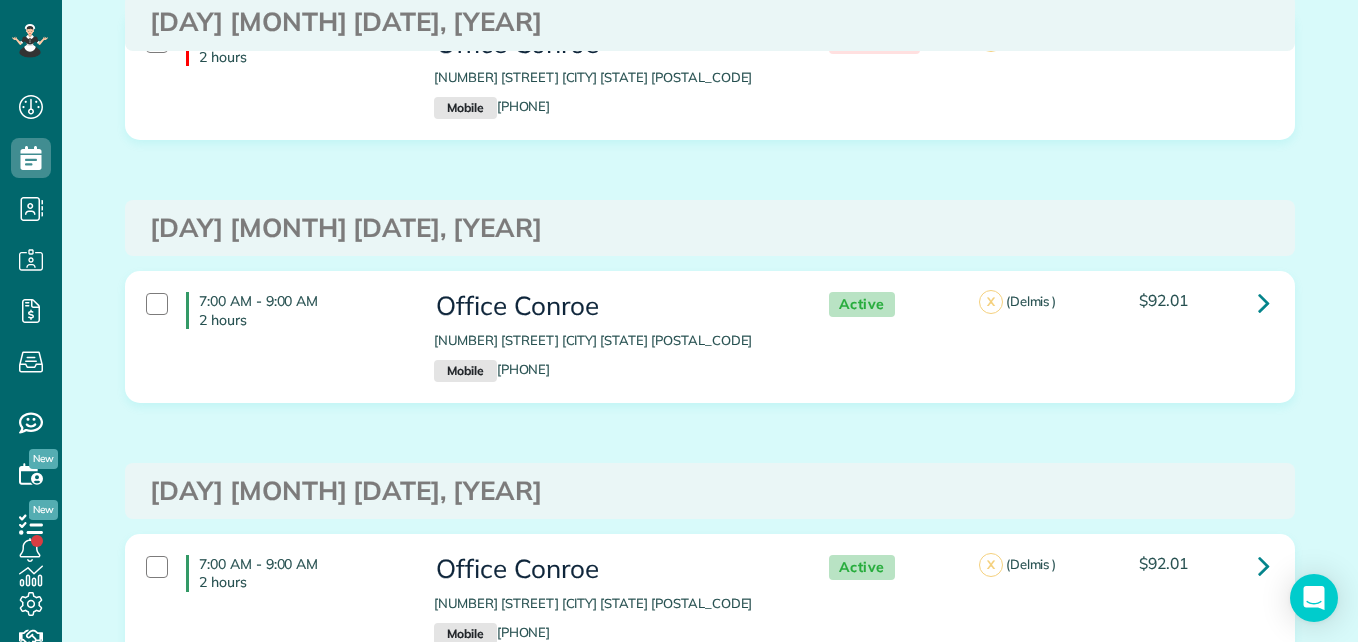 click on "7:00 AM -  9:00 AM
2 hours" at bounding box center [275, 310] 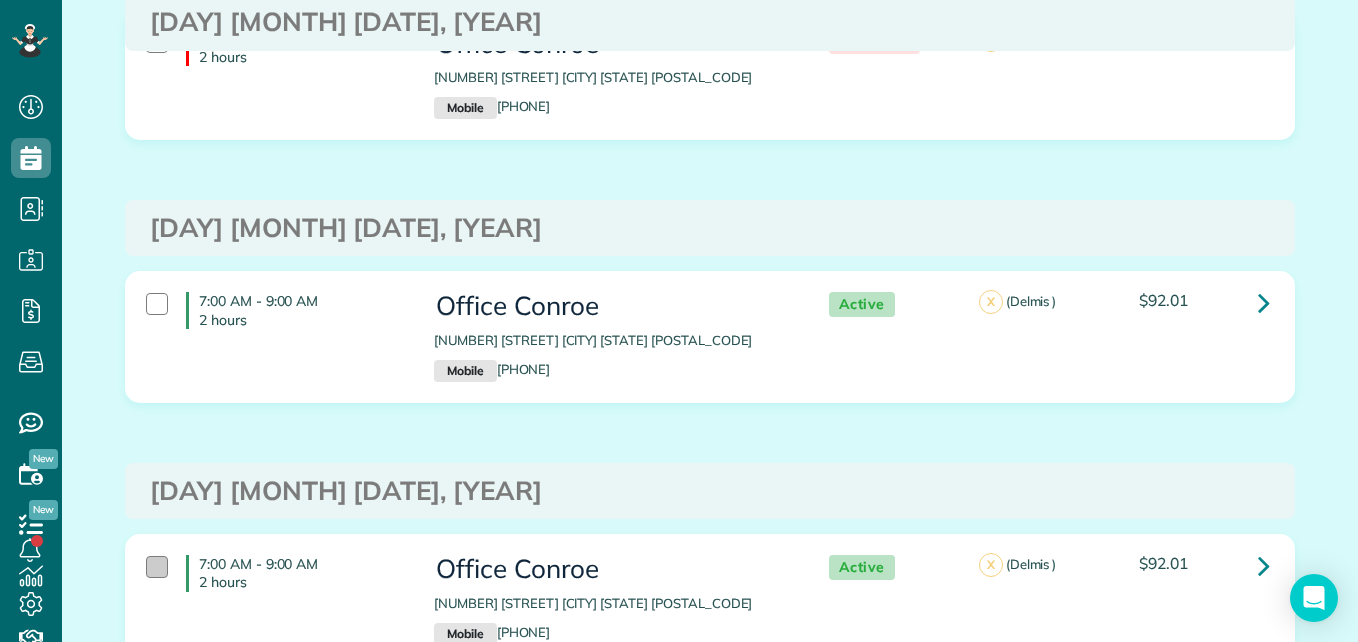 click at bounding box center [157, 567] 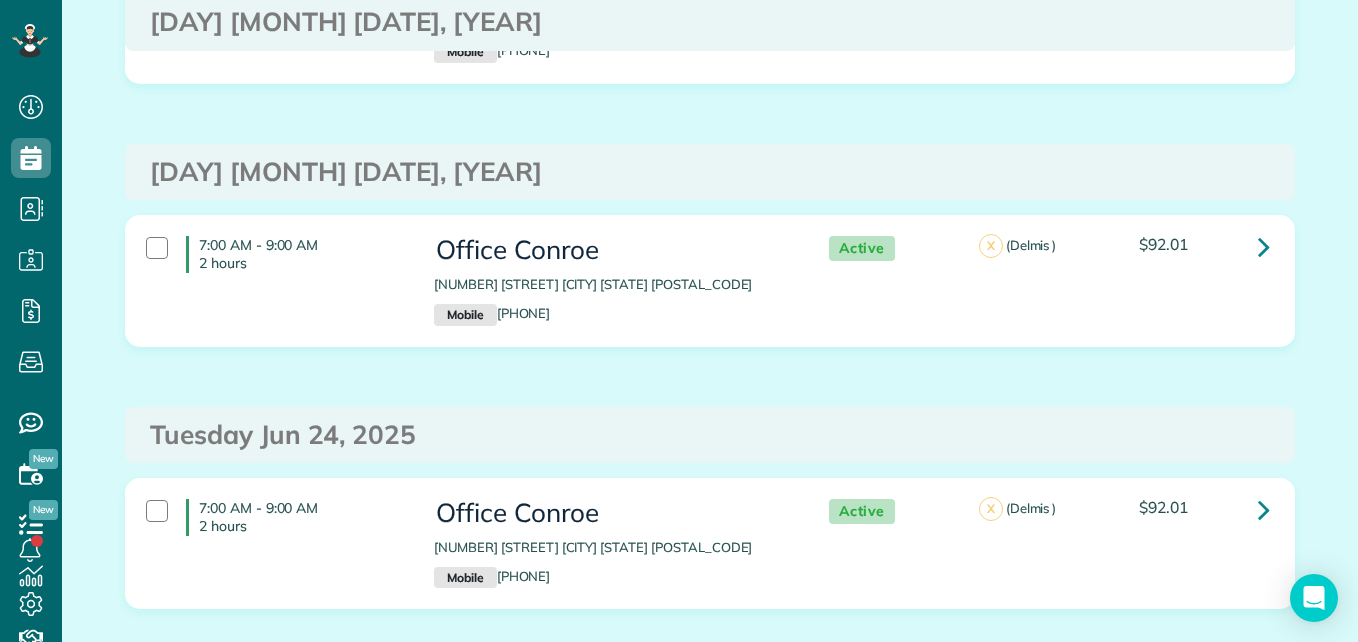 scroll, scrollTop: 529, scrollLeft: 0, axis: vertical 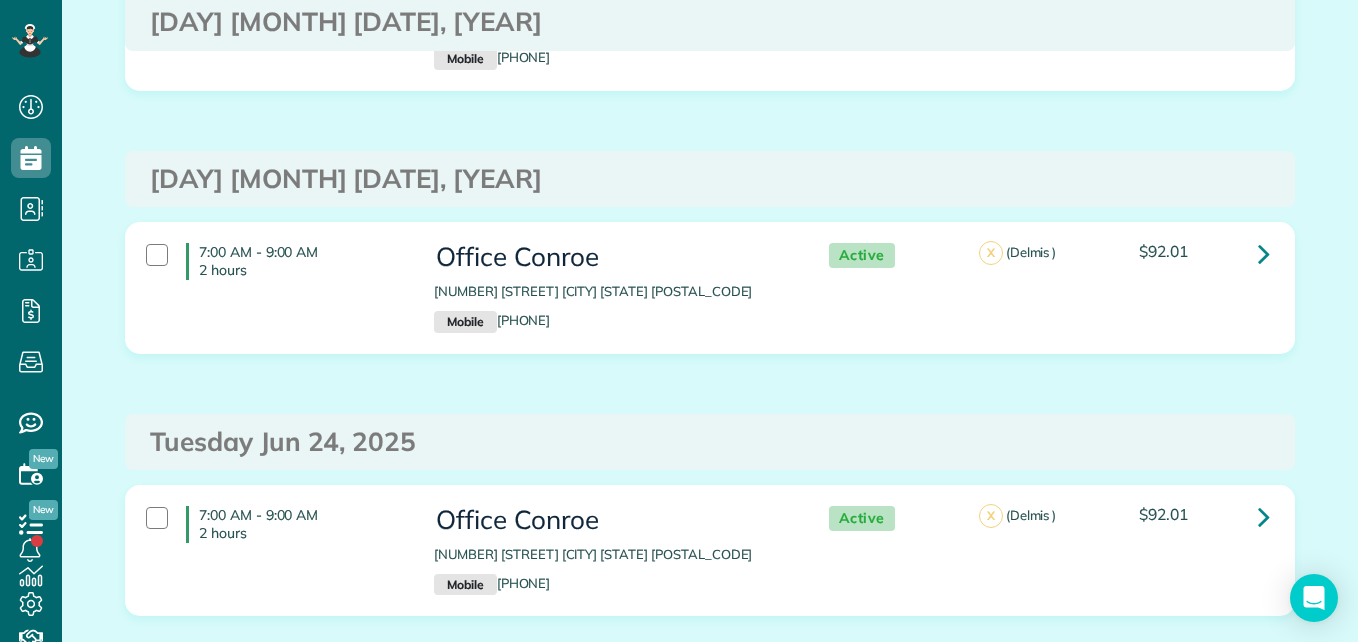 click on "7:00 AM -  9:00 AM
2 hours" at bounding box center (275, 524) 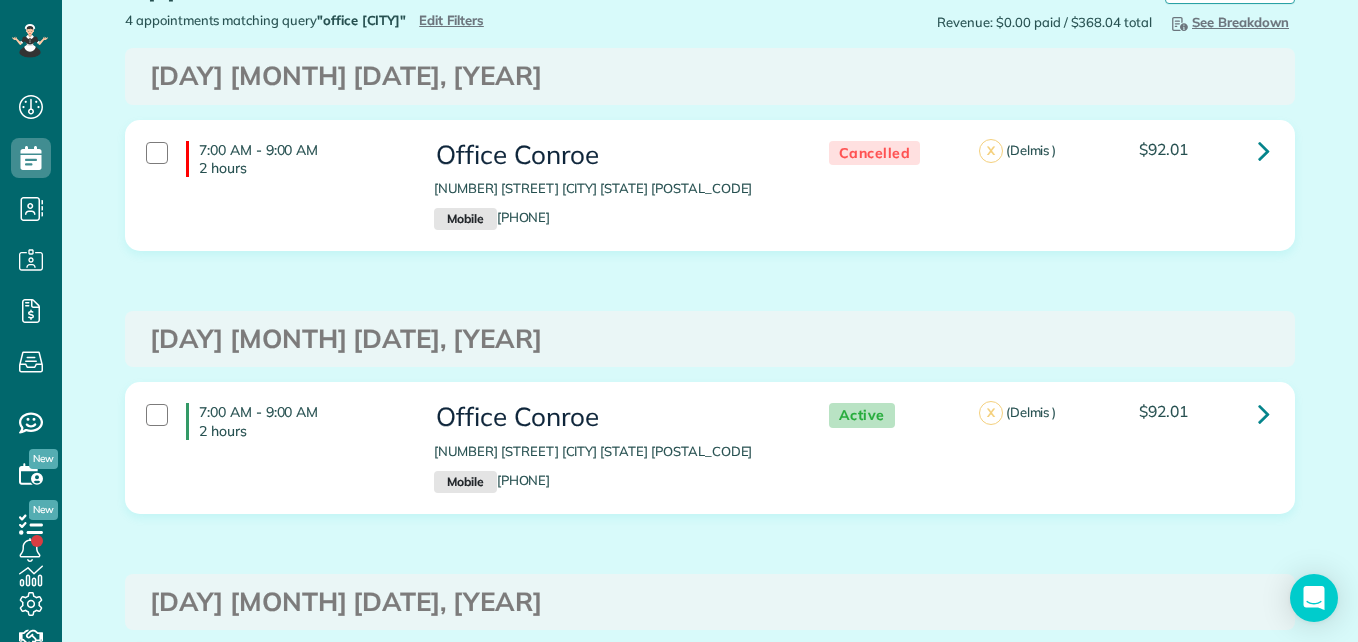 scroll, scrollTop: 0, scrollLeft: 0, axis: both 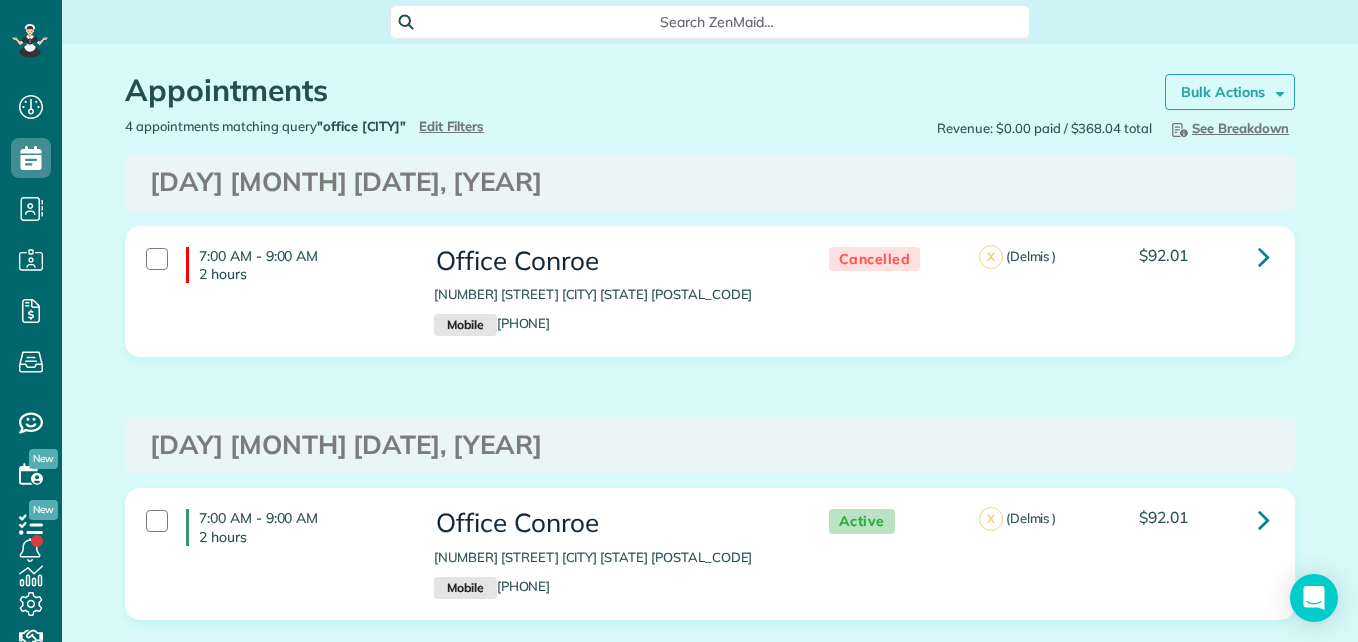 click on "Bulk Actions" at bounding box center [1223, 92] 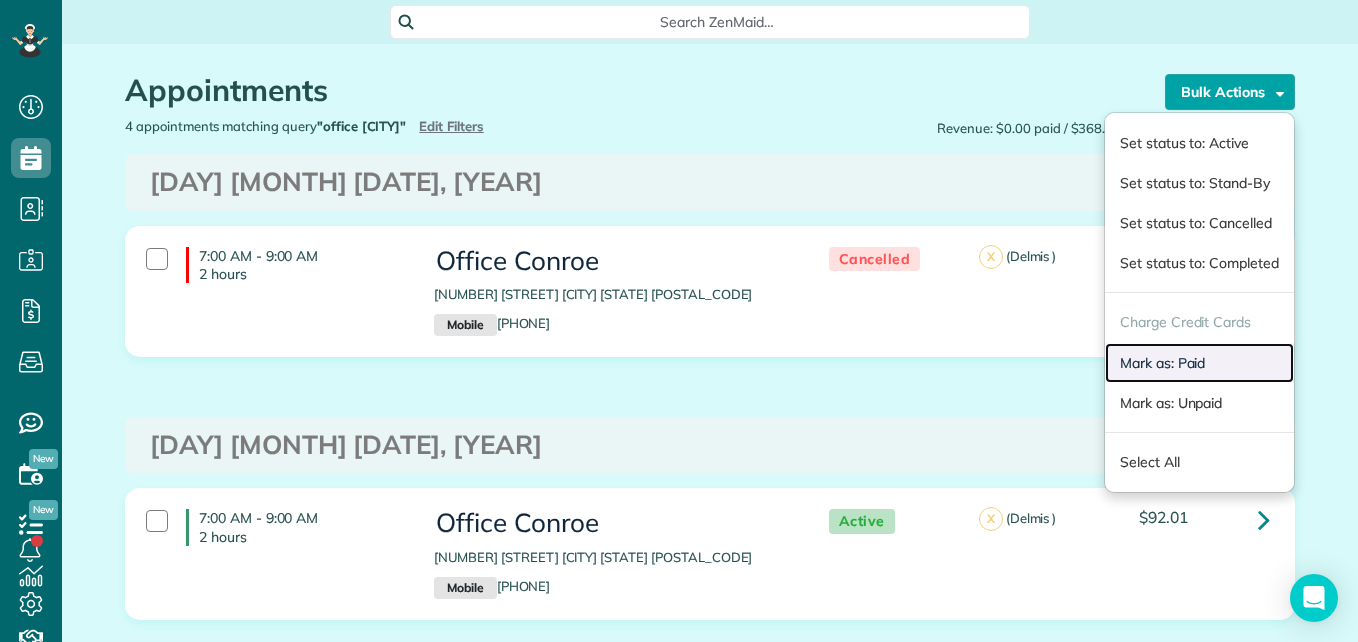click on "Mark as: Paid" at bounding box center (1199, 363) 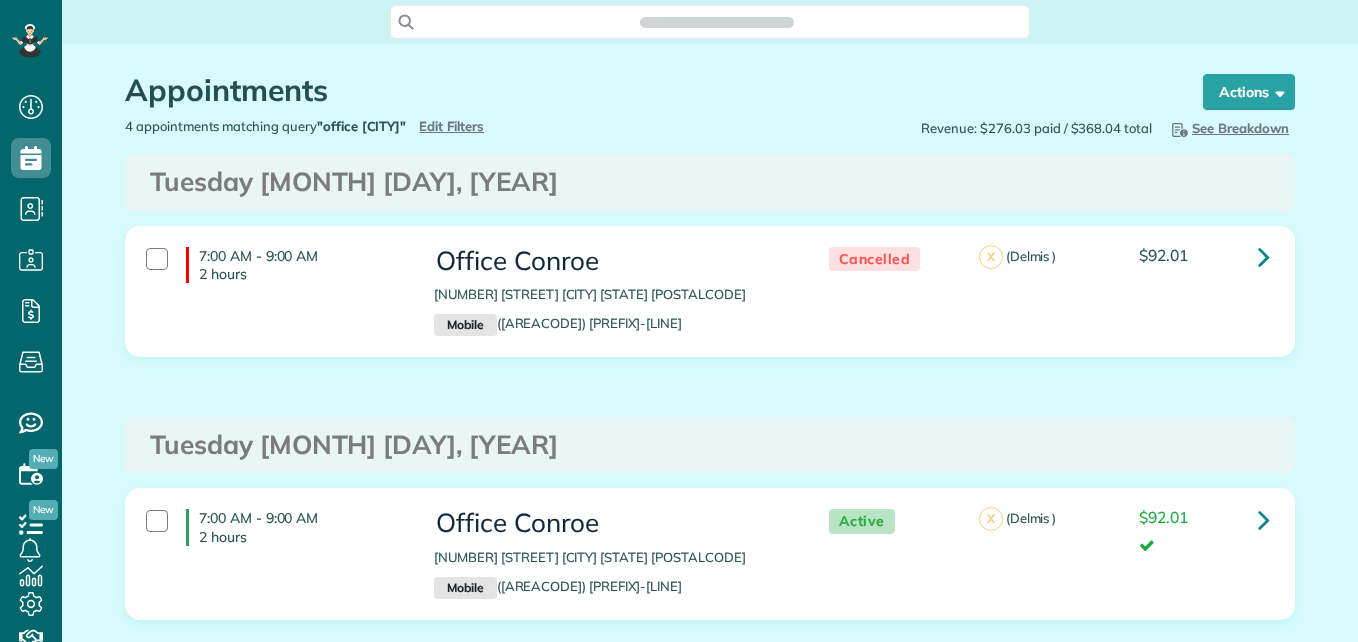 scroll, scrollTop: 0, scrollLeft: 0, axis: both 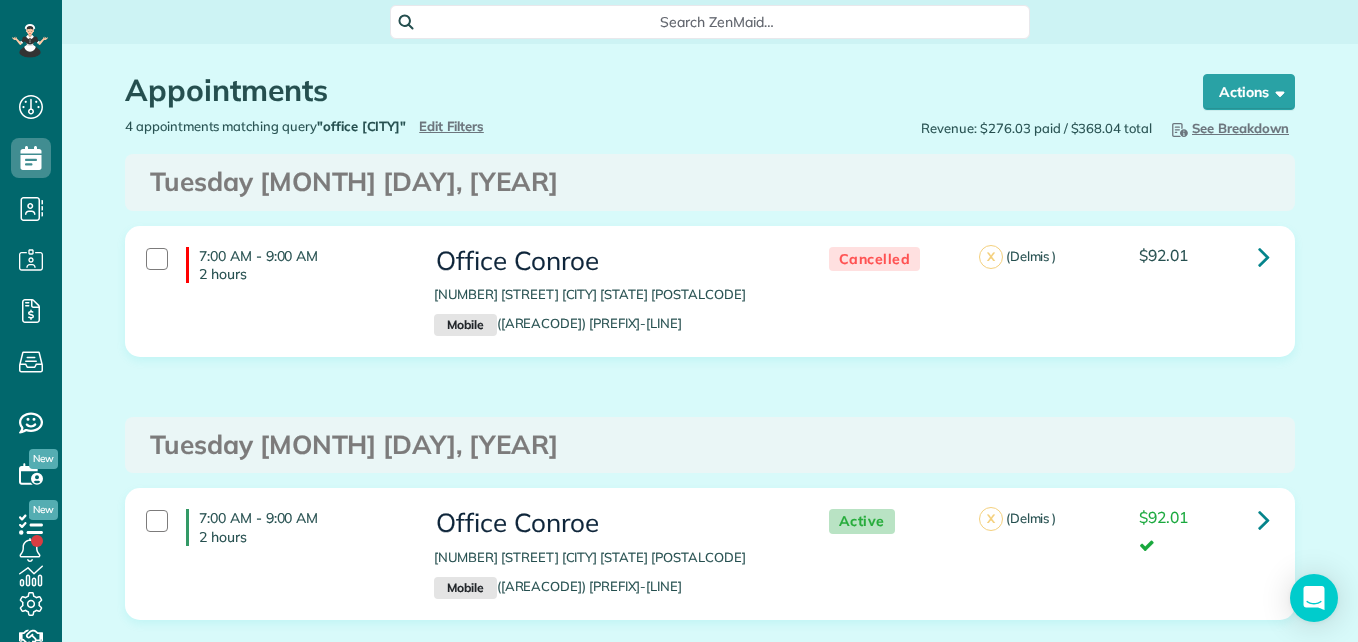 click on "See Breakdown" at bounding box center [1228, 128] 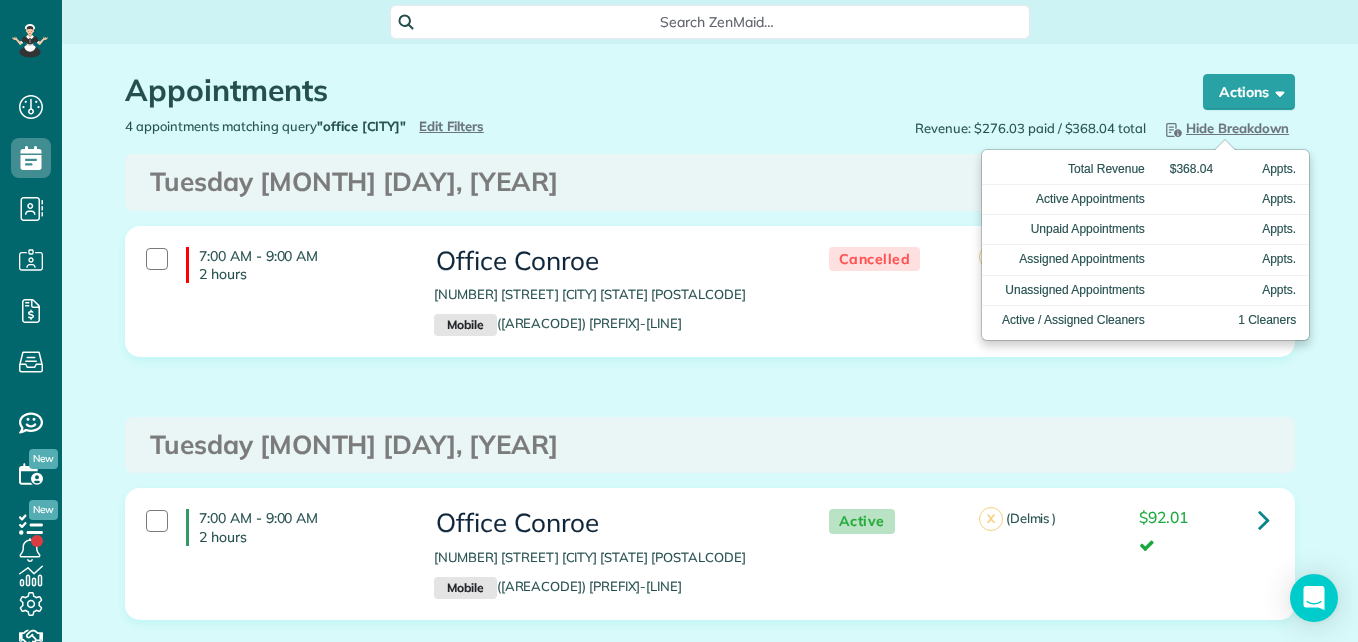 click on "Revenue: $276.03 paid / $368.04 total
Hide Breakdown
See Breakdown
Total Revenue
$368.04
Appts.
Active Appointments
Appts.
Unpaid Appointments
Appts.
Assigned Appointments
Appts.
Unassigned Appointments
Appts.
Active / Assigned Cleaners
1 Cleaners
Total Revenue
$368.04
Appts.
Active Appointments
Appts." at bounding box center [1010, 128] 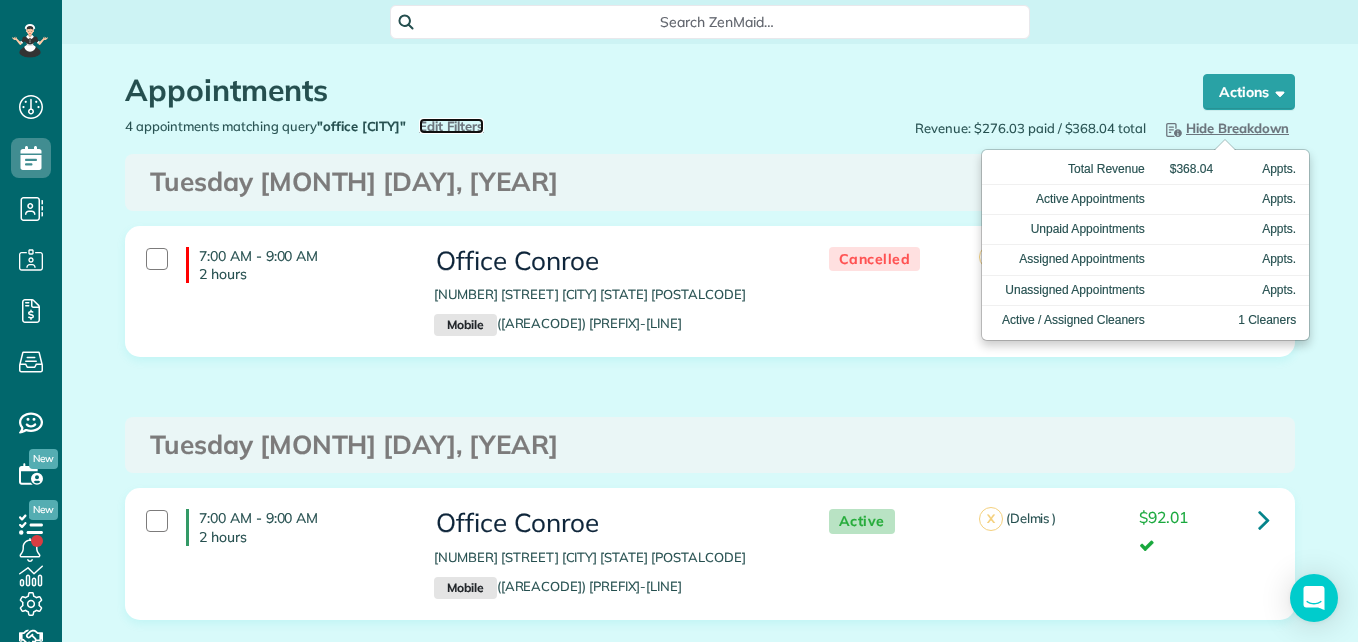 click on "Edit Filters" at bounding box center [451, 126] 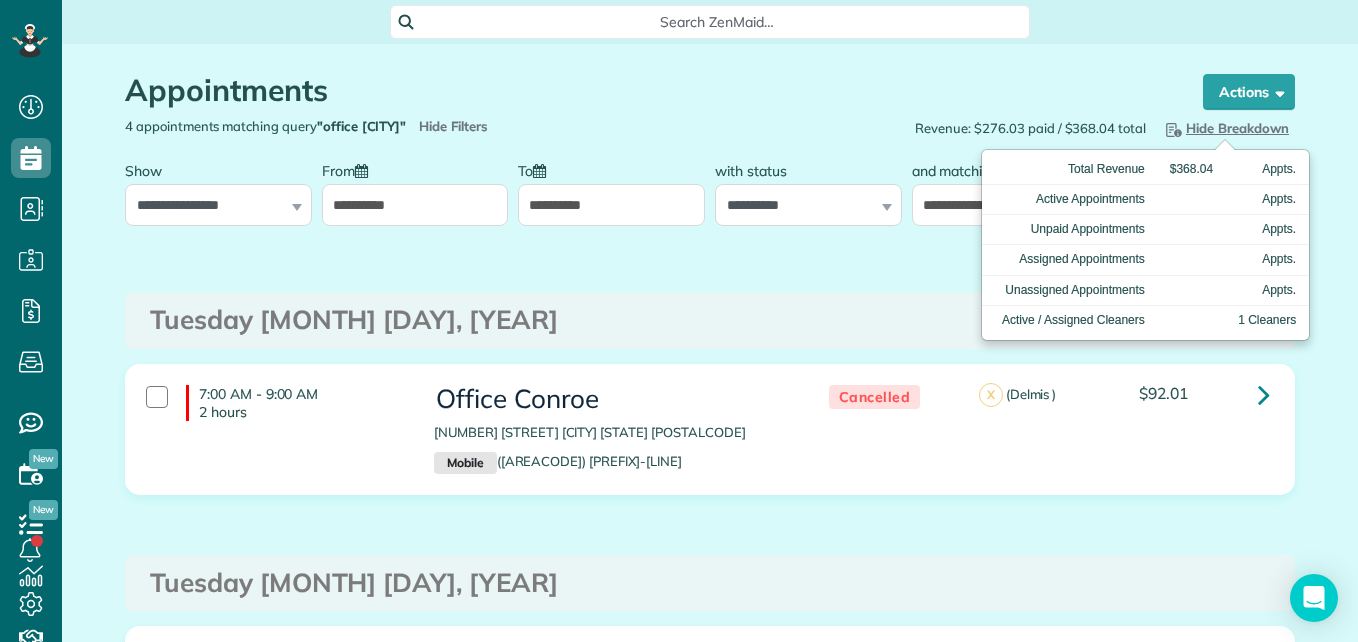 click on "Appointments
the List View [2 min]
Schedule Changes
Actions
Create Appointment
Create Task
Clock In/Out
Send Work Orders
Print Route Sheets
Today's Emails/Texts
Export data..
Bulk Actions
Set status to: Active
Set status to: Stand-By
Select All" at bounding box center [710, 738] 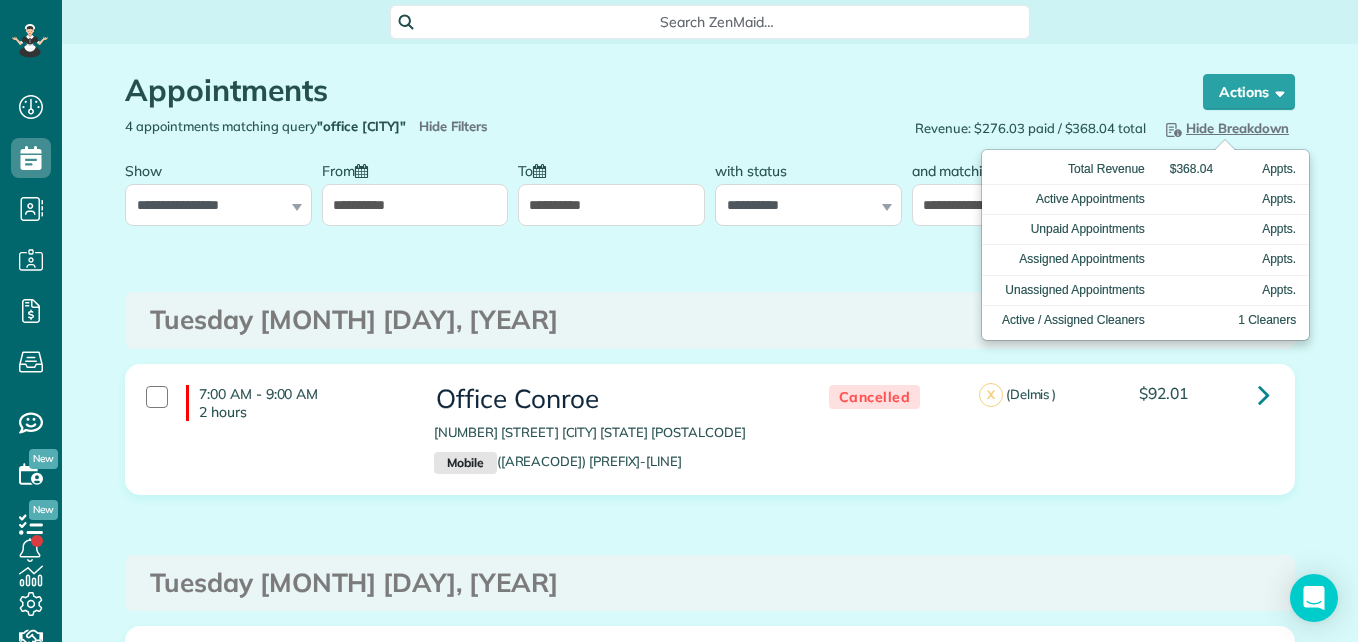 click on "Hide Breakdown" at bounding box center (1225, 128) 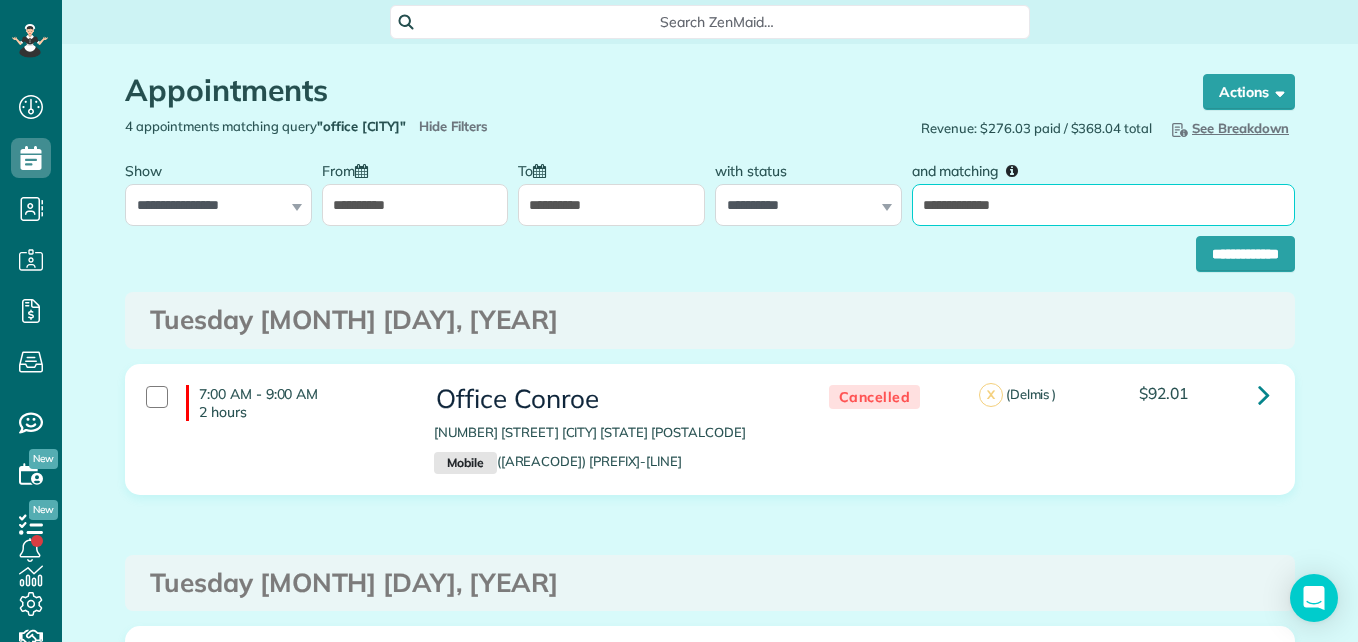 click on "**********" at bounding box center [1103, 205] 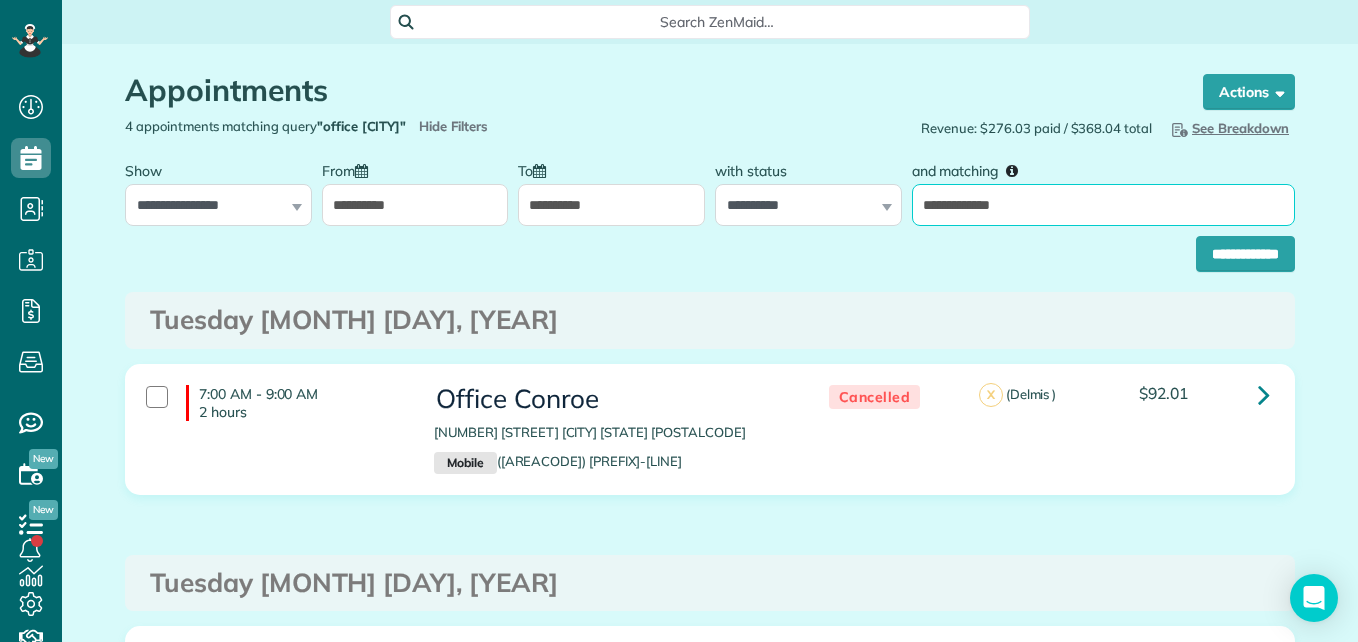 drag, startPoint x: 1072, startPoint y: 208, endPoint x: 812, endPoint y: 240, distance: 261.96182 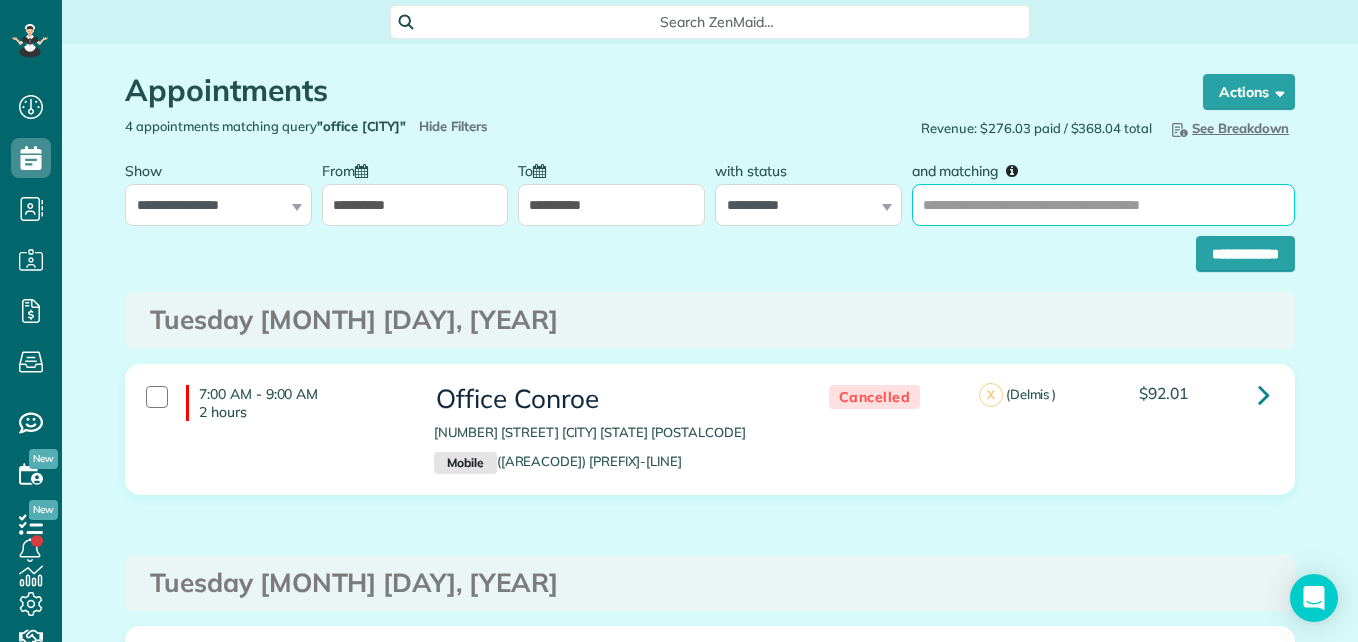 click on "and matching" at bounding box center [1103, 205] 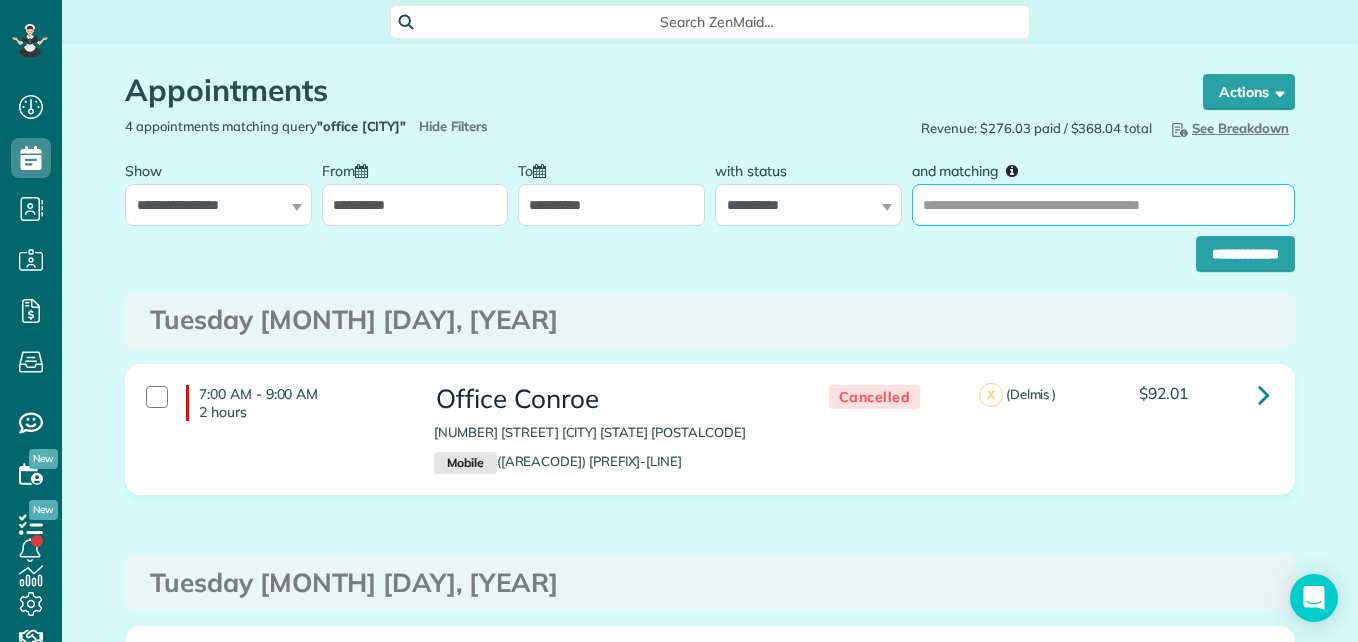 type on "**********" 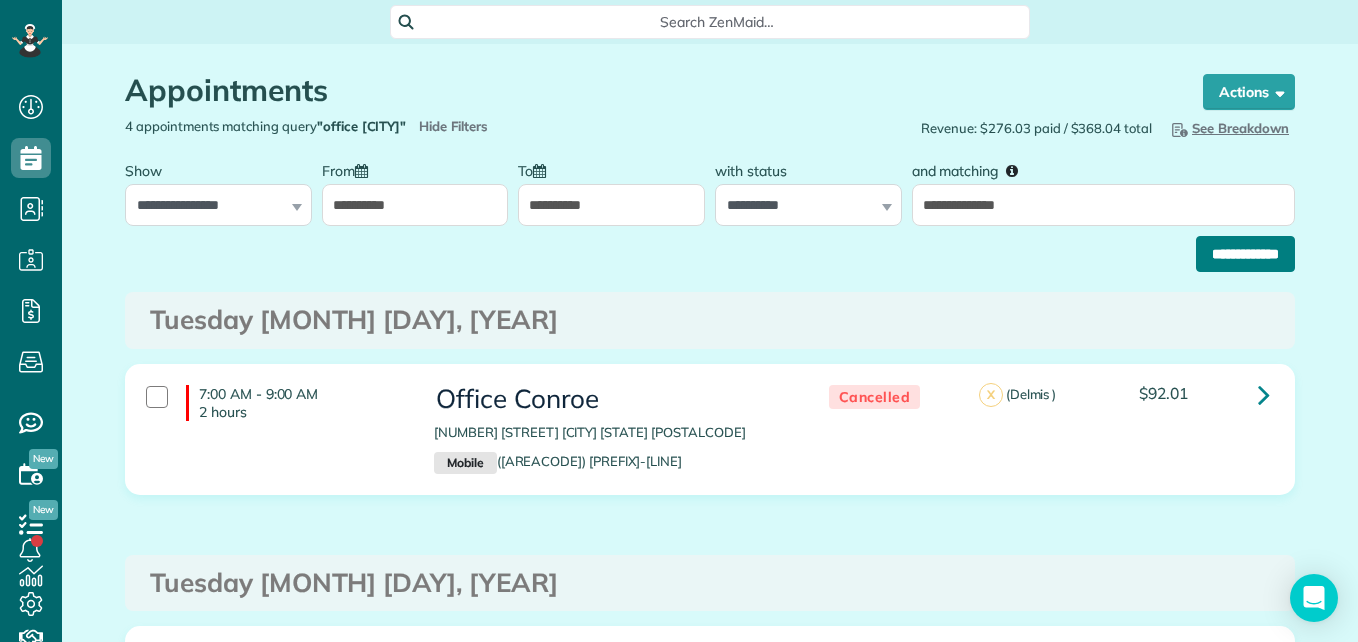 click on "**********" at bounding box center [1245, 254] 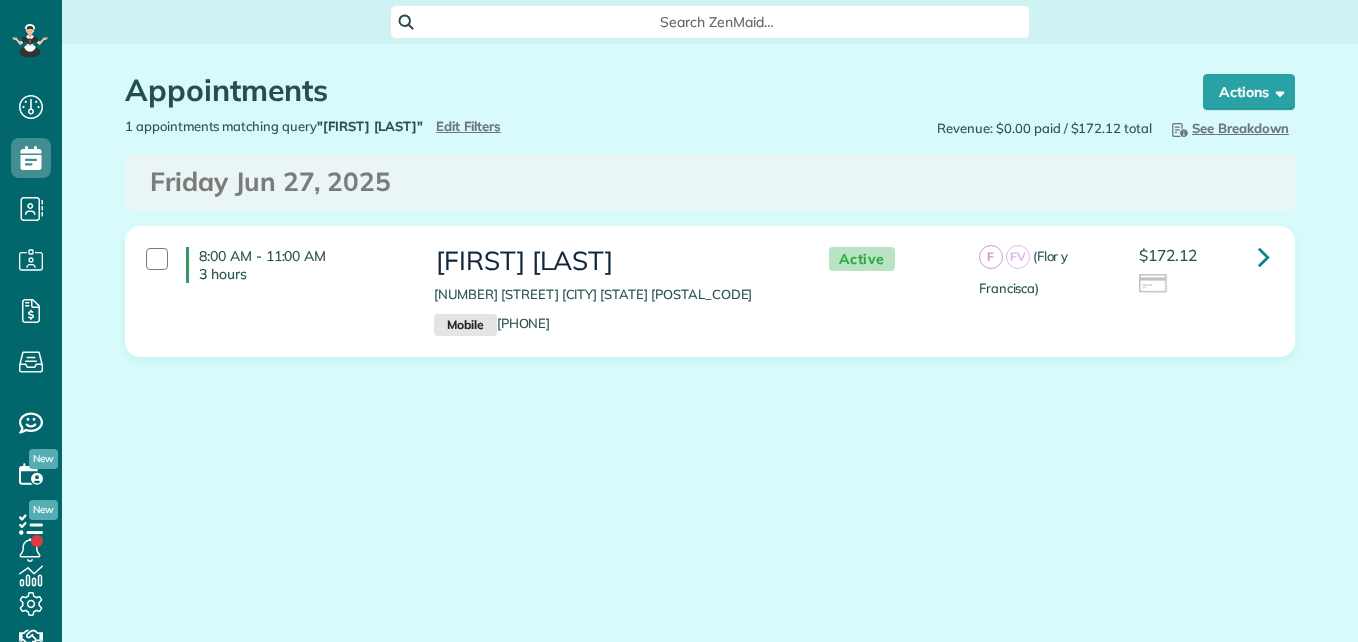scroll, scrollTop: 0, scrollLeft: 0, axis: both 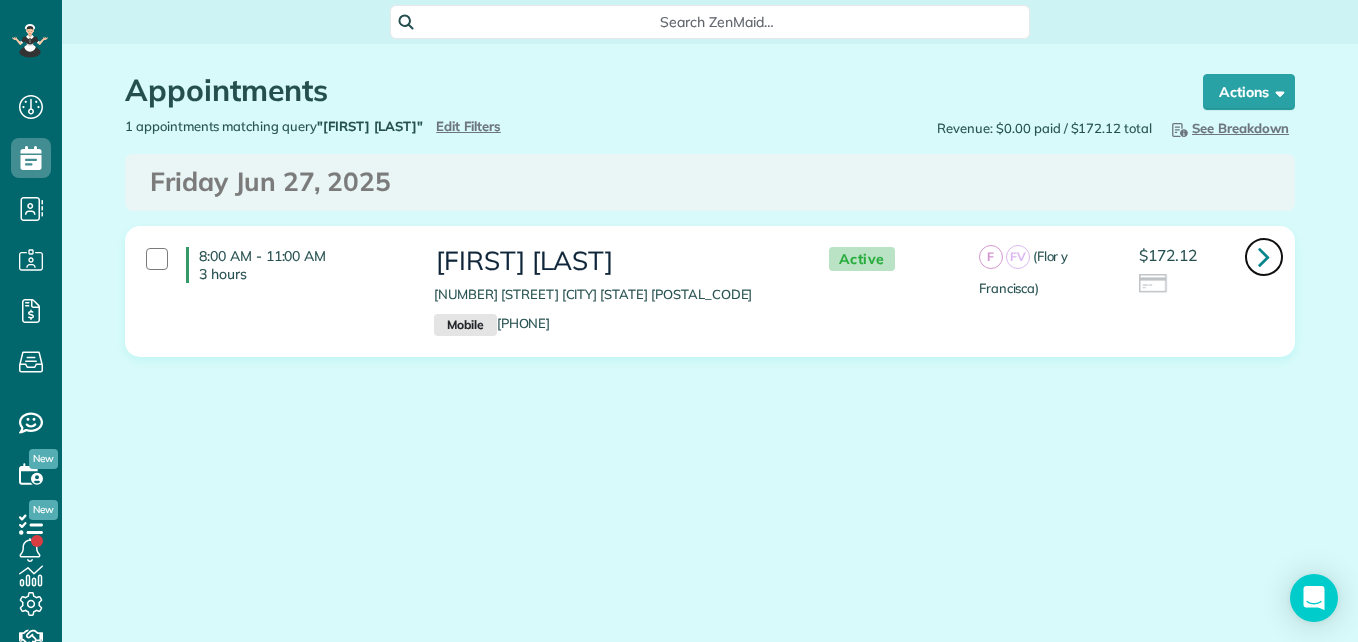 click at bounding box center (1264, 256) 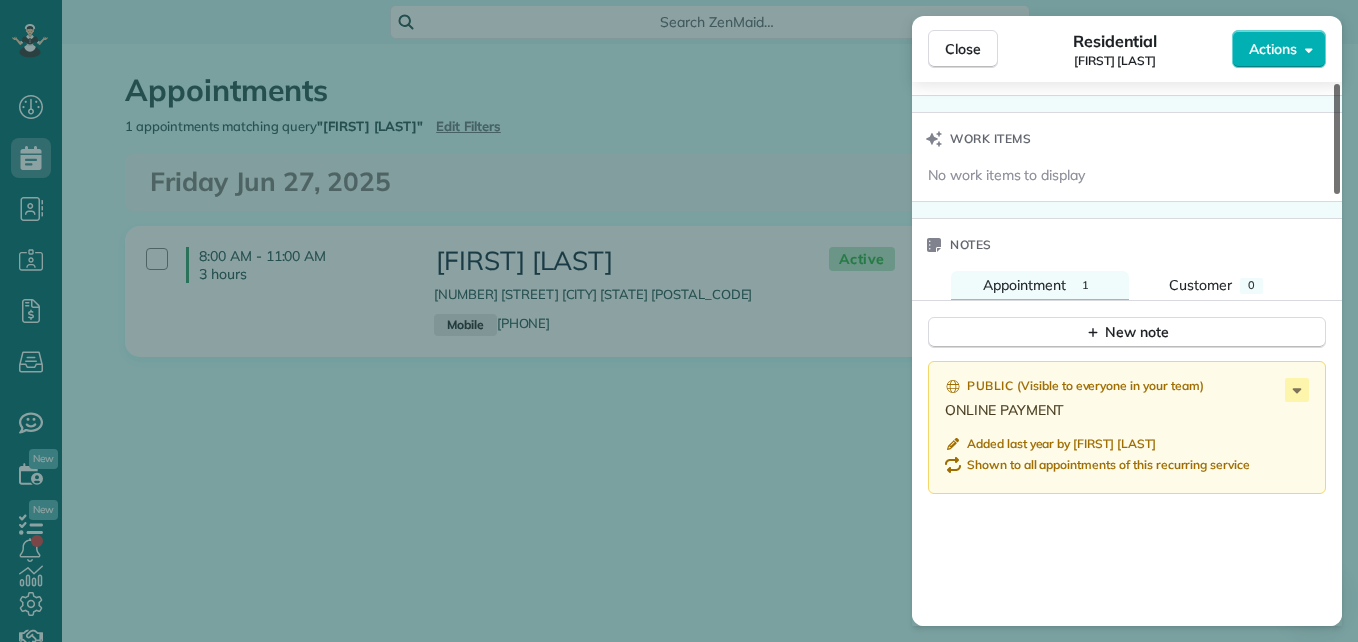 scroll, scrollTop: 1542, scrollLeft: 0, axis: vertical 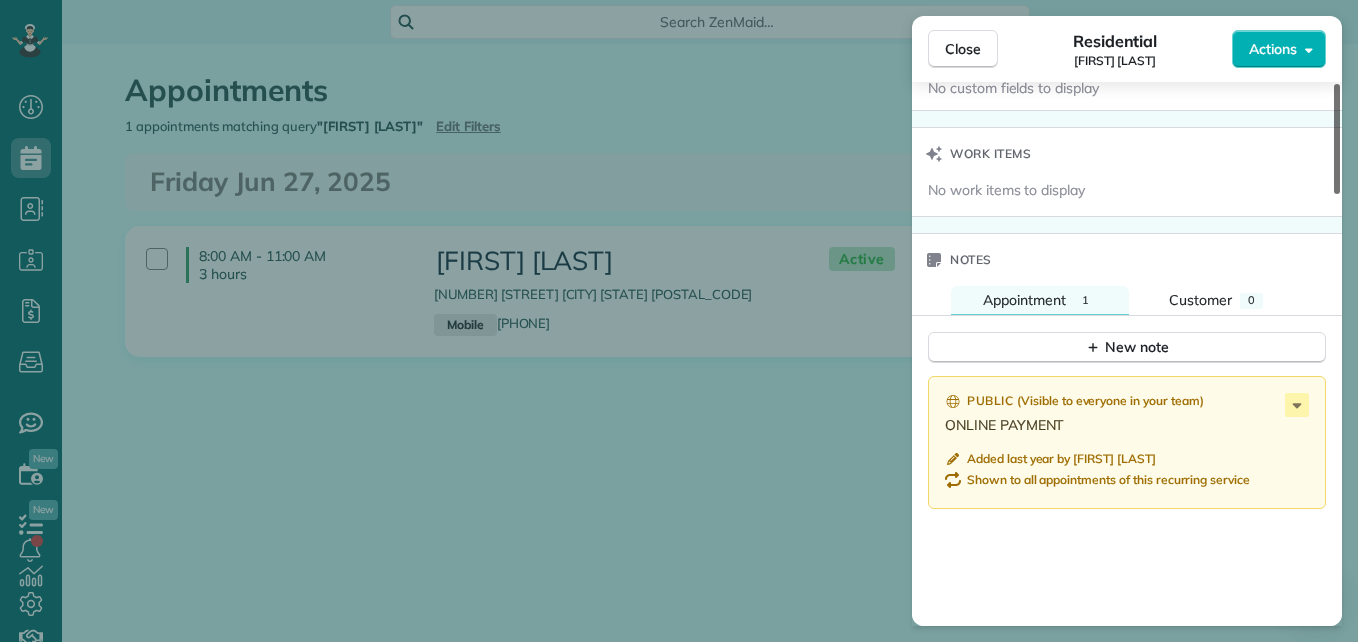 drag, startPoint x: 1335, startPoint y: 162, endPoint x: 1360, endPoint y: 473, distance: 312.0032 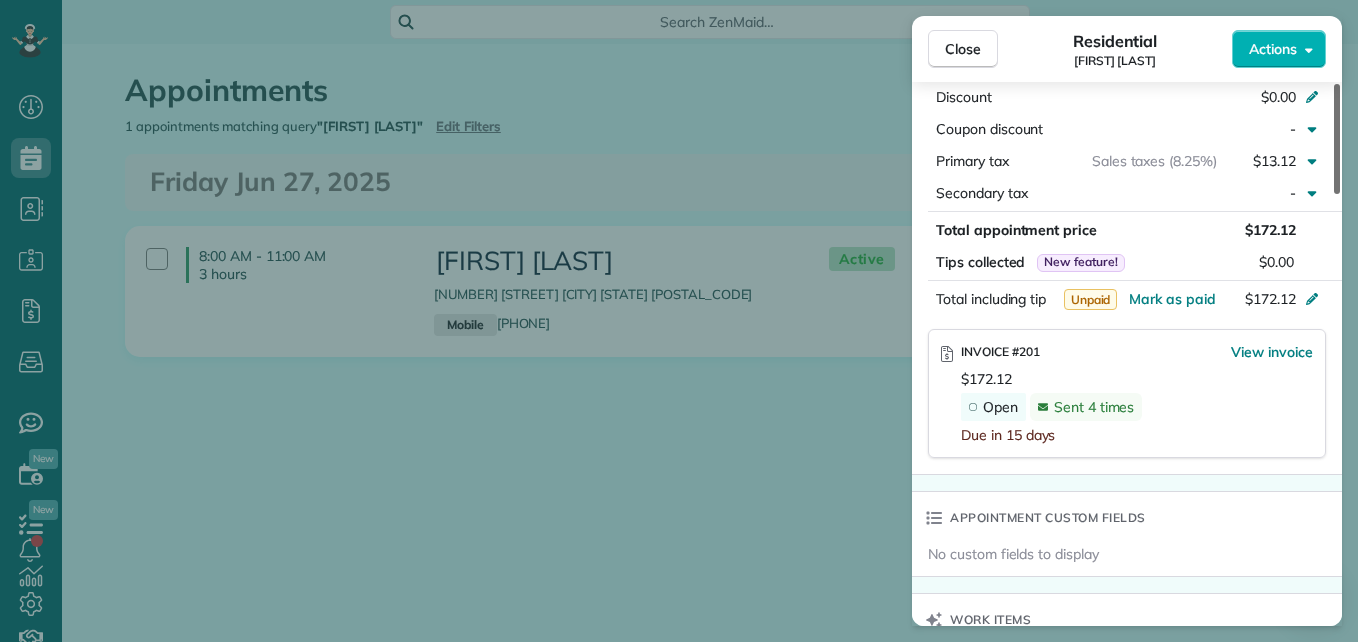 scroll, scrollTop: 1066, scrollLeft: 0, axis: vertical 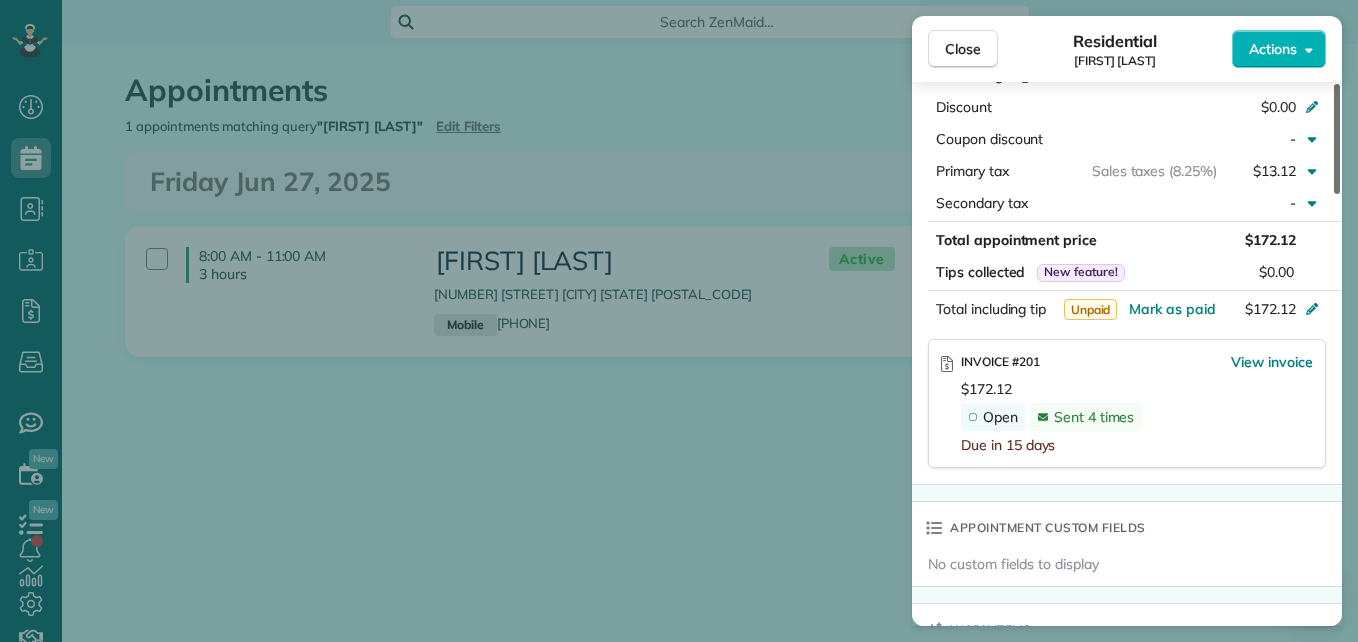 drag, startPoint x: 1329, startPoint y: 455, endPoint x: 1327, endPoint y: 359, distance: 96.02083 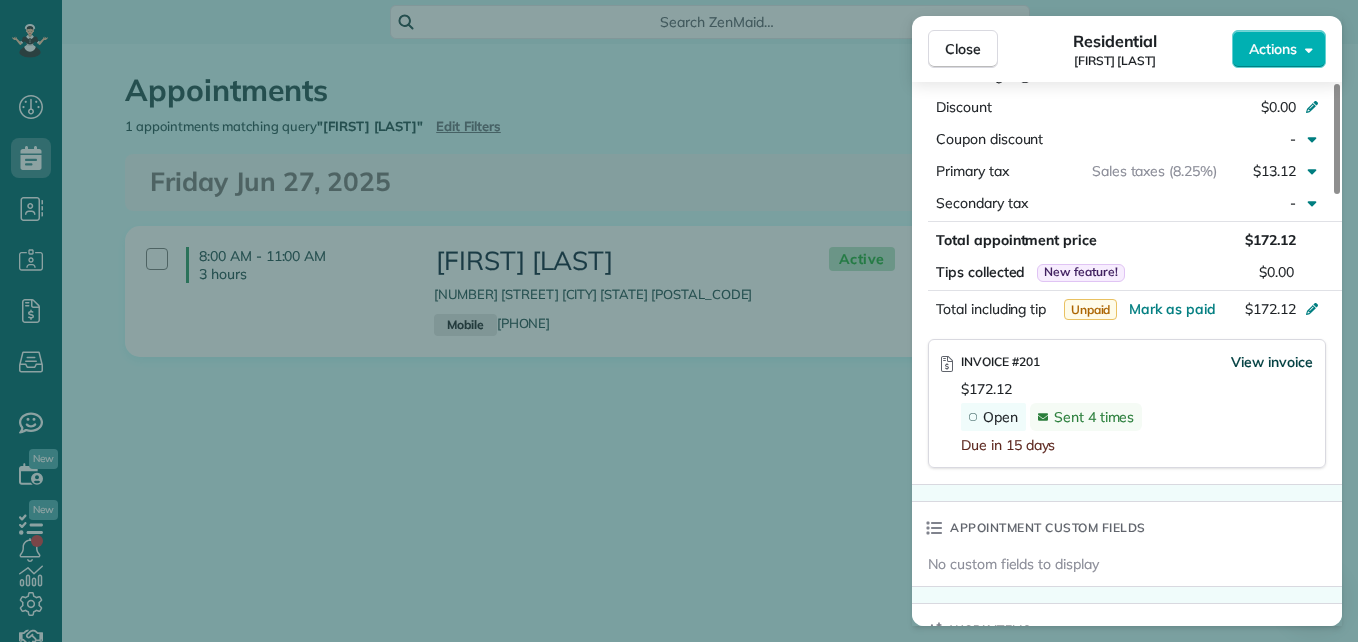 click on "View invoice" at bounding box center [1272, 362] 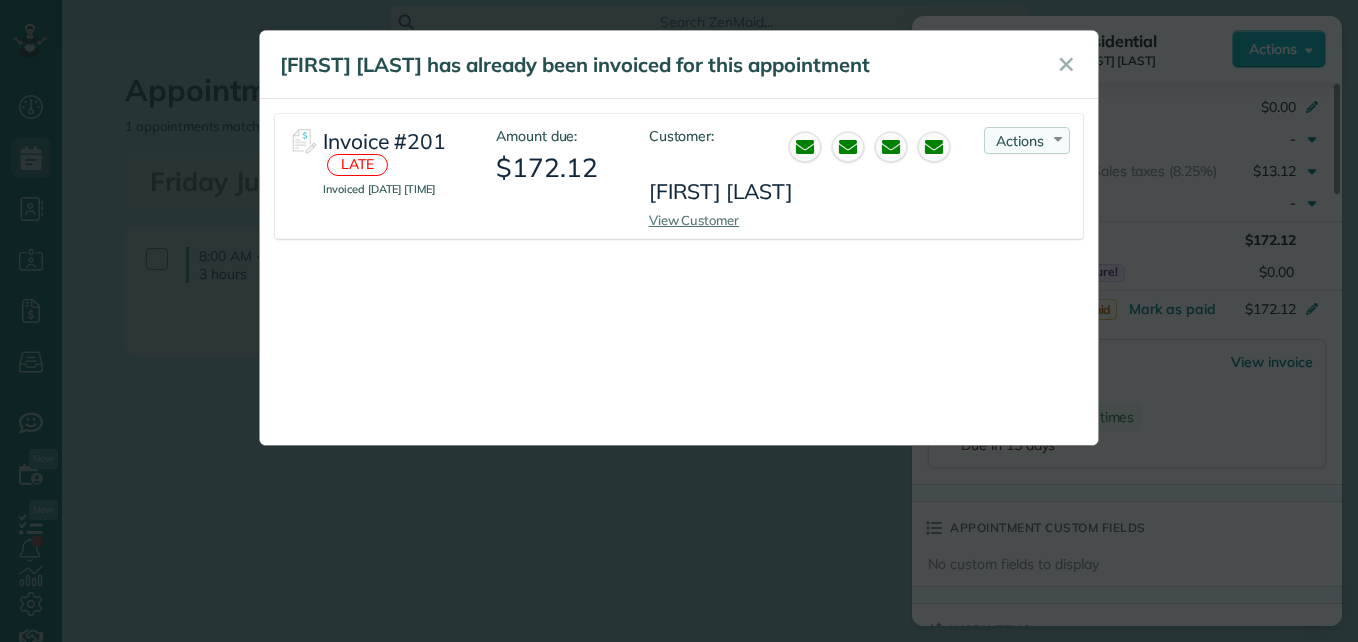 click on "Actions
Re-send Invoice...
View PDF
Mark as Paid
Void Invoice" at bounding box center [1027, 140] 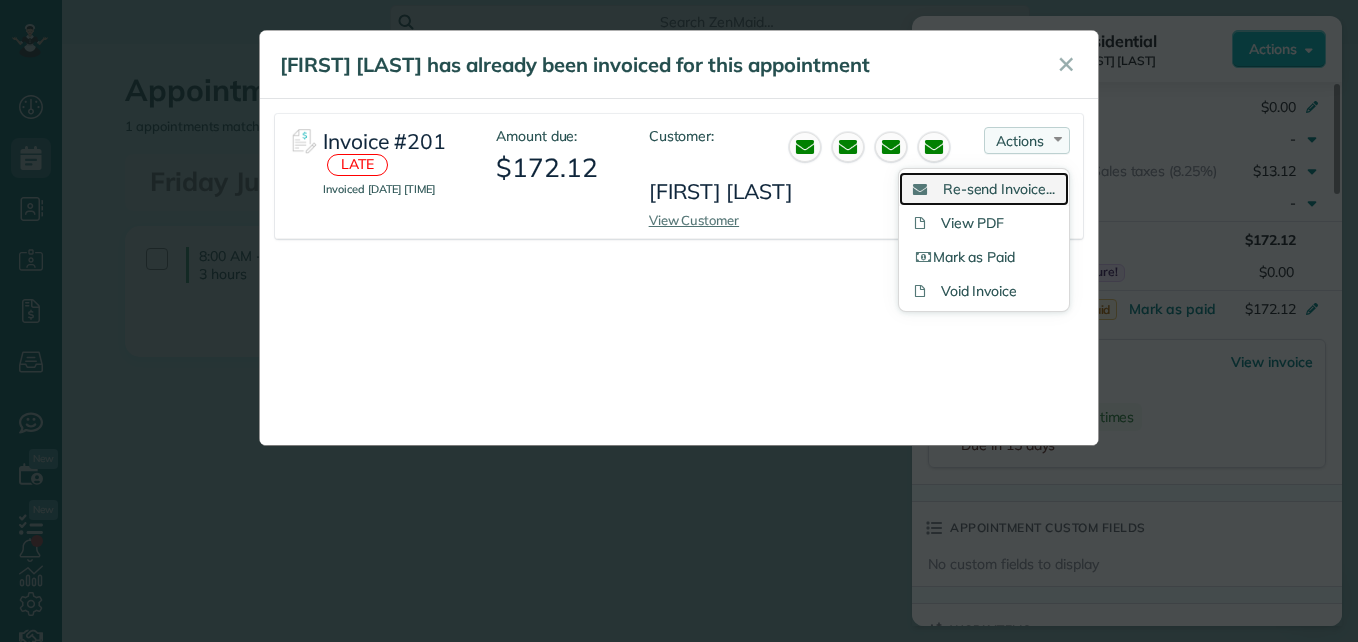 click on "Re-send Invoice..." at bounding box center (999, 189) 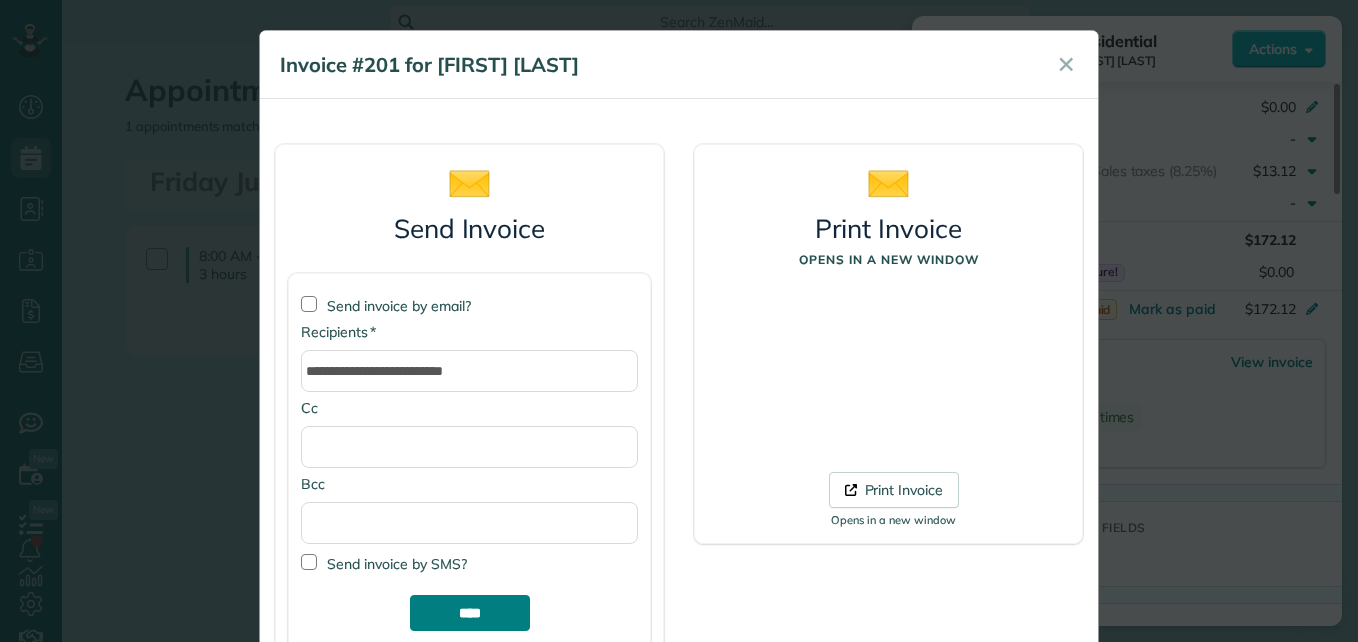 click on "****" at bounding box center [470, 613] 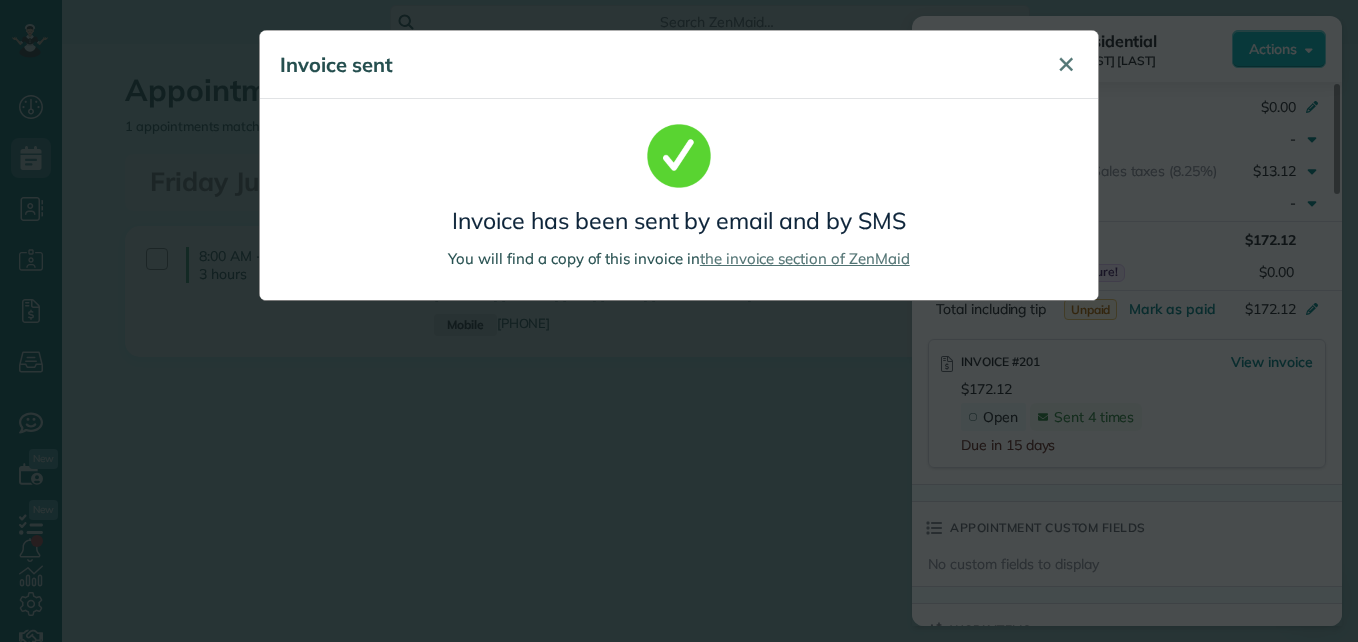 click on "✕" at bounding box center (1066, 64) 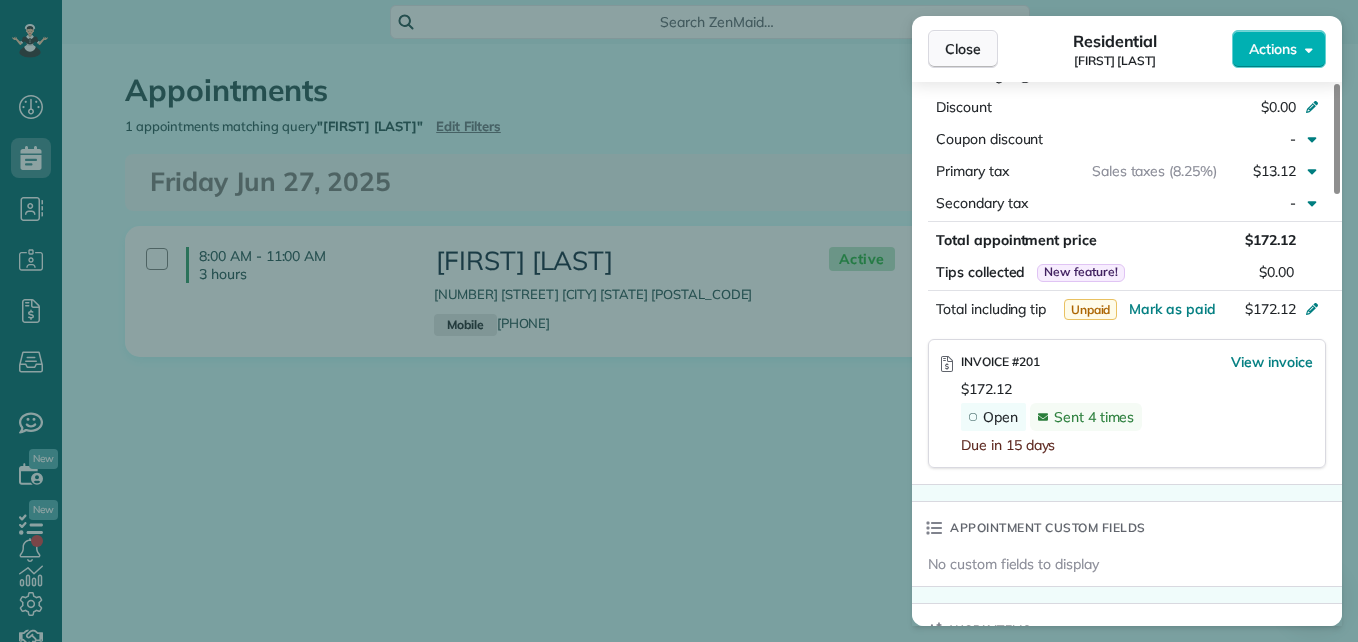 click on "Close" at bounding box center (963, 49) 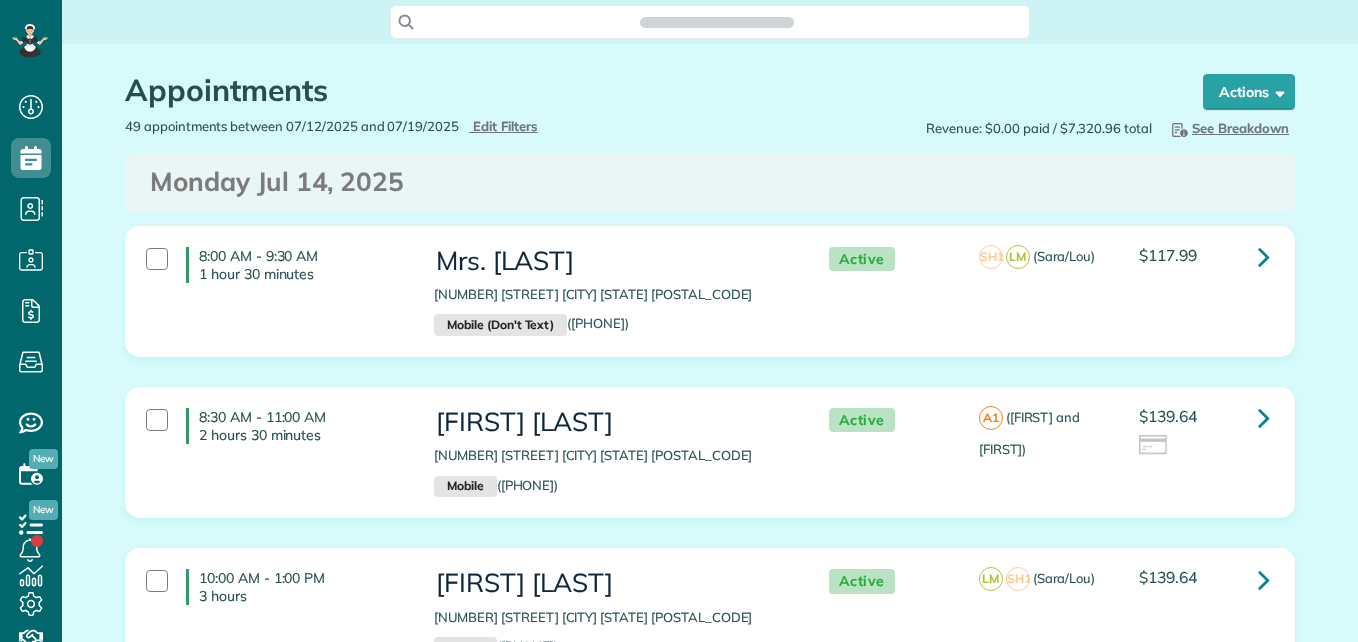 type on "**********" 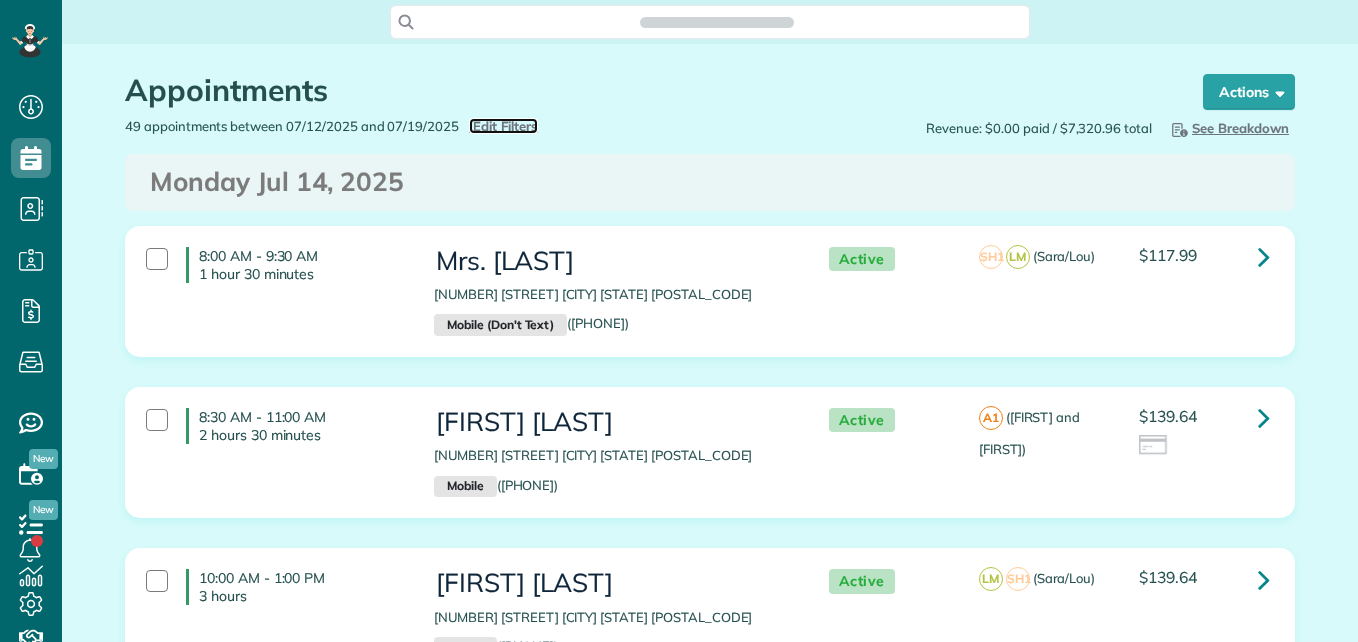 click on "Edit Filters" at bounding box center [505, 126] 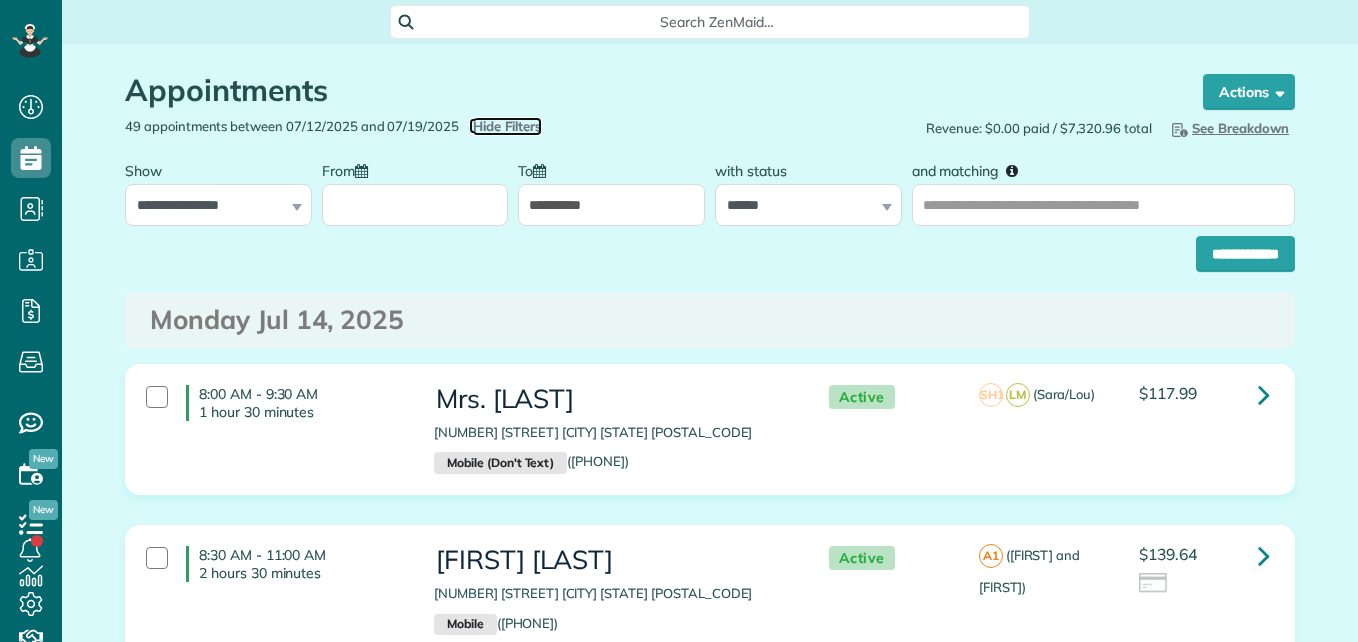 scroll, scrollTop: 642, scrollLeft: 62, axis: both 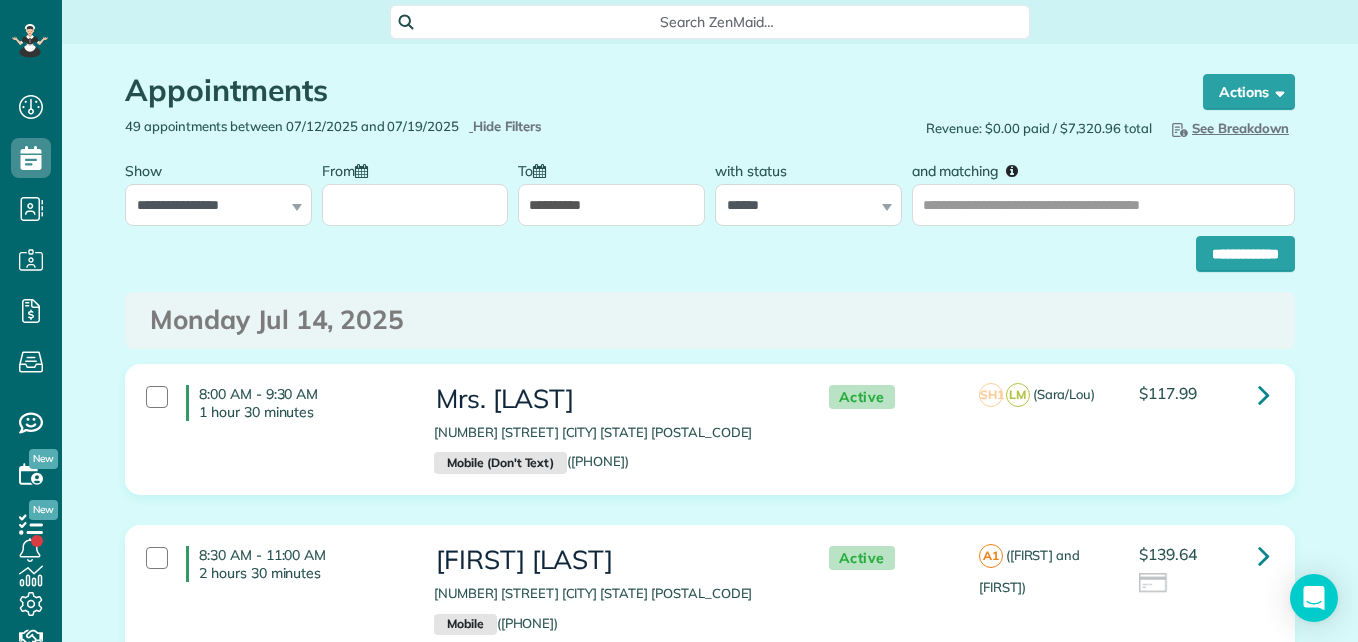 click on "From" at bounding box center [415, 205] 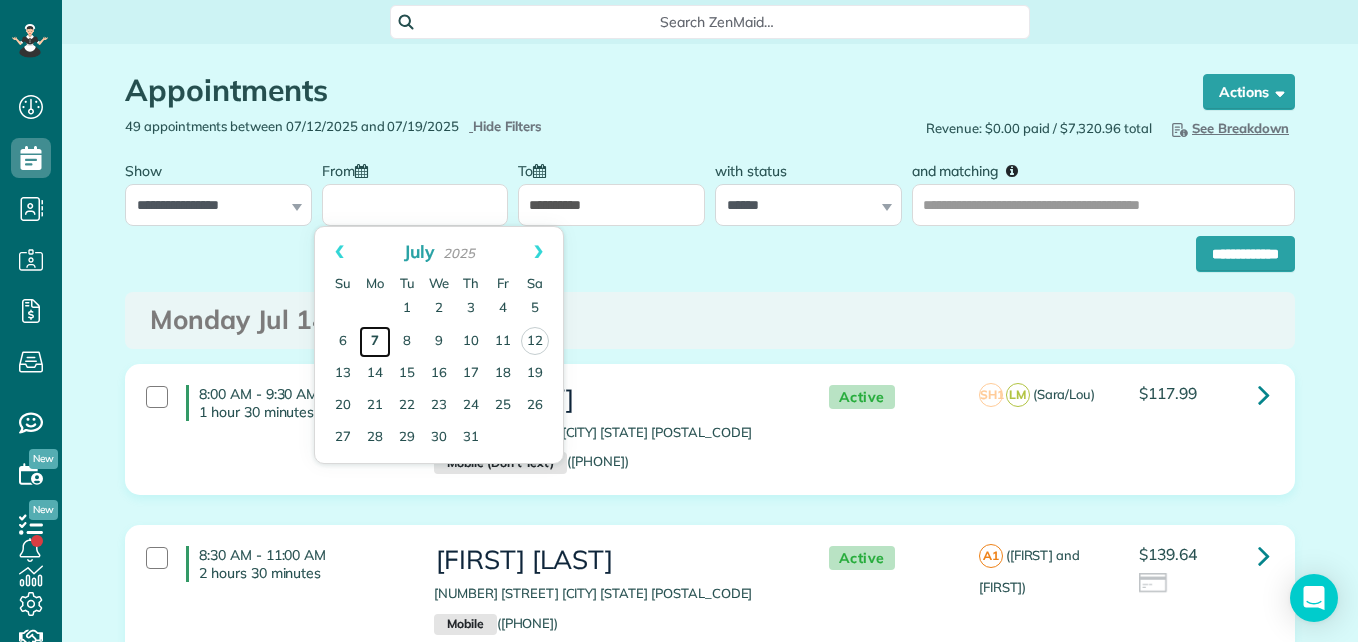 click on "7" at bounding box center (375, 342) 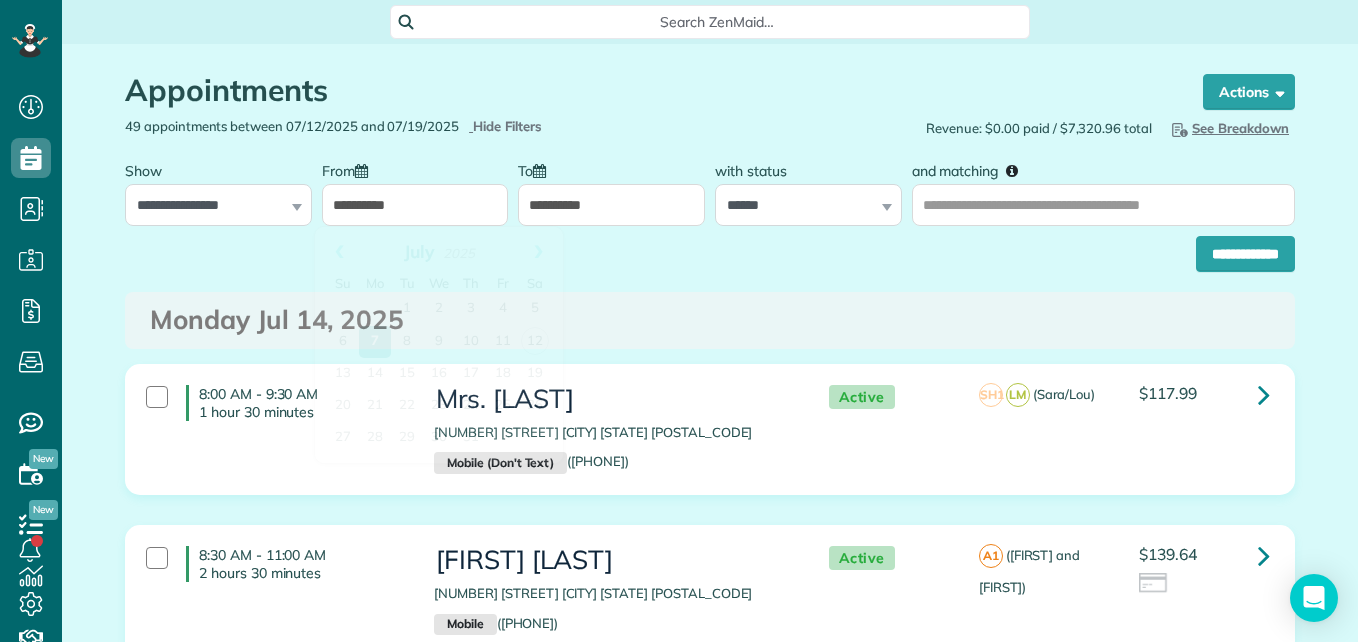click on "**********" at bounding box center [415, 205] 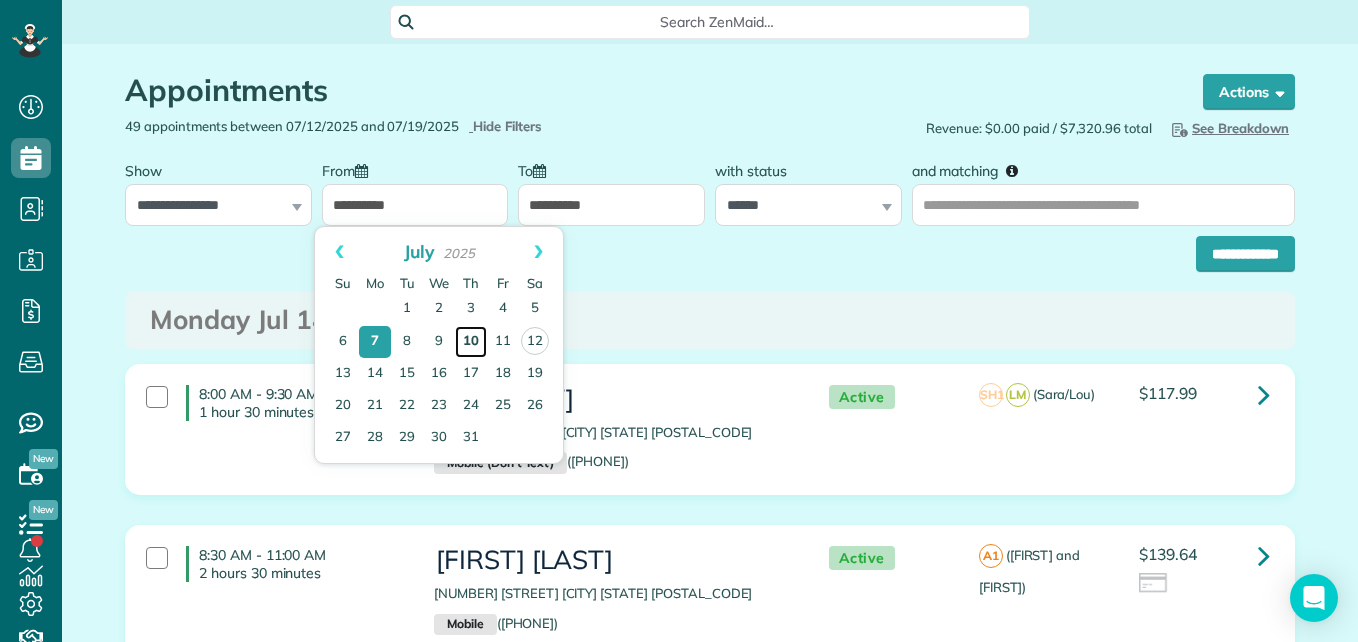 click on "10" at bounding box center (471, 342) 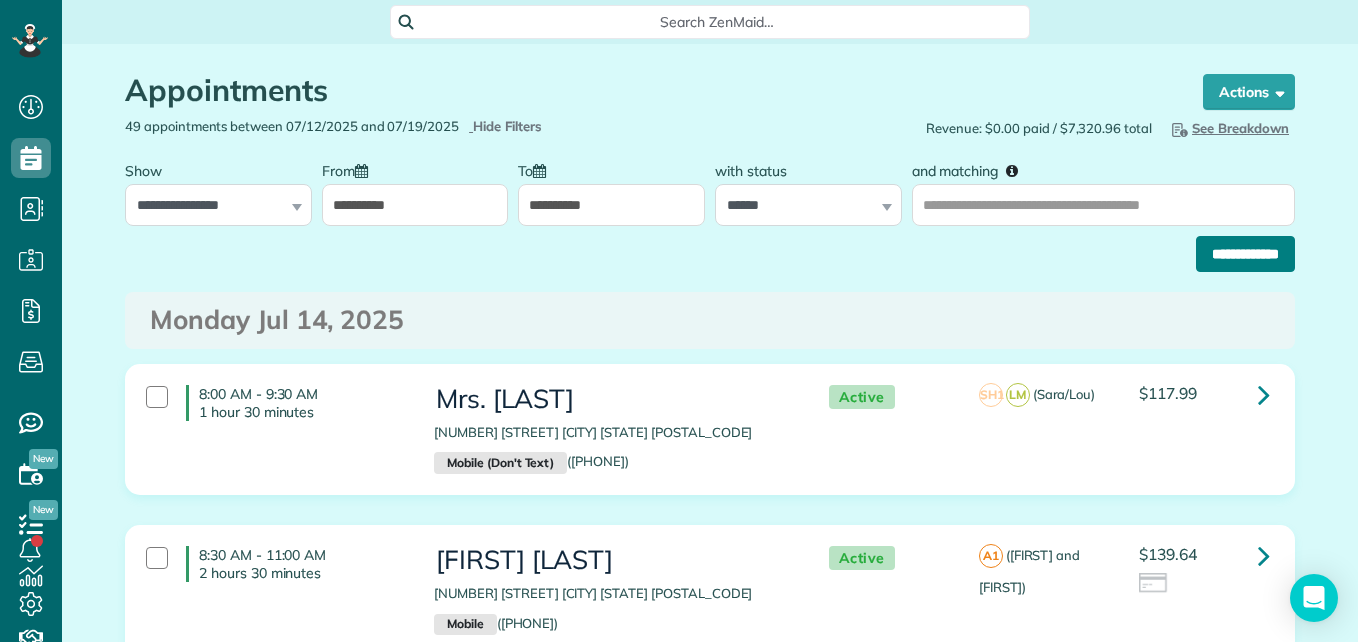 click on "**********" at bounding box center (1245, 254) 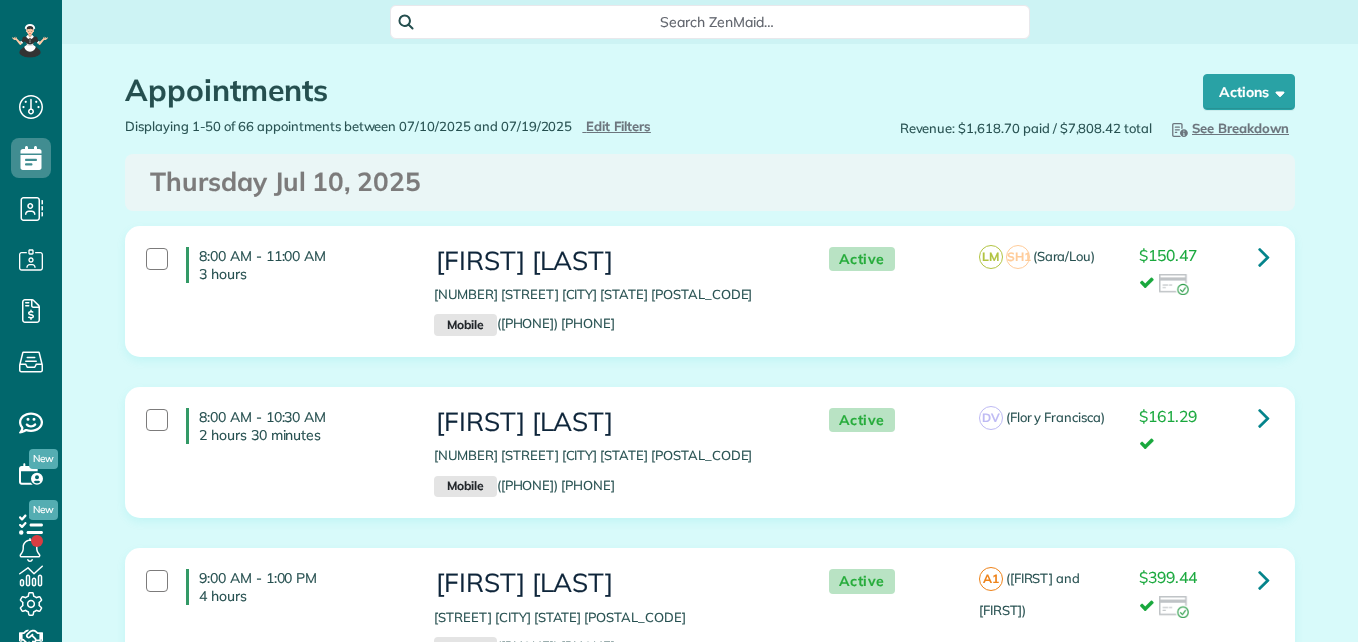 scroll, scrollTop: 0, scrollLeft: 0, axis: both 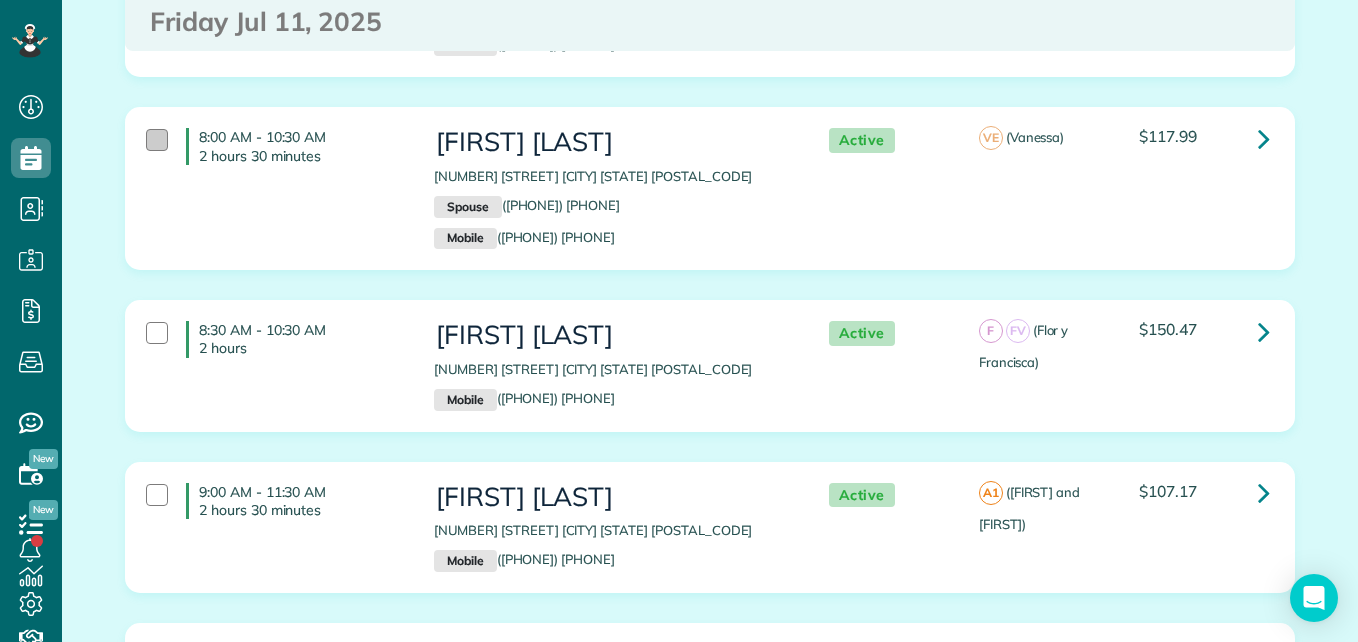 click at bounding box center (157, 140) 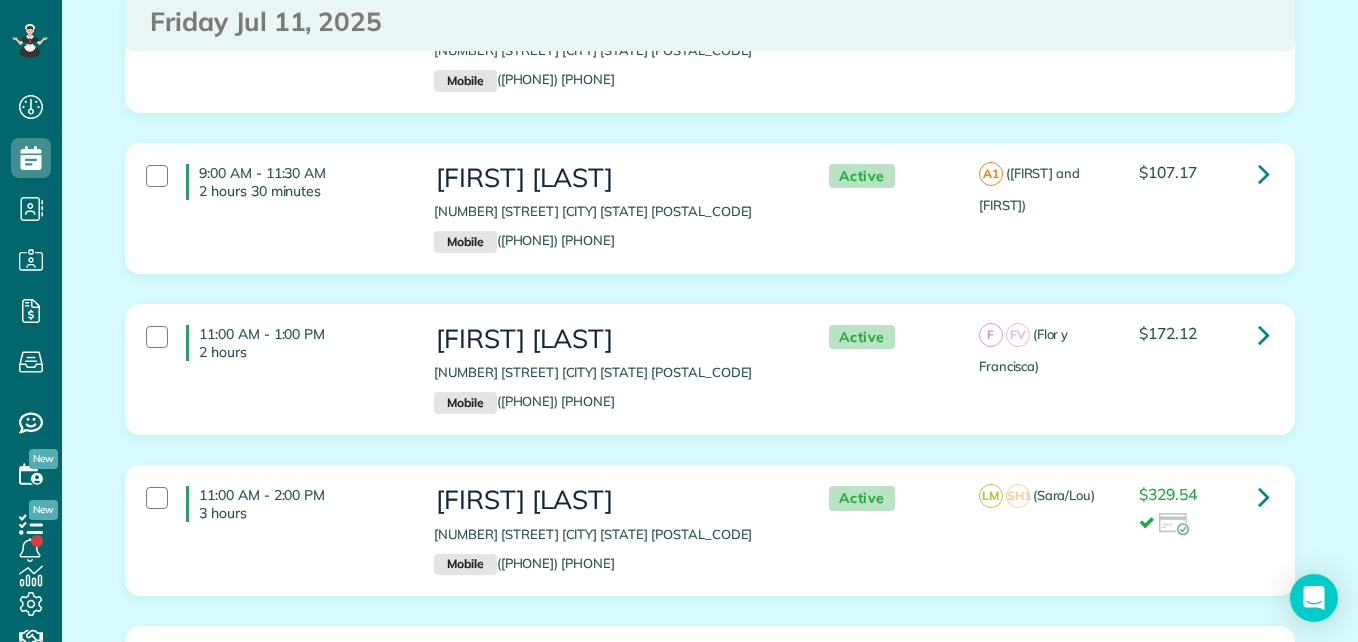 scroll, scrollTop: 2051, scrollLeft: 0, axis: vertical 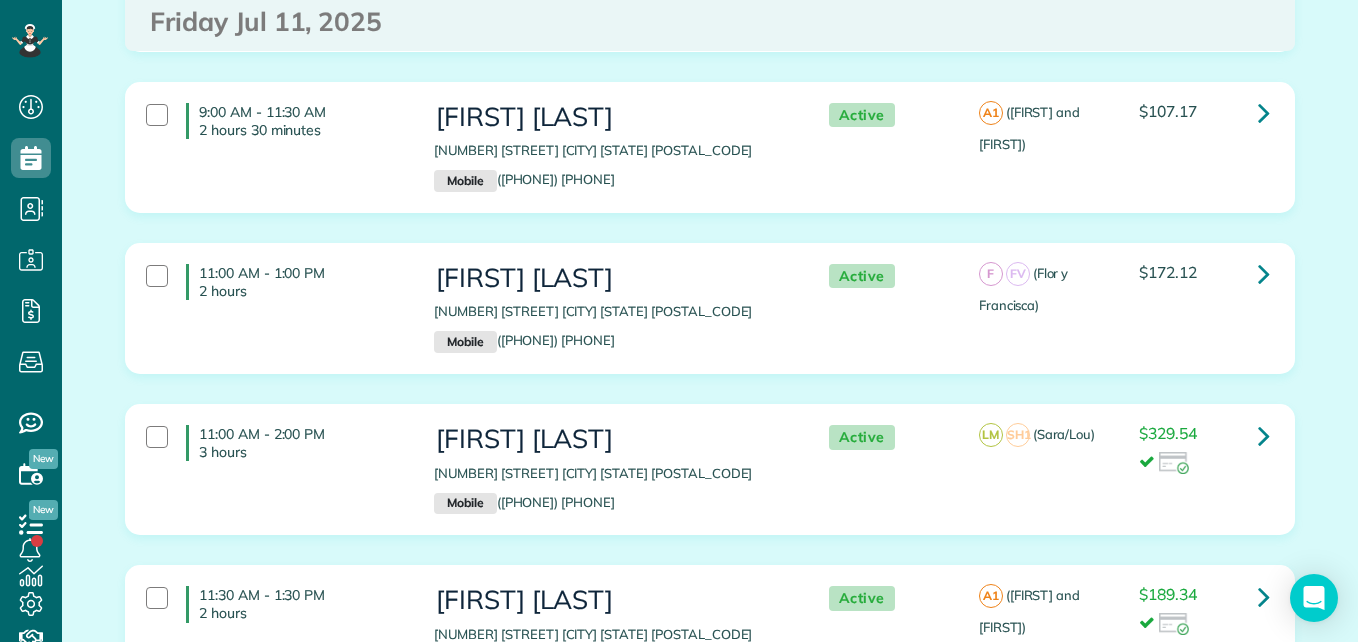 click on "[TIME] - [TIME]
[DURATION]" at bounding box center (275, 282) 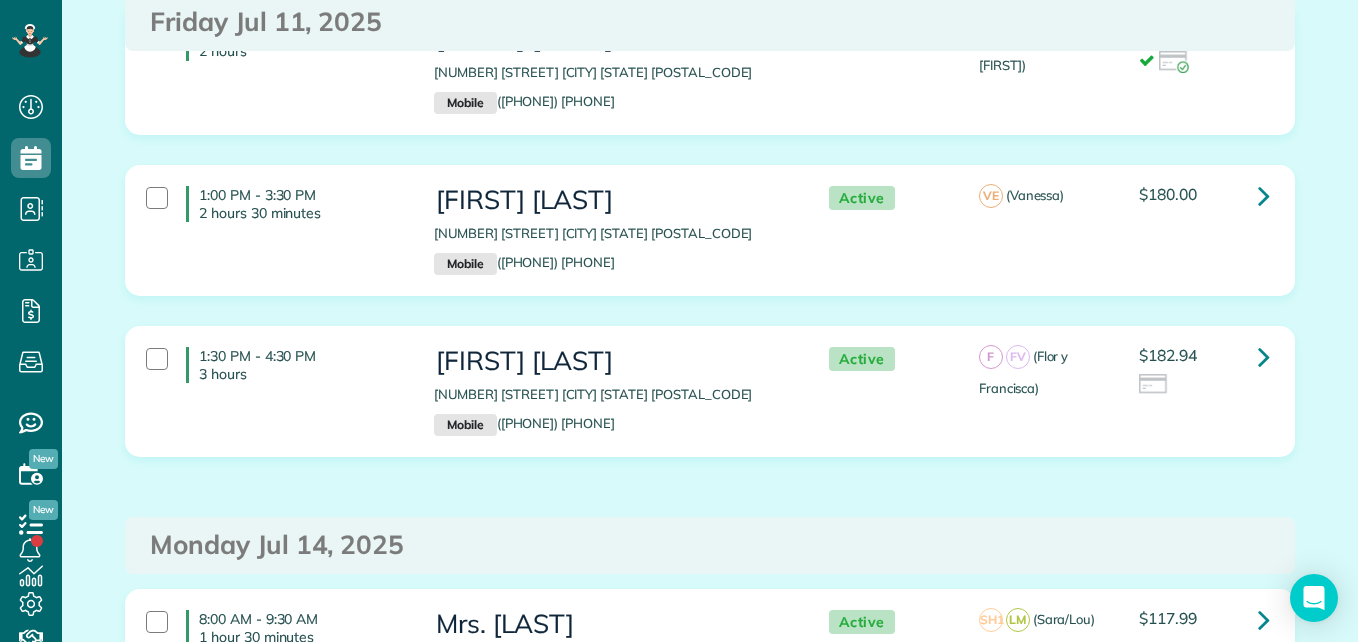 scroll, scrollTop: 0, scrollLeft: 0, axis: both 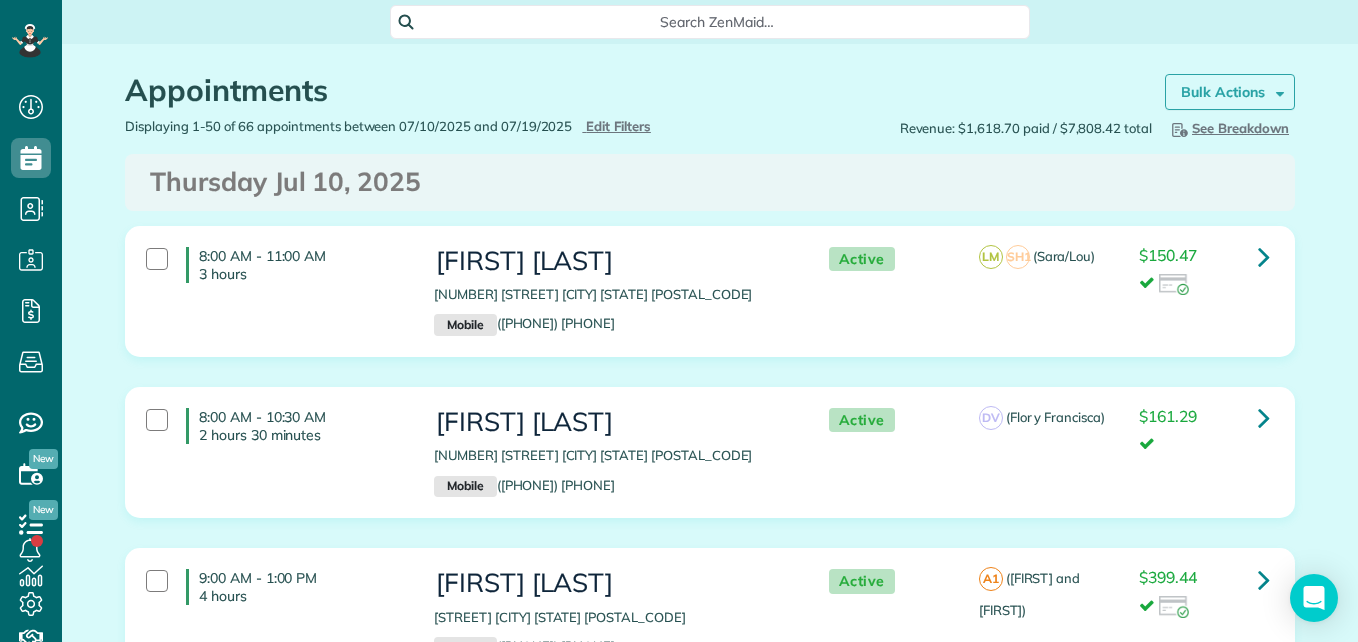 click on "Bulk Actions" at bounding box center [1223, 92] 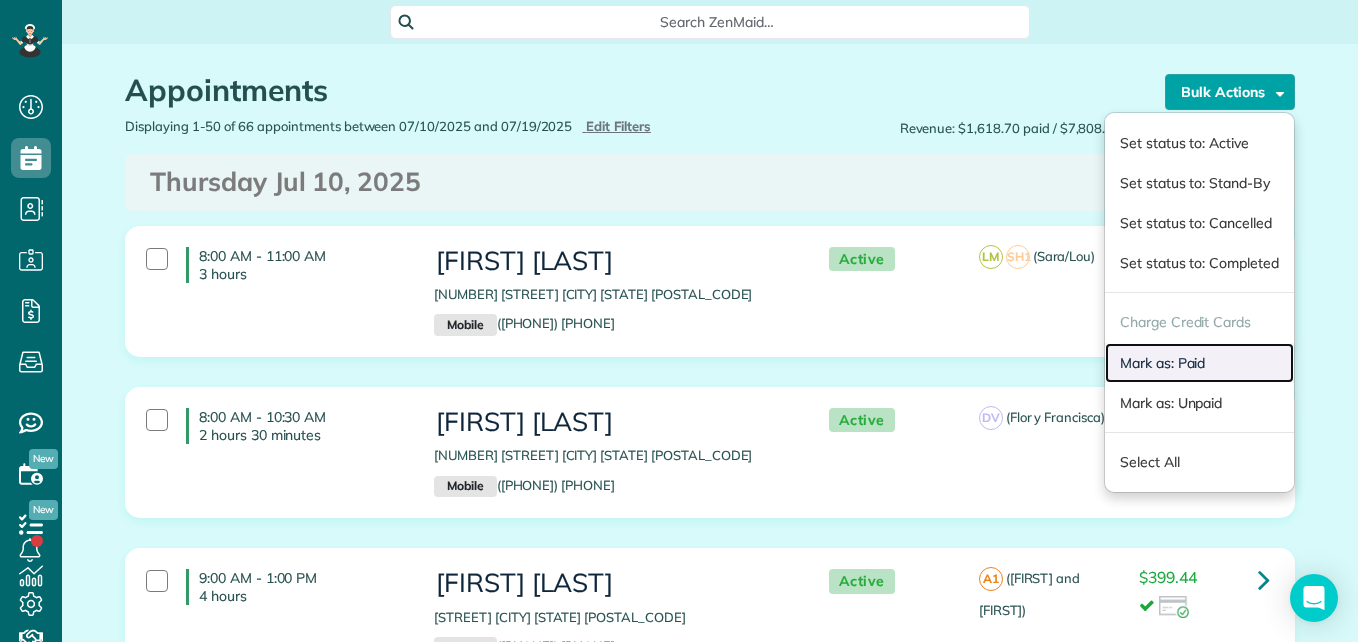 click on "Mark as: Paid" at bounding box center [1199, 363] 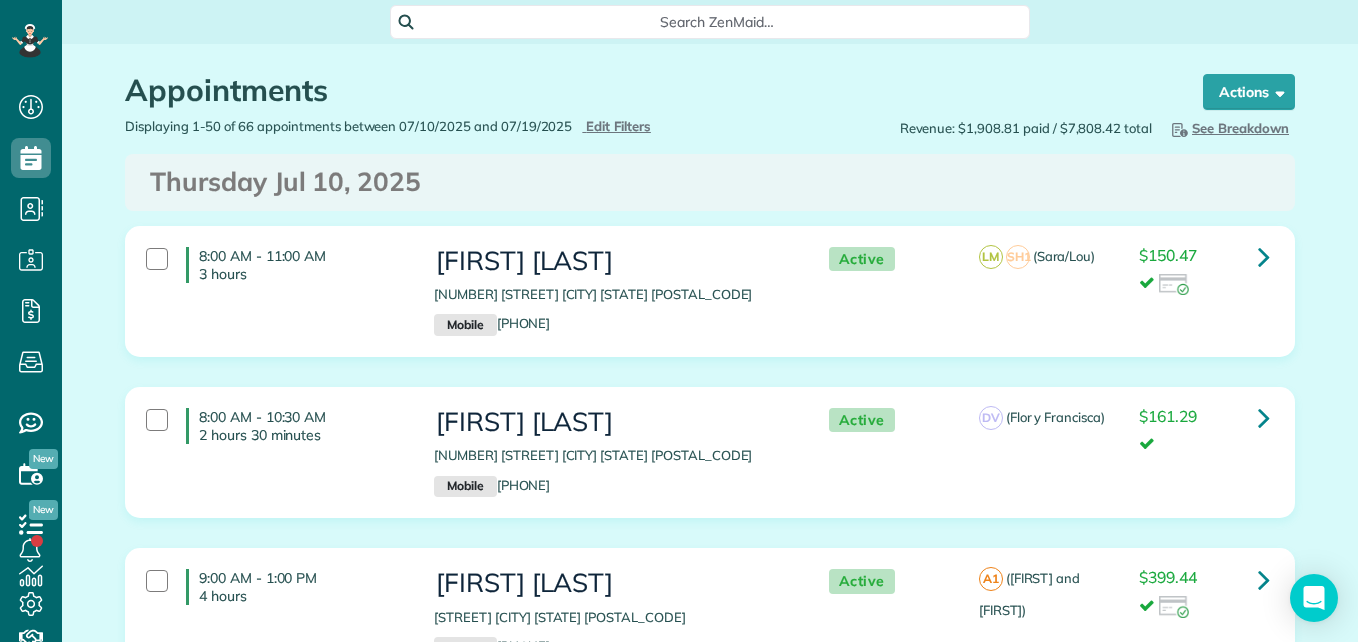 scroll, scrollTop: 0, scrollLeft: 0, axis: both 